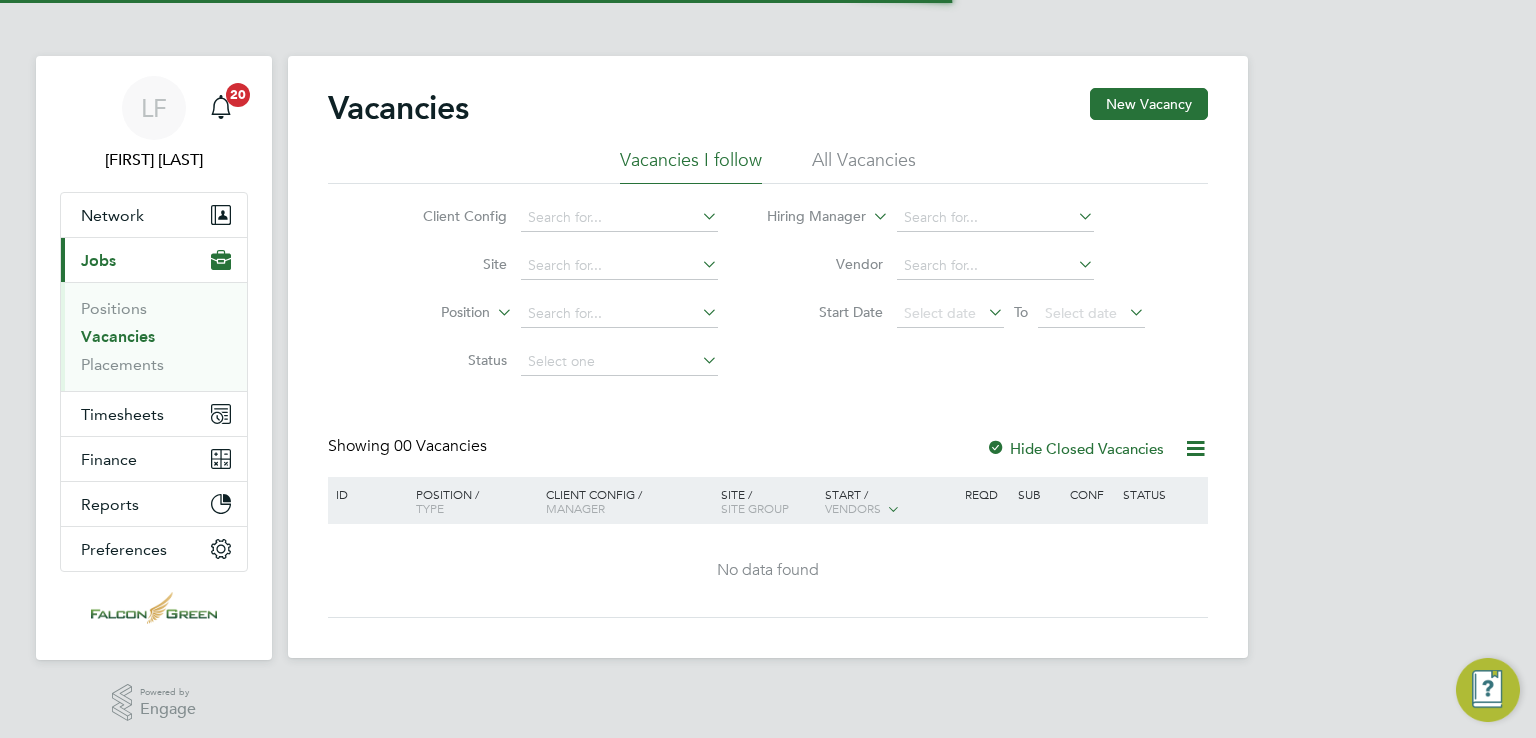 scroll, scrollTop: 0, scrollLeft: 0, axis: both 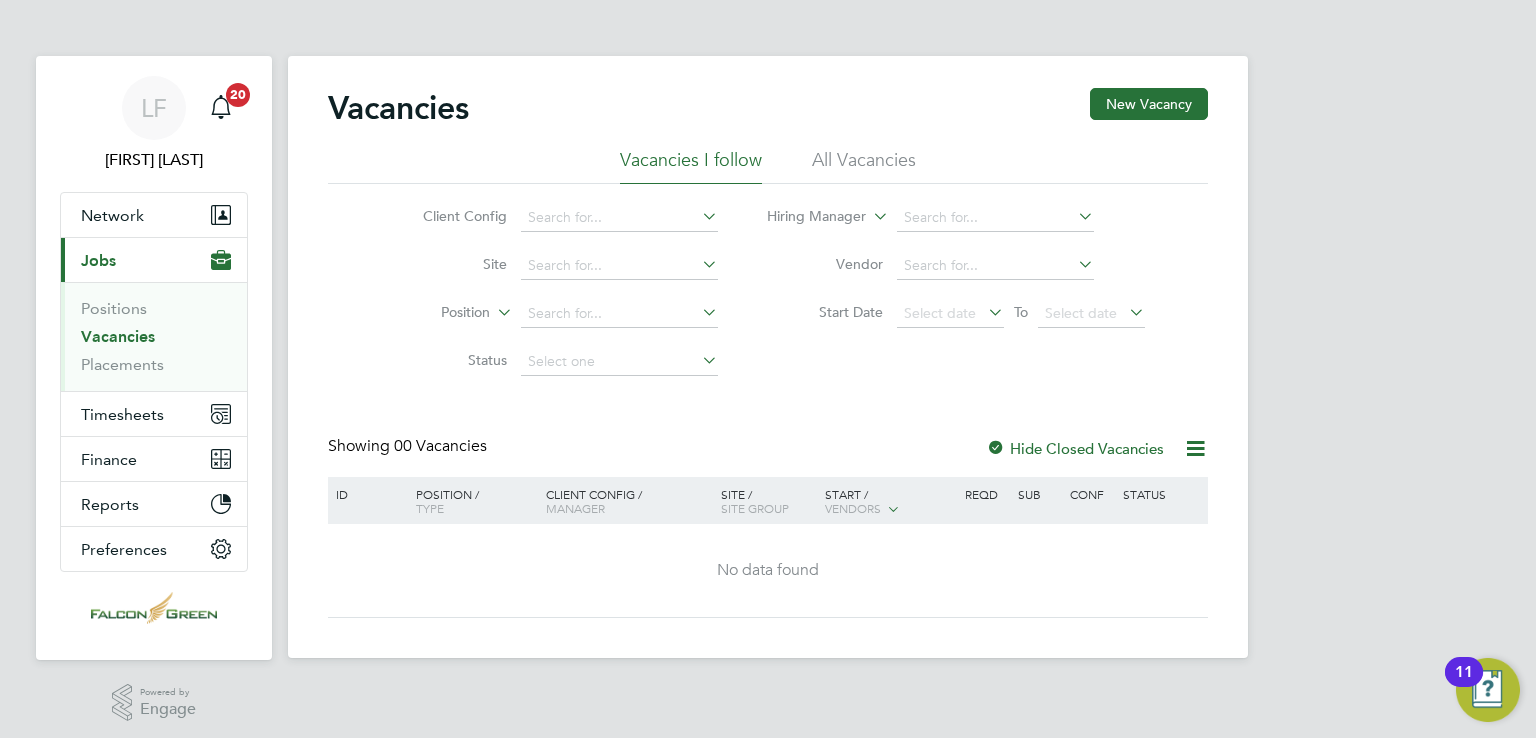 click on "All Vacancies" 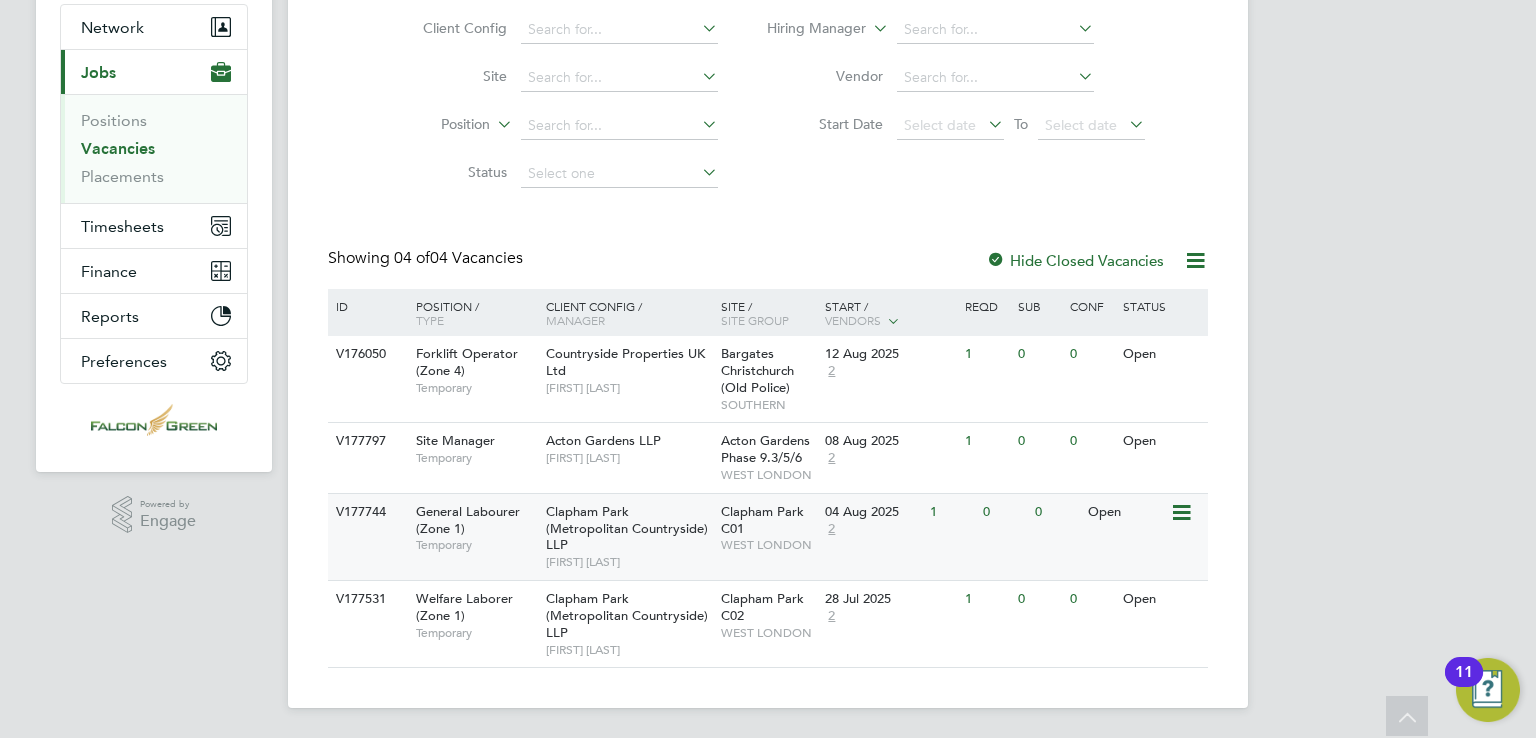 scroll, scrollTop: 189, scrollLeft: 0, axis: vertical 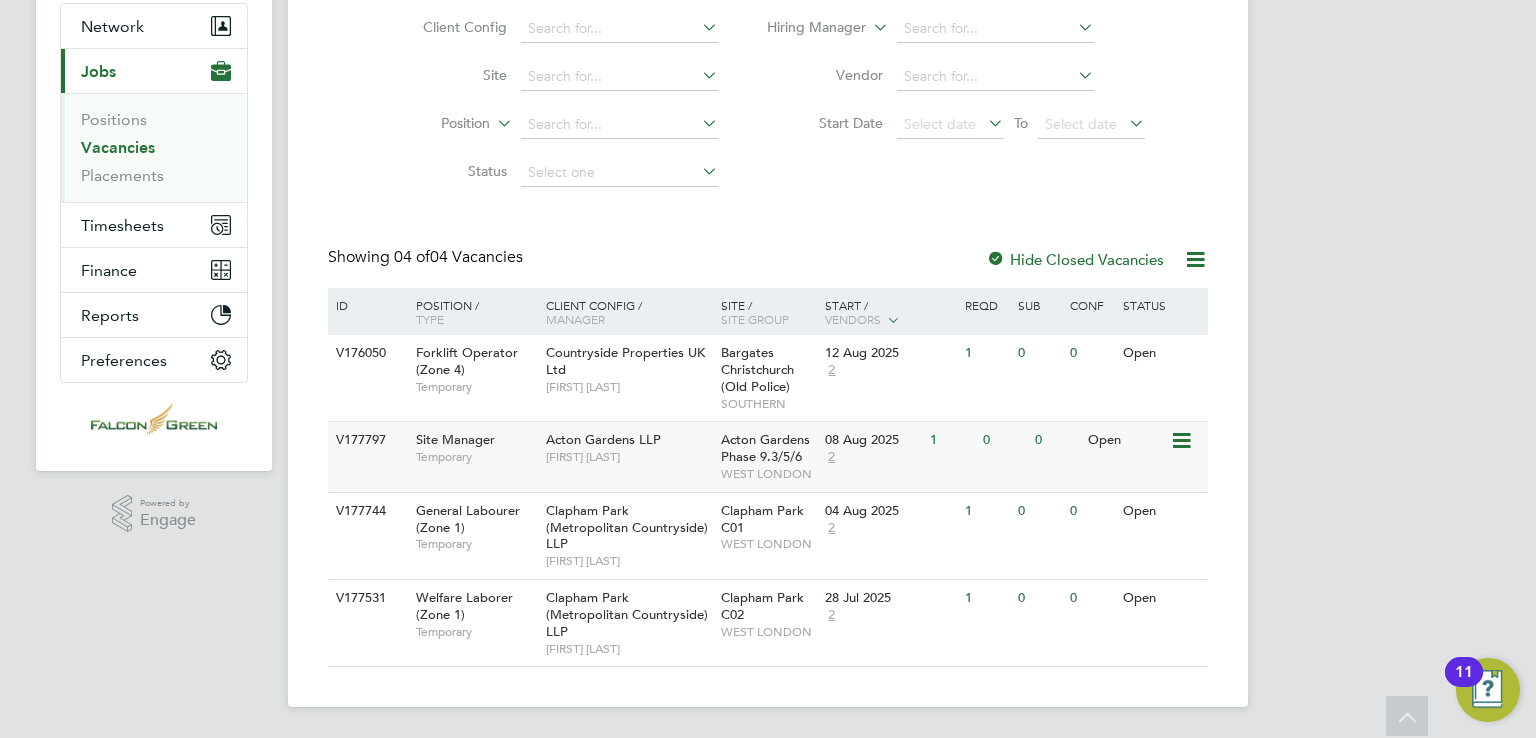 click 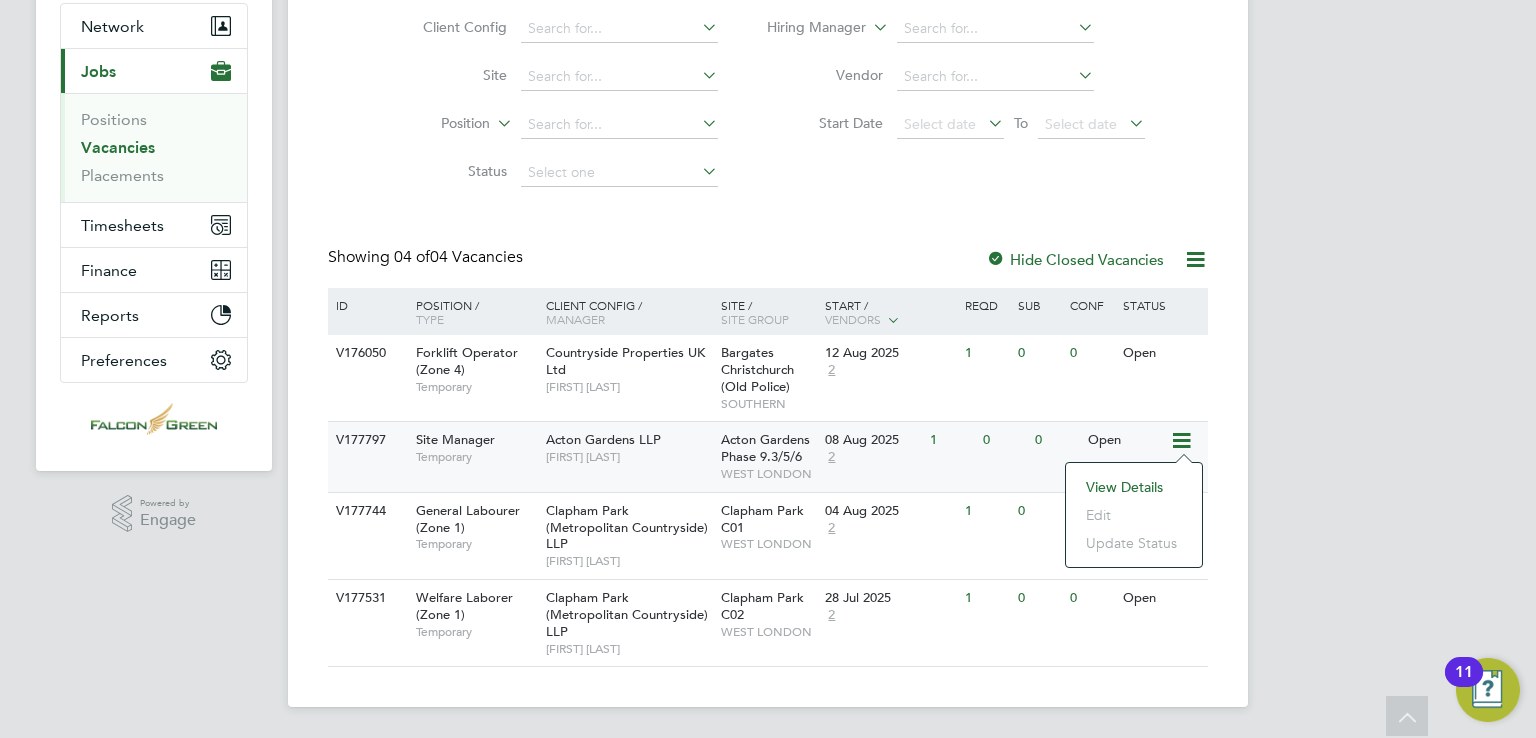 click on "View Details" 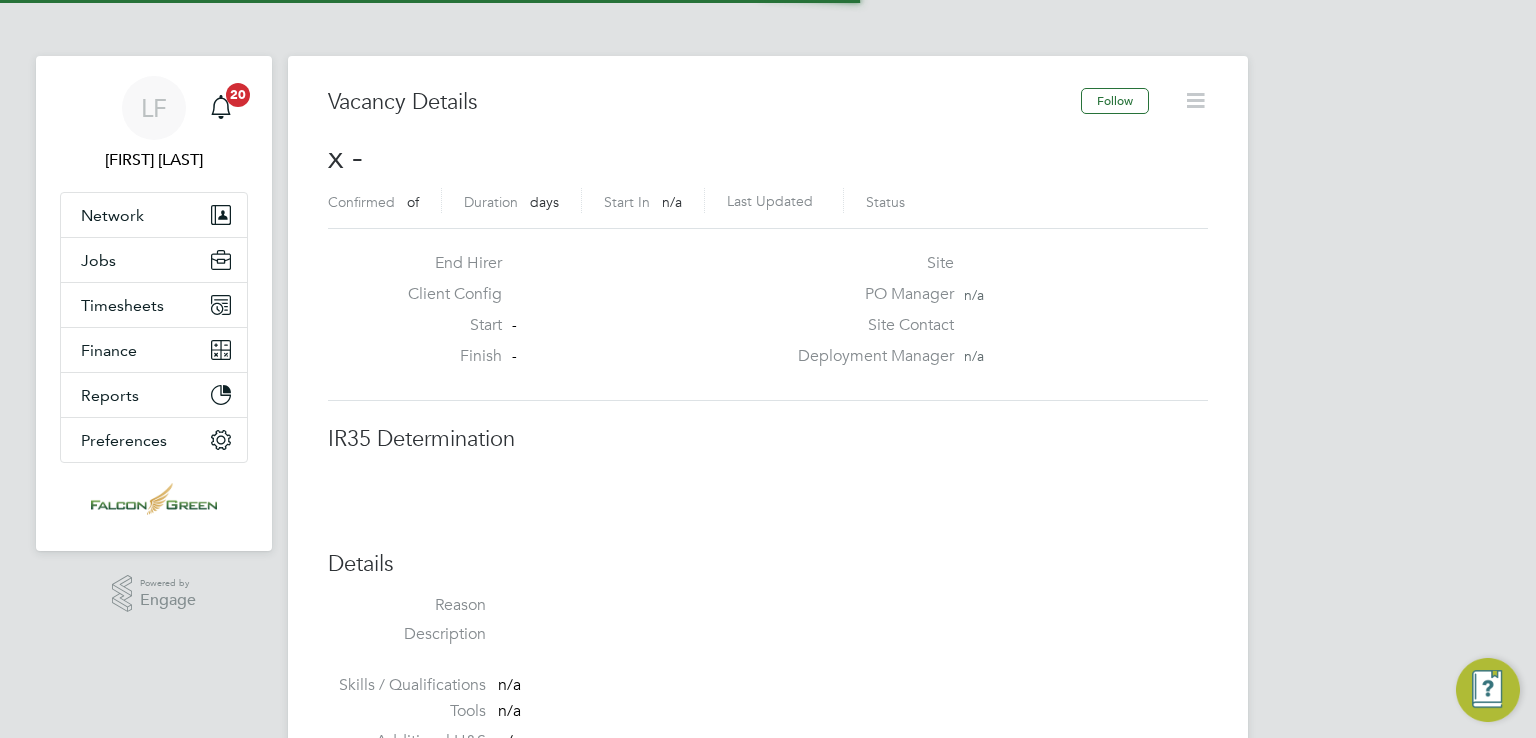 scroll, scrollTop: 0, scrollLeft: 0, axis: both 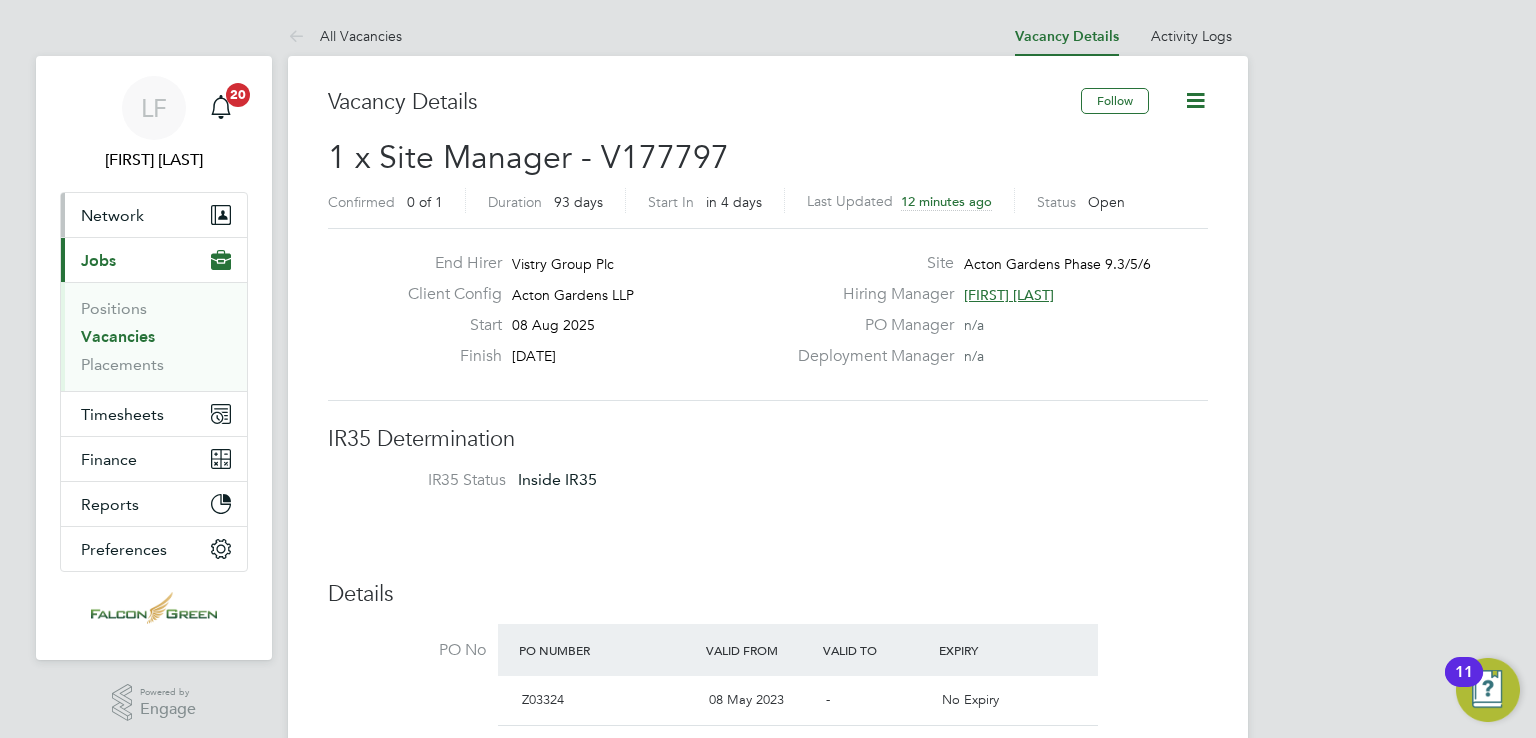 click on "Network" at bounding box center [112, 215] 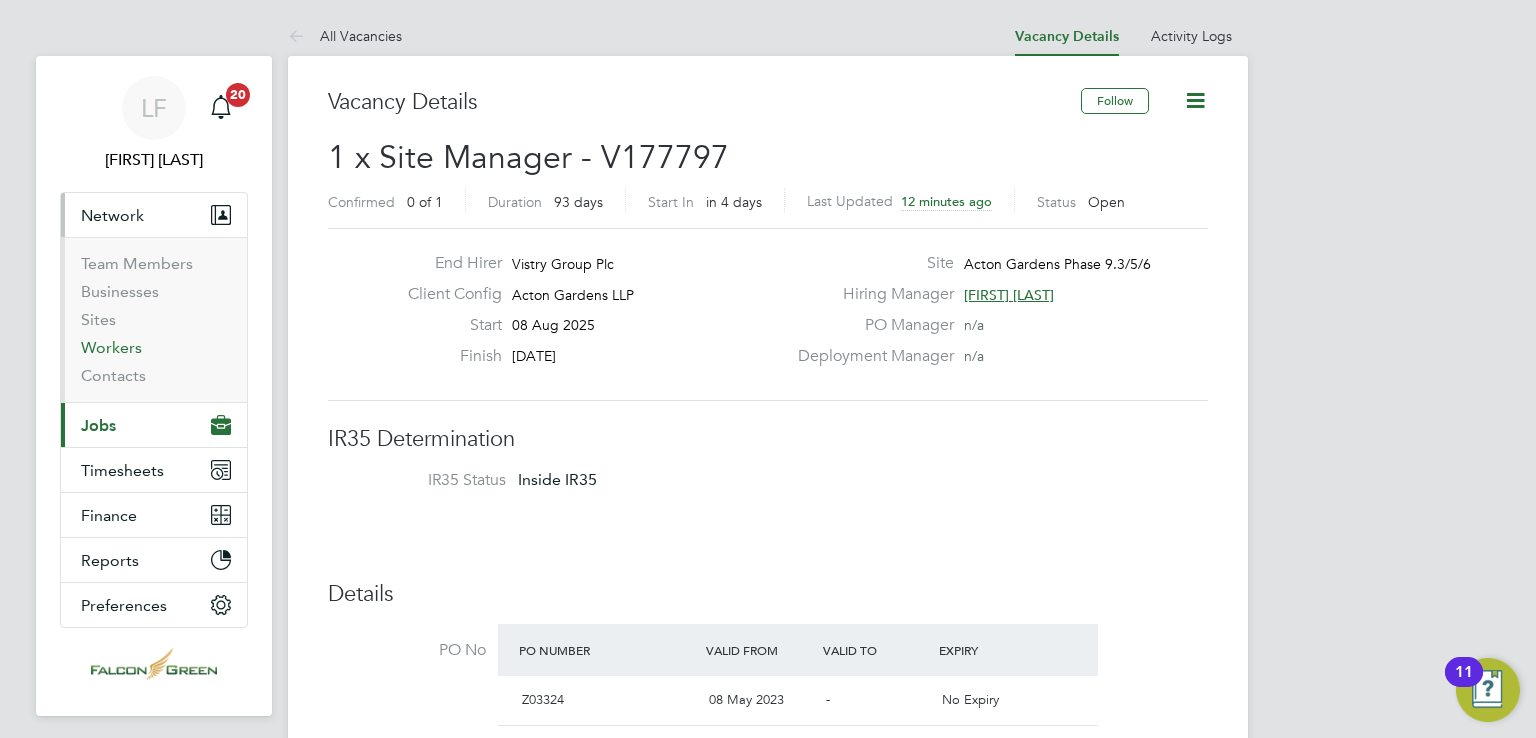 click on "Workers" at bounding box center (111, 347) 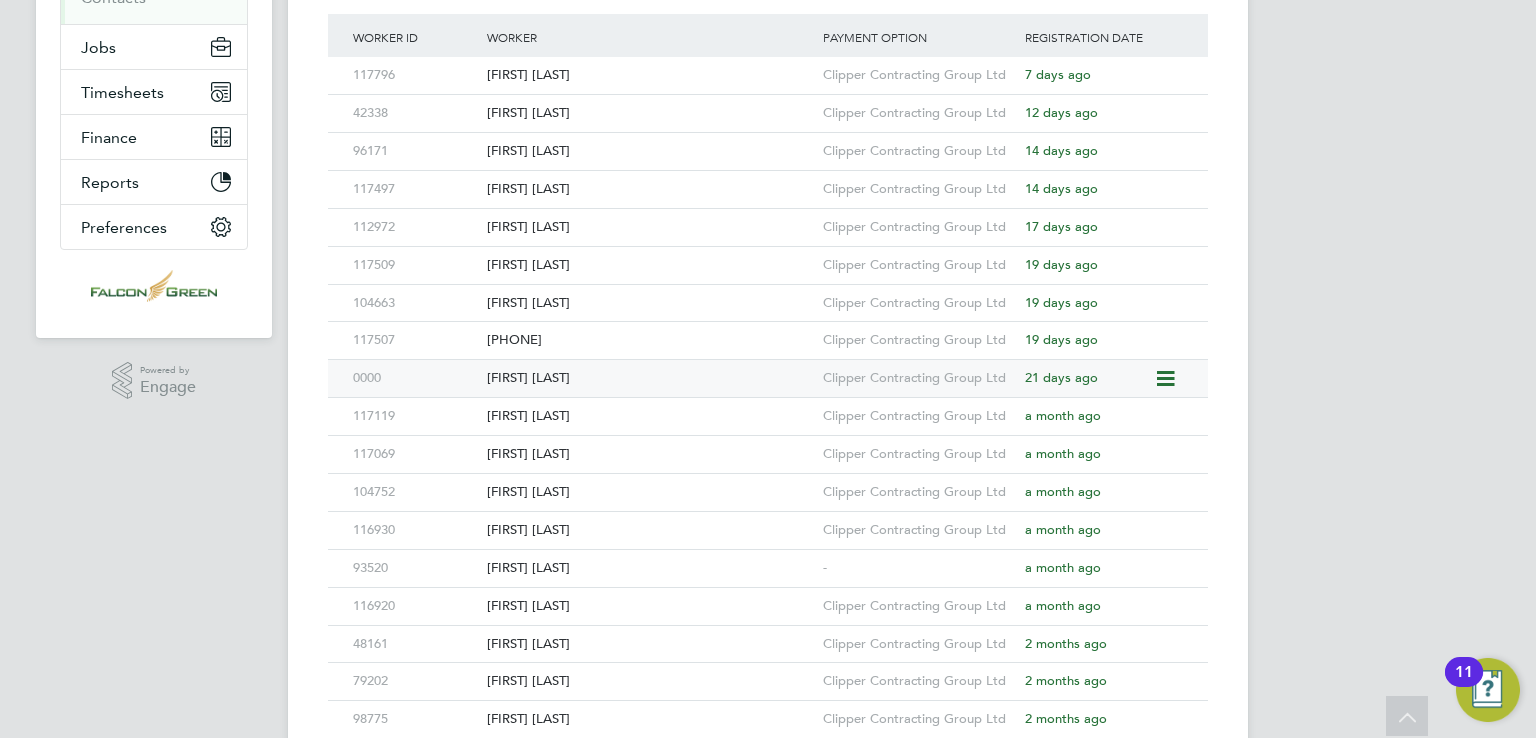 scroll, scrollTop: 0, scrollLeft: 0, axis: both 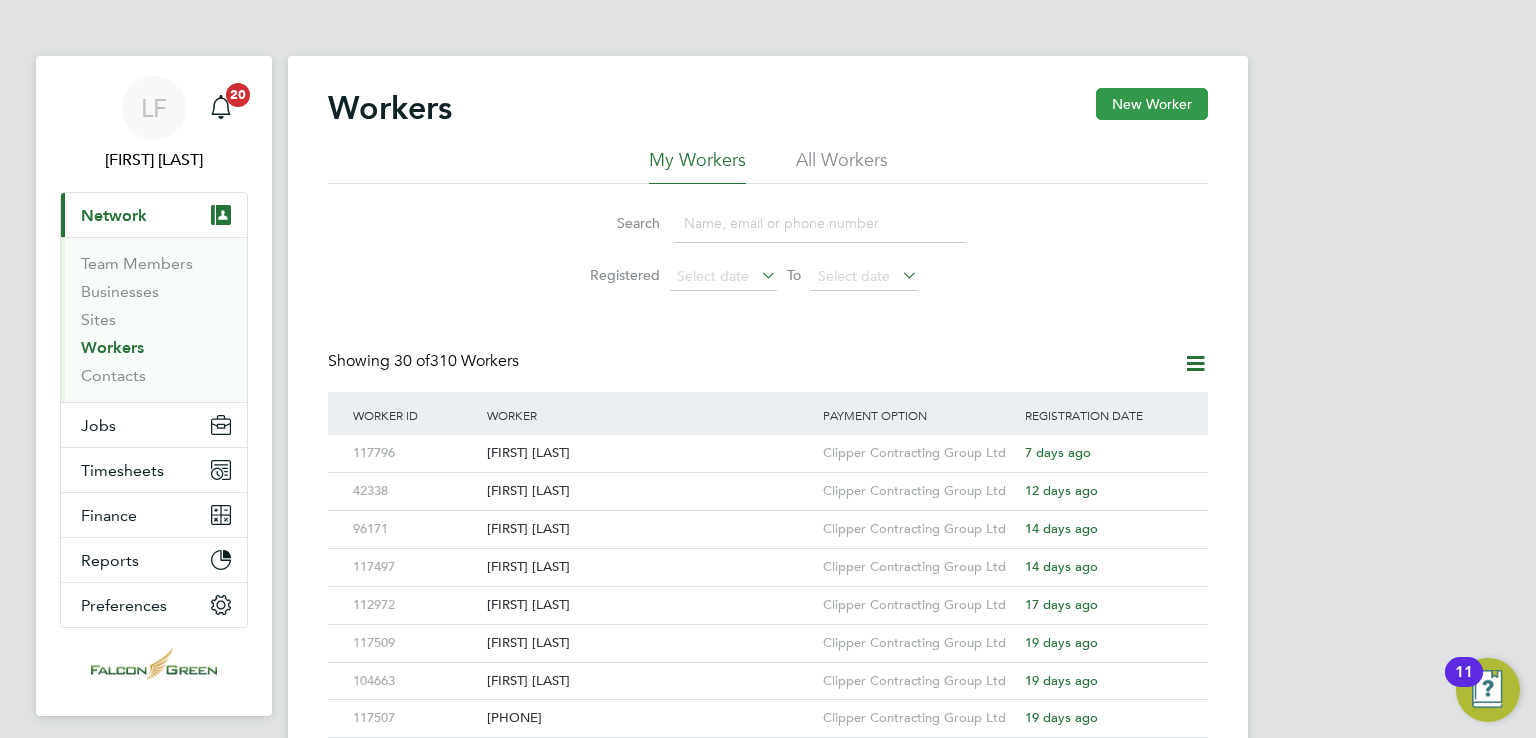 click on "New Worker" 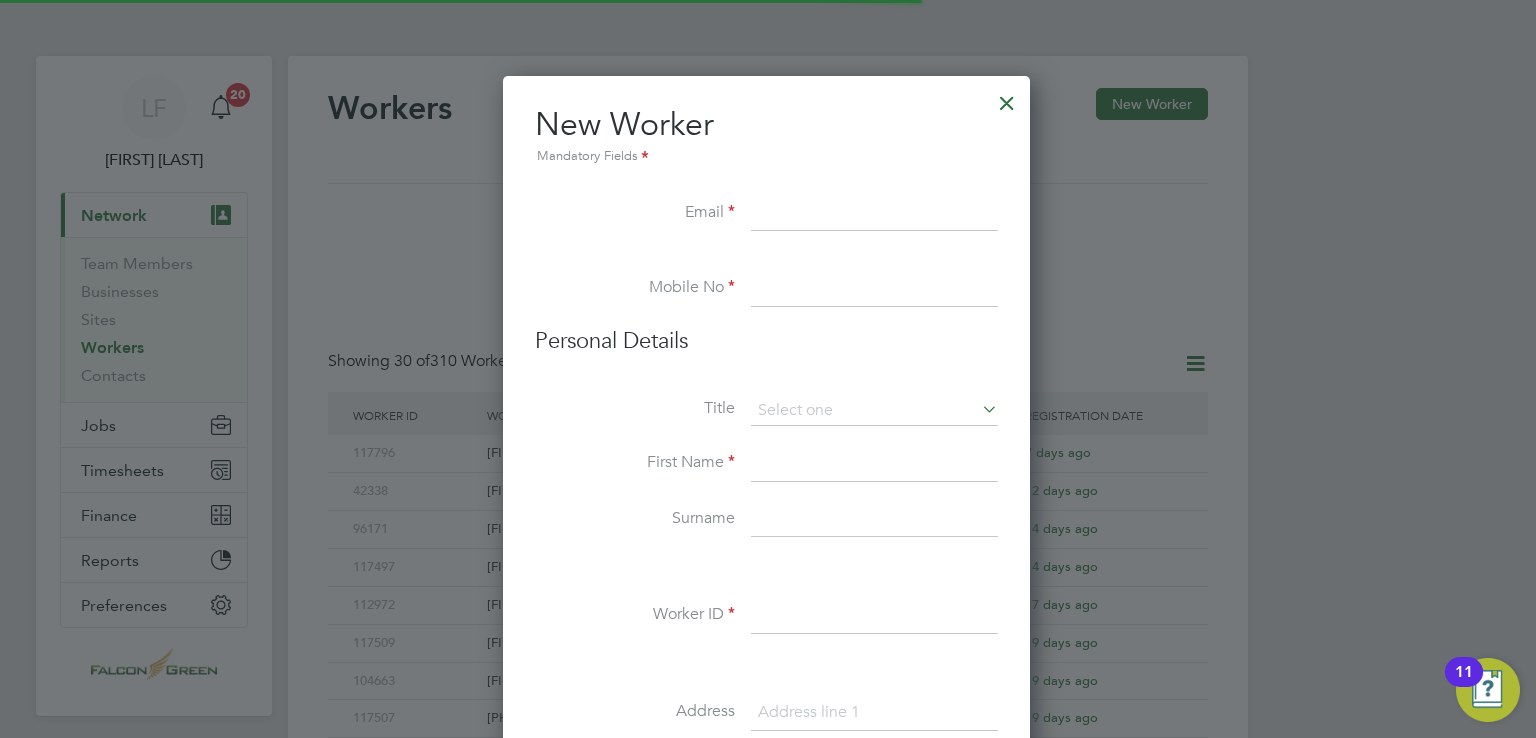 scroll, scrollTop: 10, scrollLeft: 10, axis: both 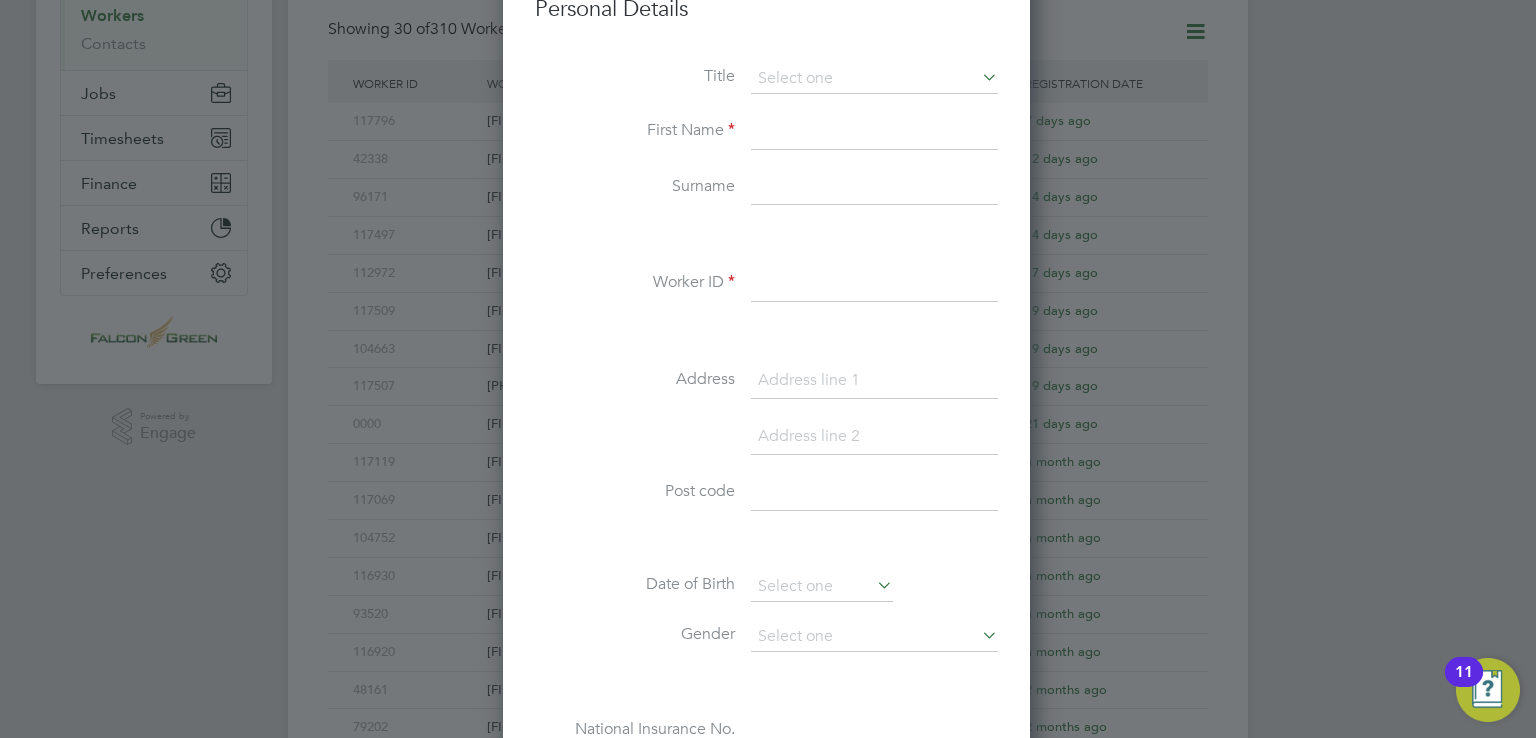 click on "Title   First Name   Surname   Worker ID   Address       Post code   Date of Birth   Gender   National Insurance No." at bounding box center [766, 427] 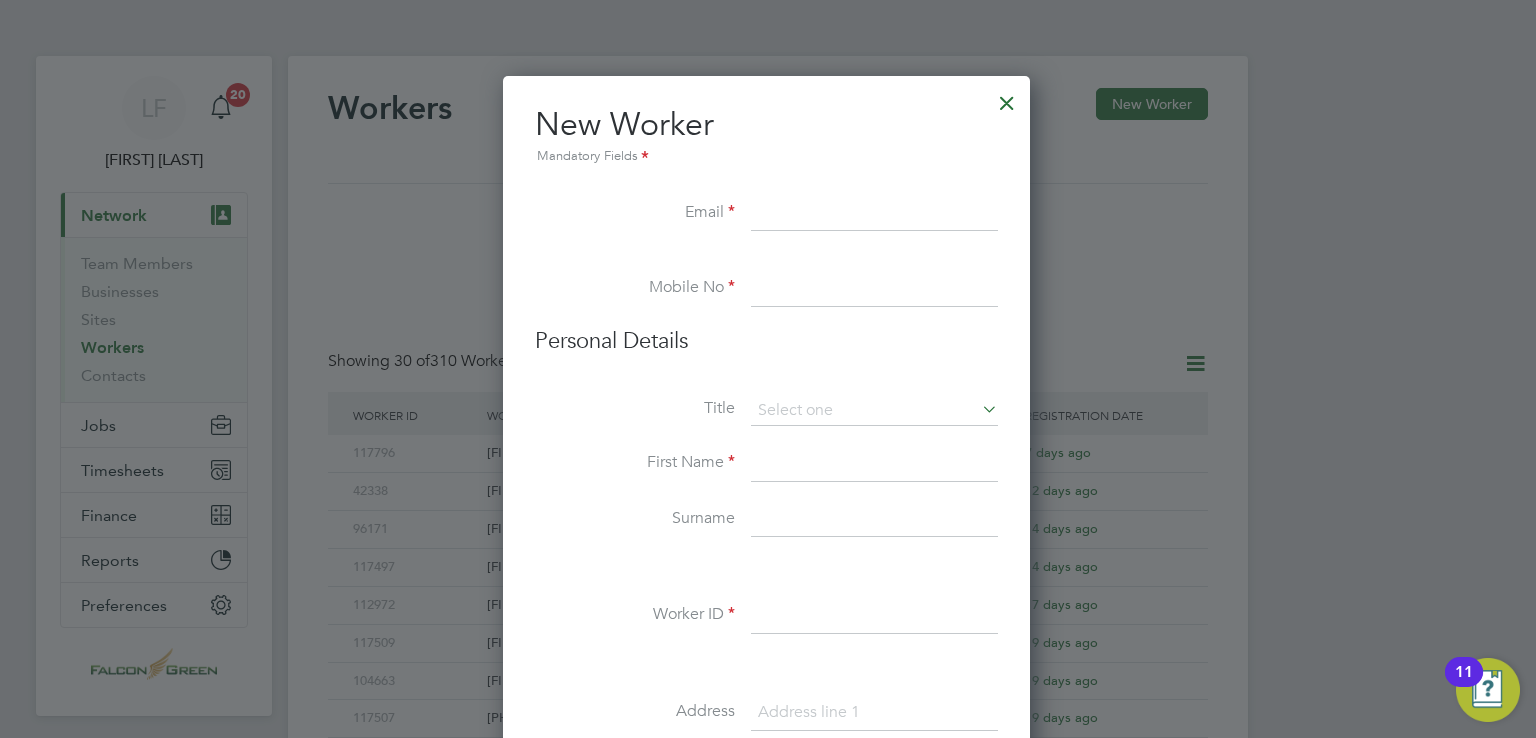 scroll, scrollTop: 3, scrollLeft: 0, axis: vertical 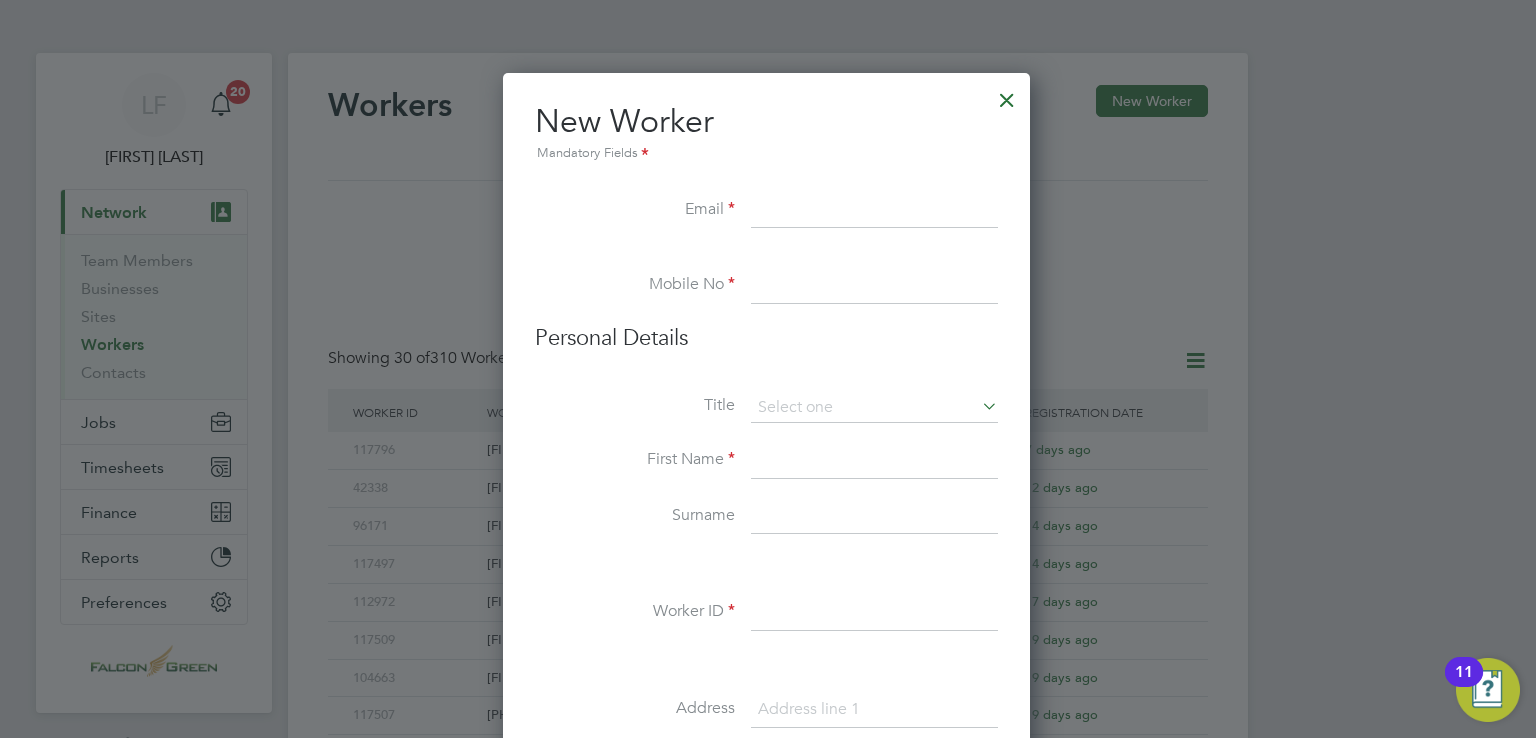 click at bounding box center [874, 211] 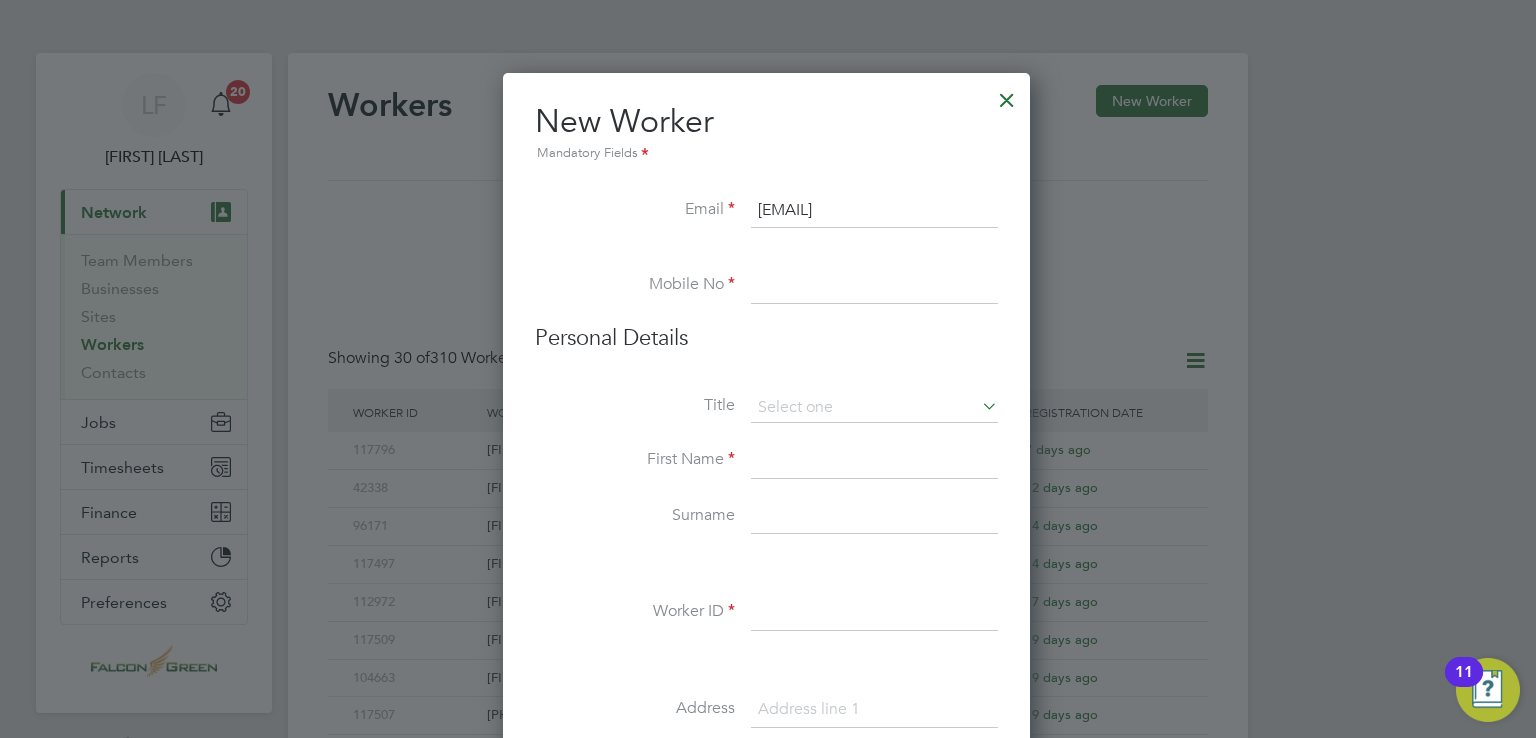 type on "domisore1987@gmail.com" 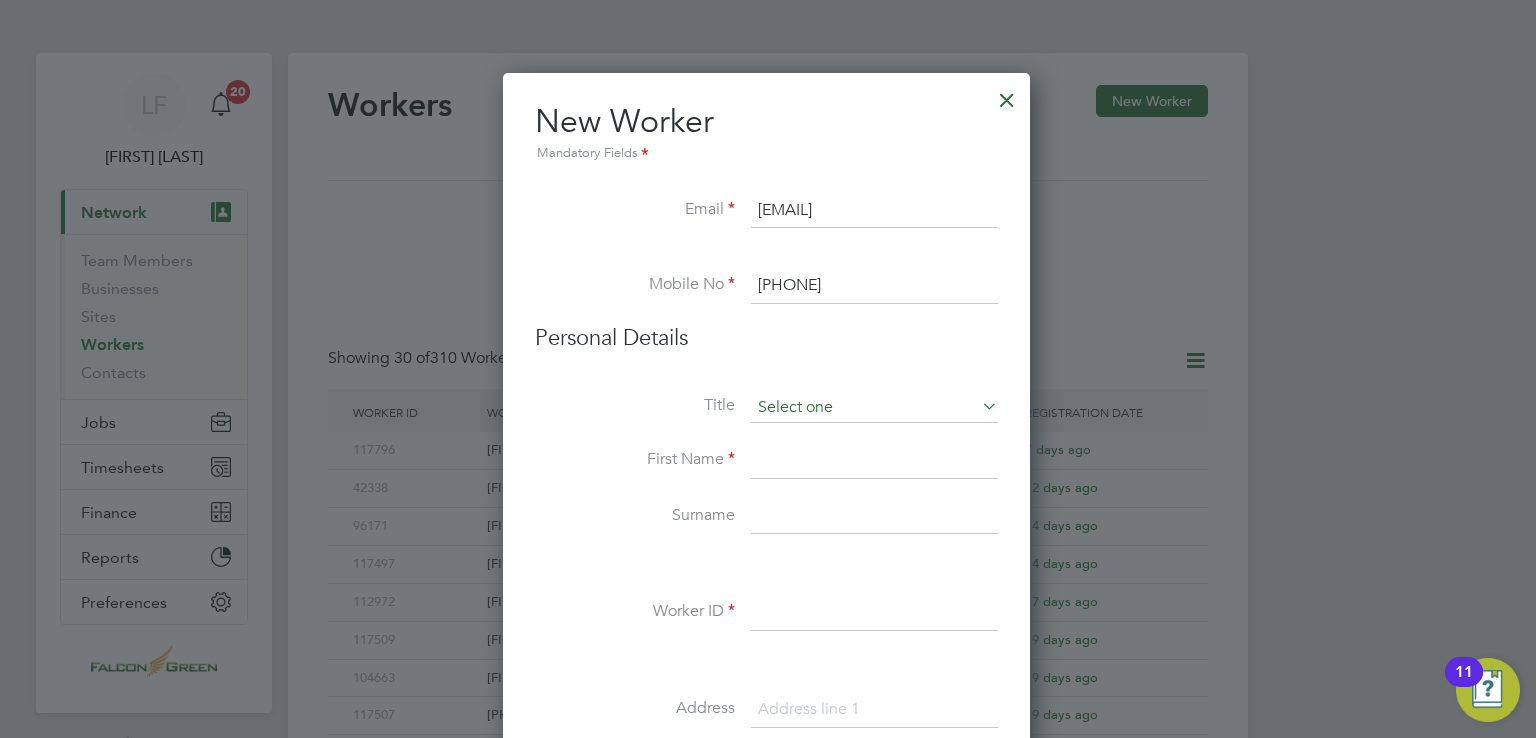 type on "07495073885" 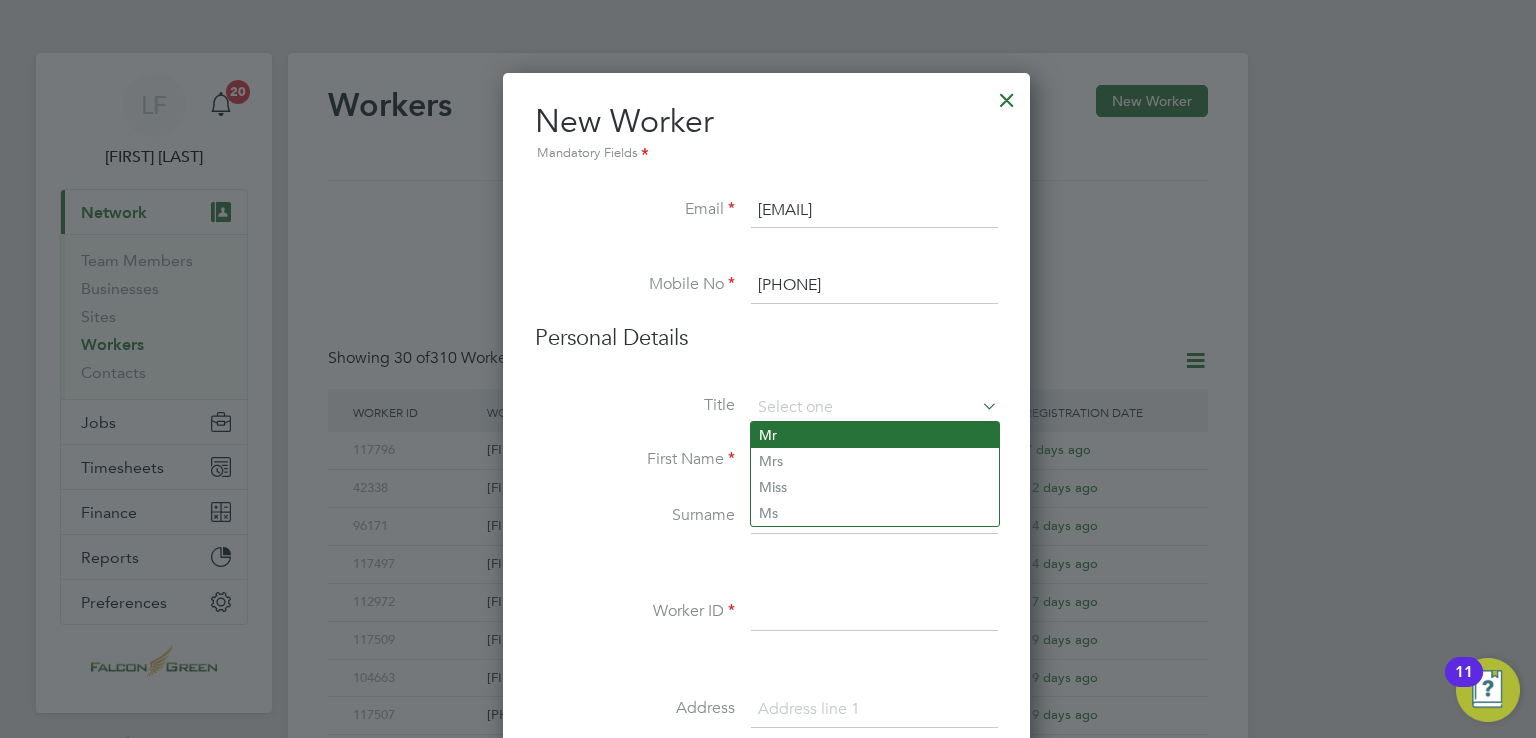 click on "Mr" 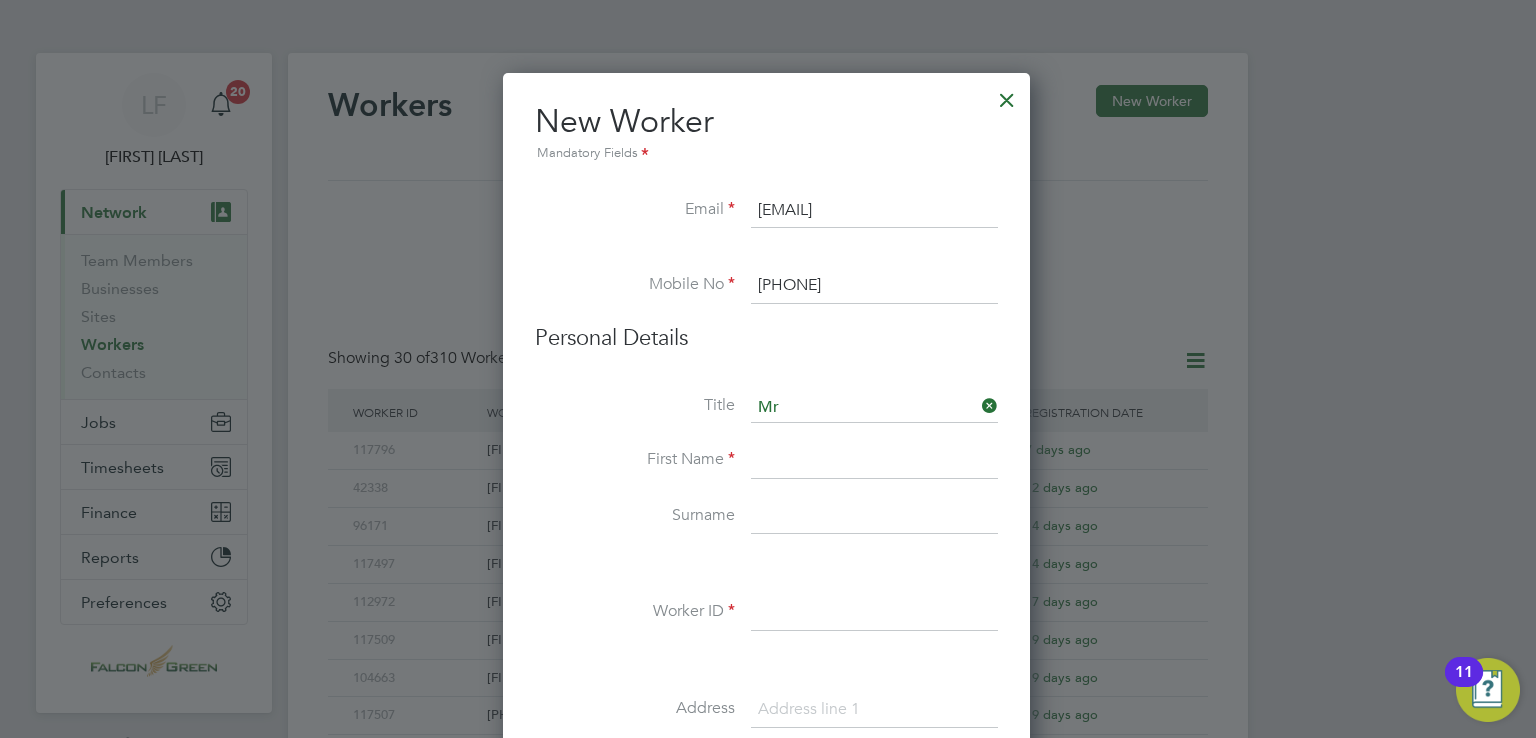 click at bounding box center [874, 461] 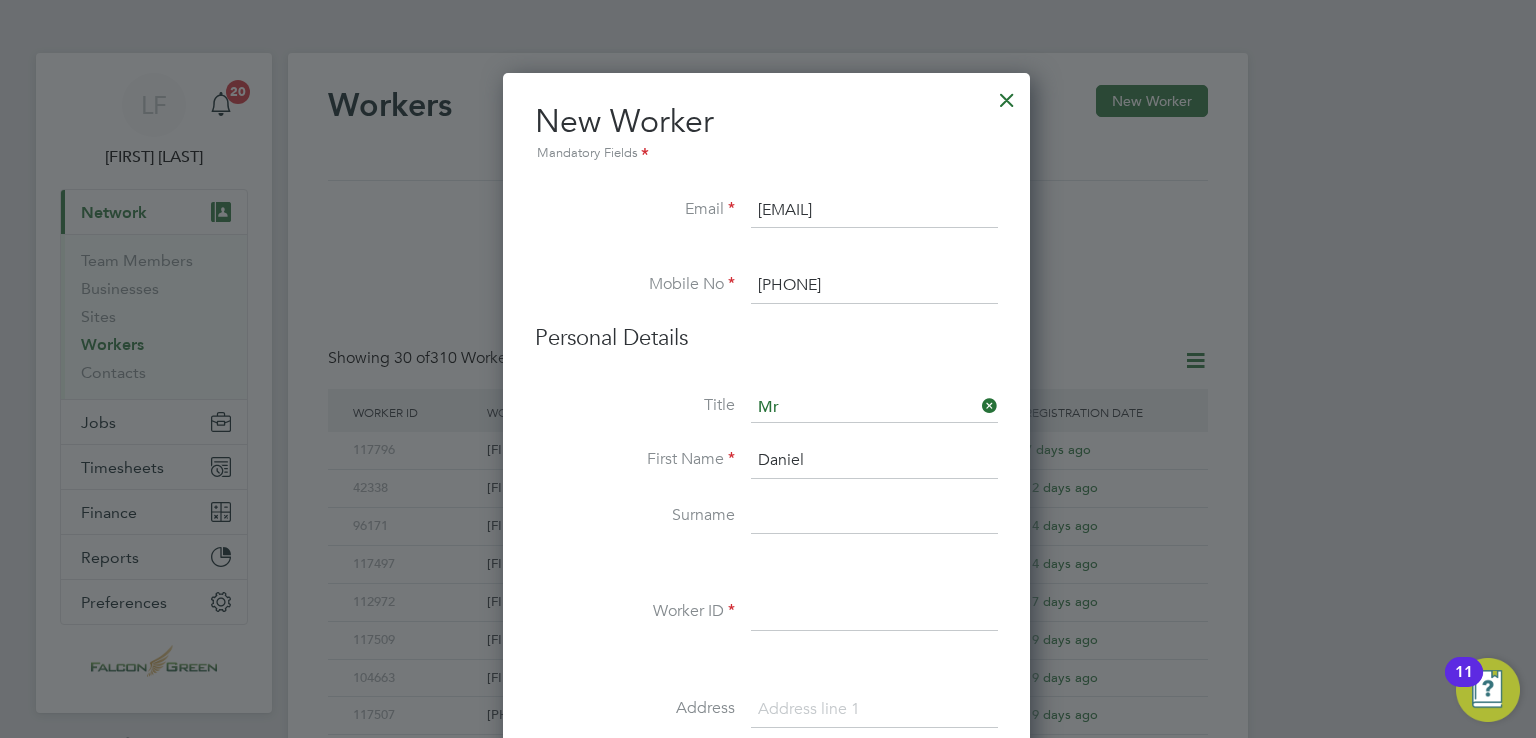 type on "Daniel" 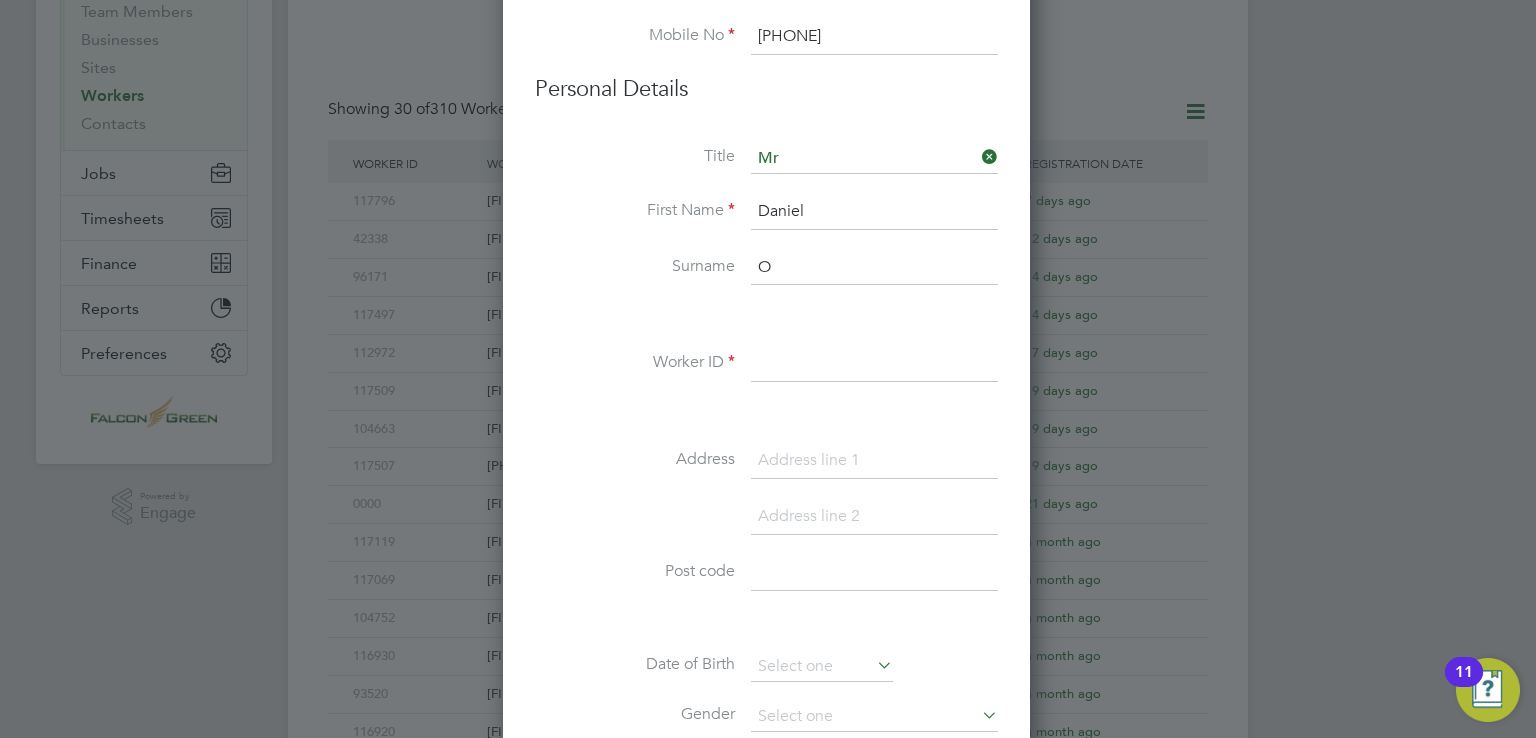 scroll, scrollTop: 254, scrollLeft: 0, axis: vertical 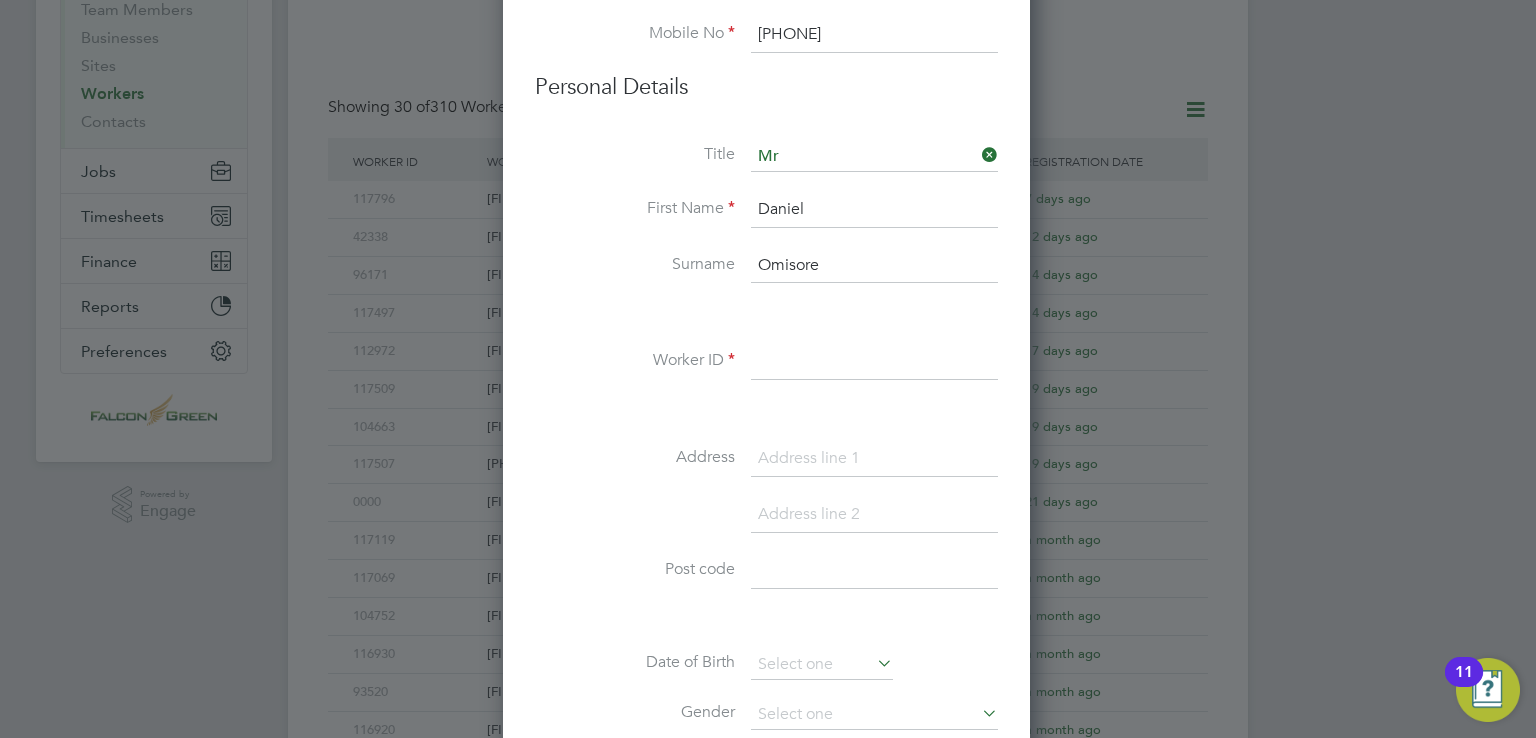 type on "Omisore" 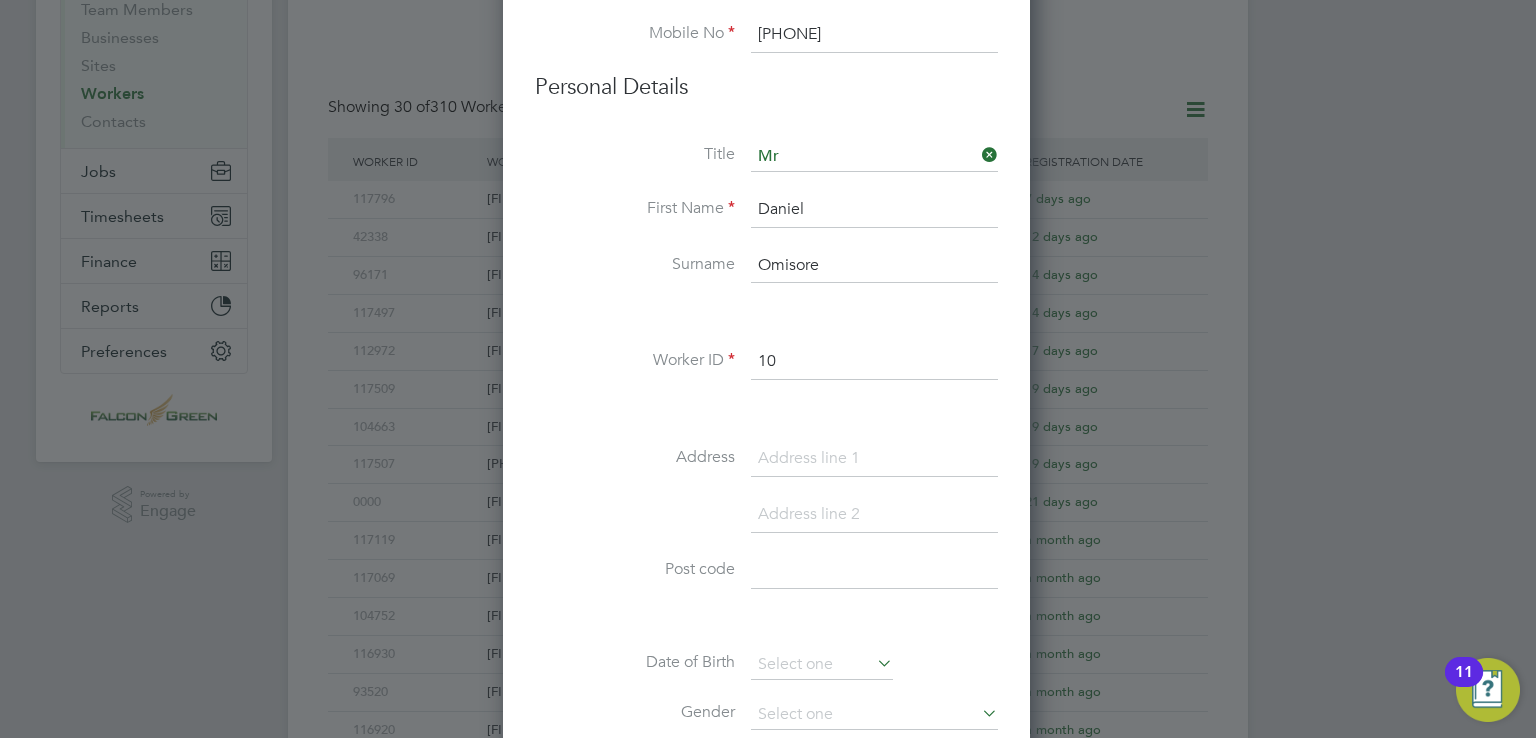 type on "1" 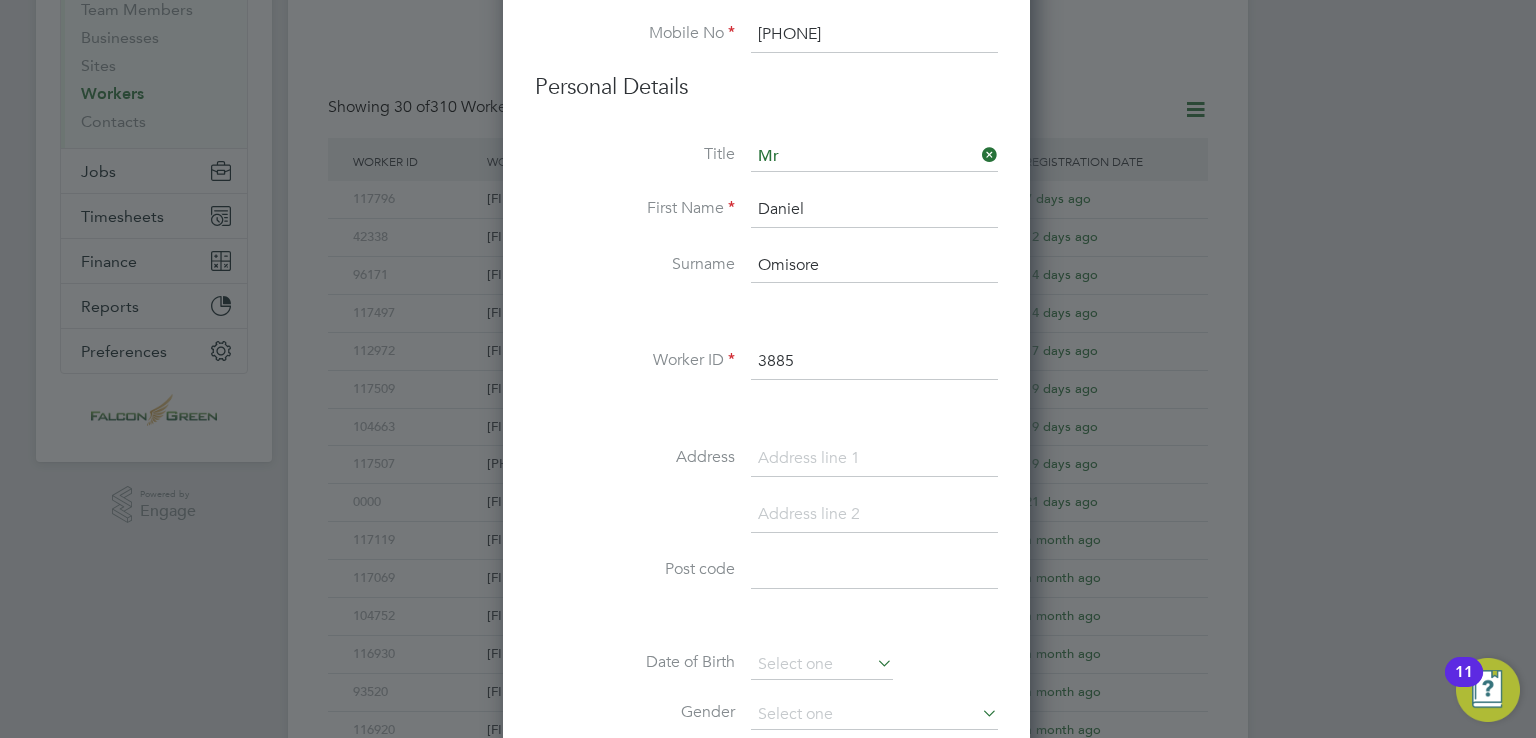 type on "3885" 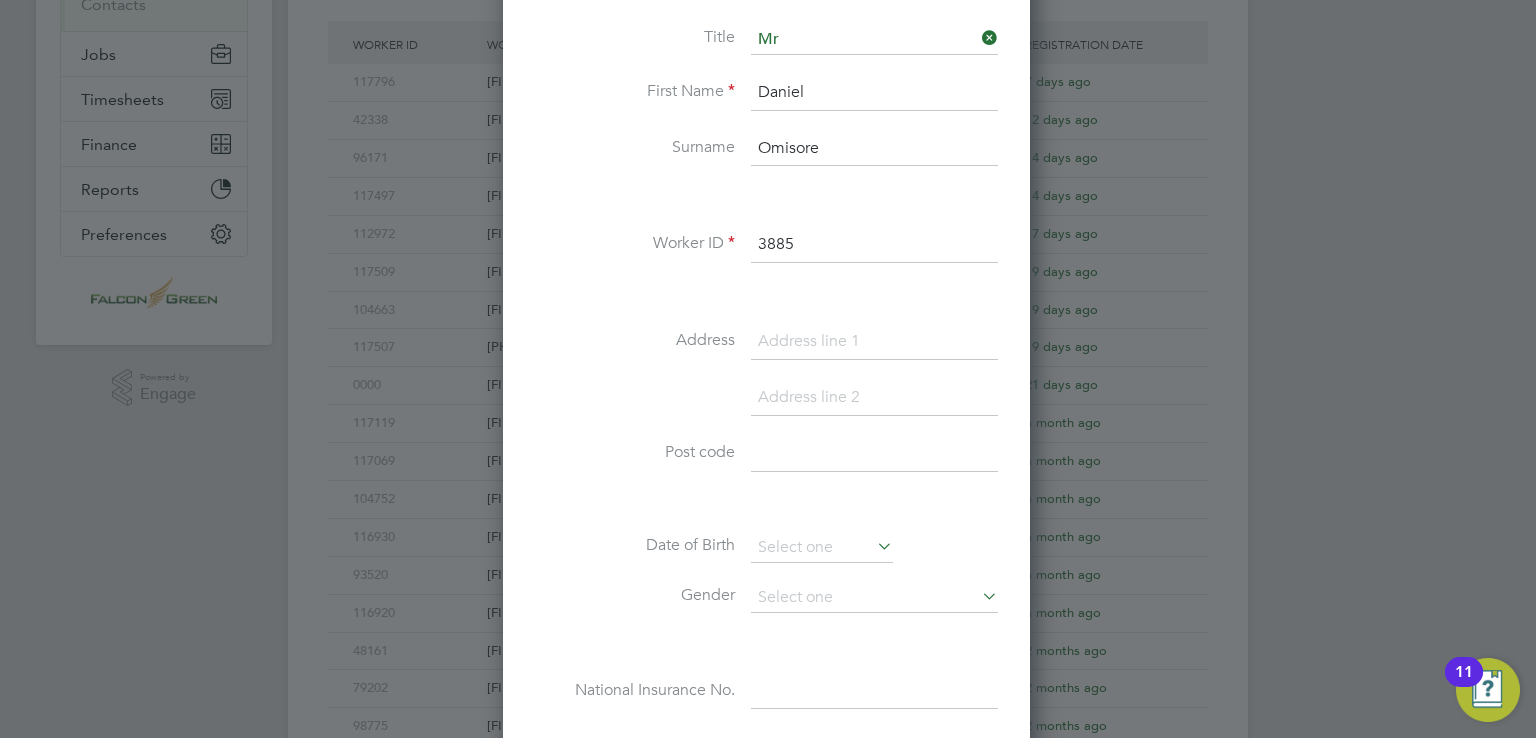 scroll, scrollTop: 370, scrollLeft: 0, axis: vertical 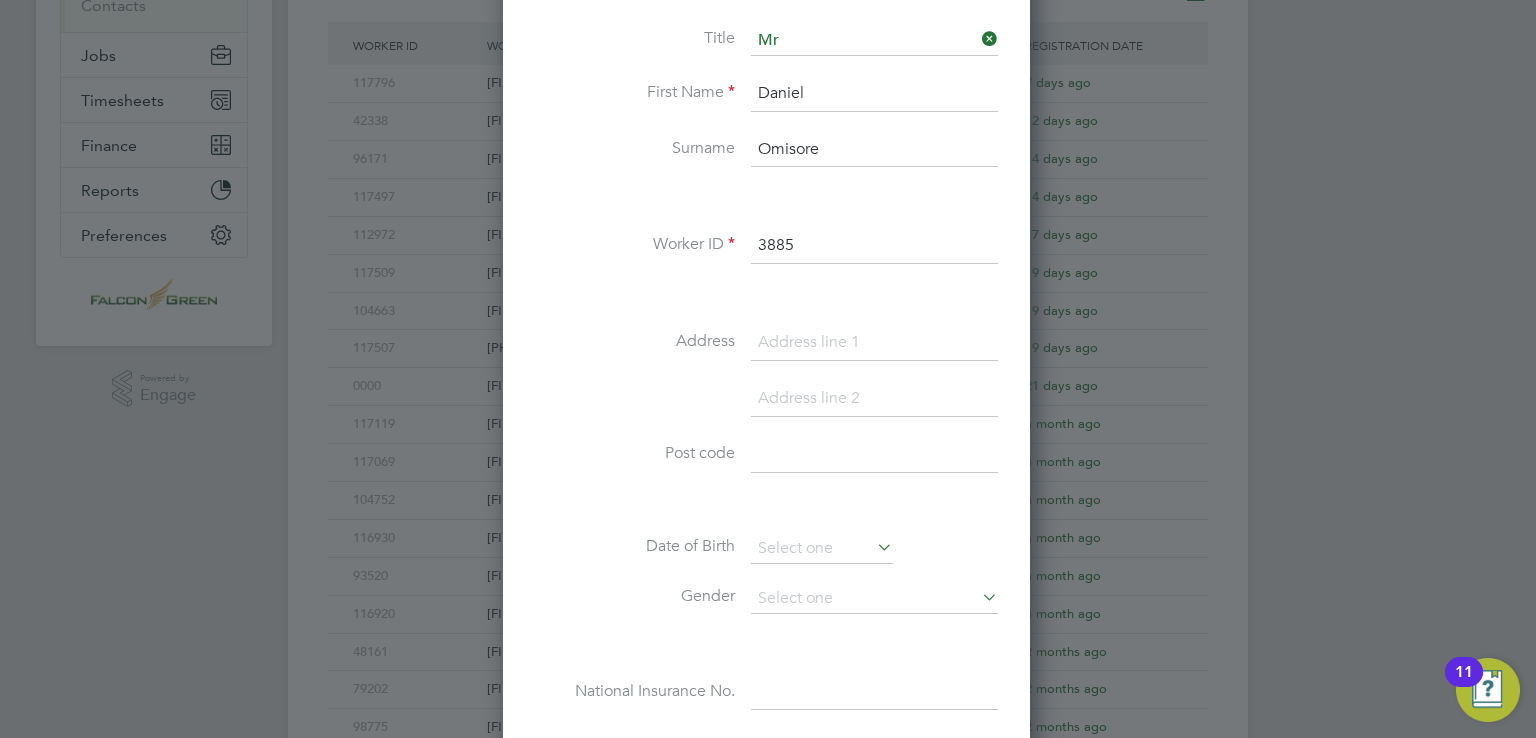 paste on "16 Cheesemans Terrace Star Road London London W14 9XA United Kingdom" 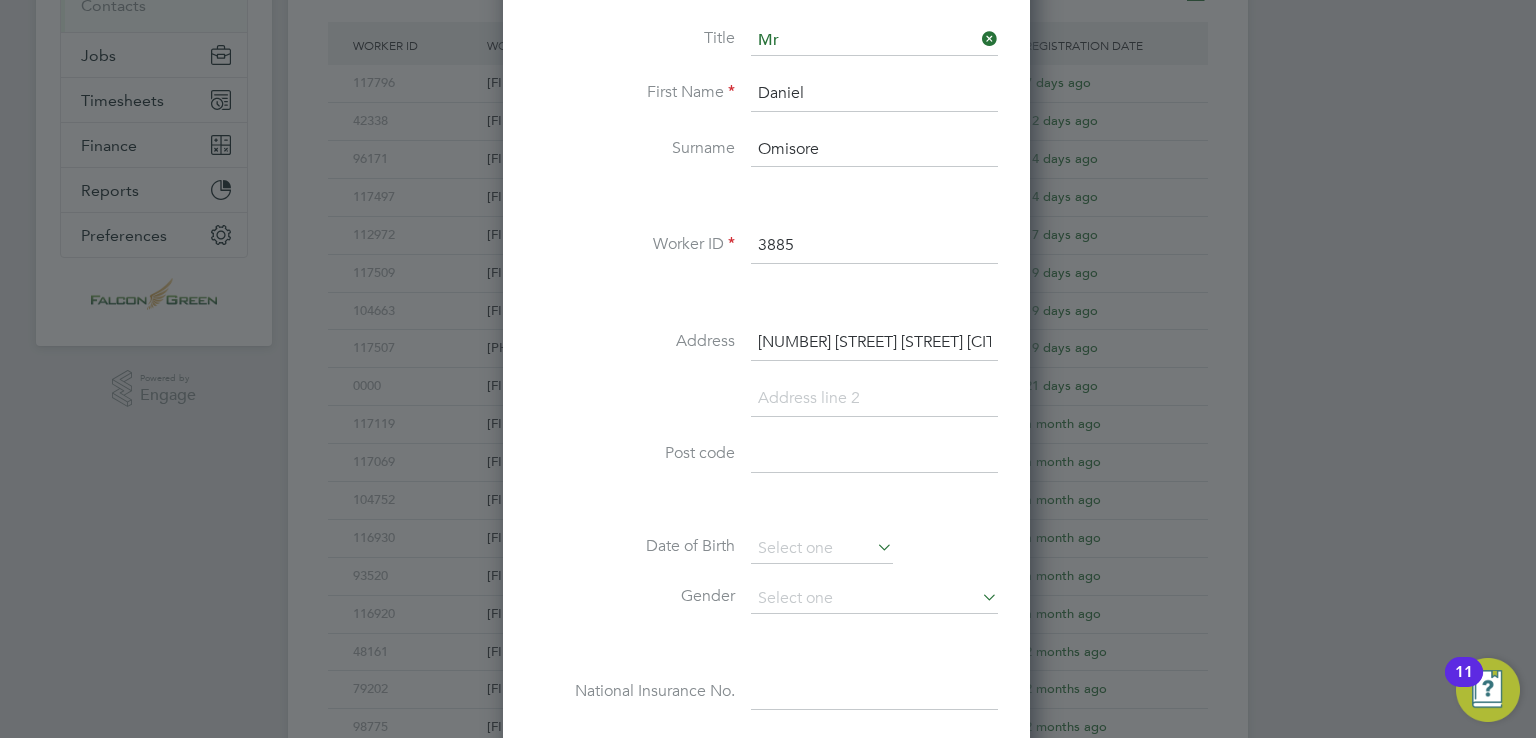 scroll, scrollTop: 0, scrollLeft: 327, axis: horizontal 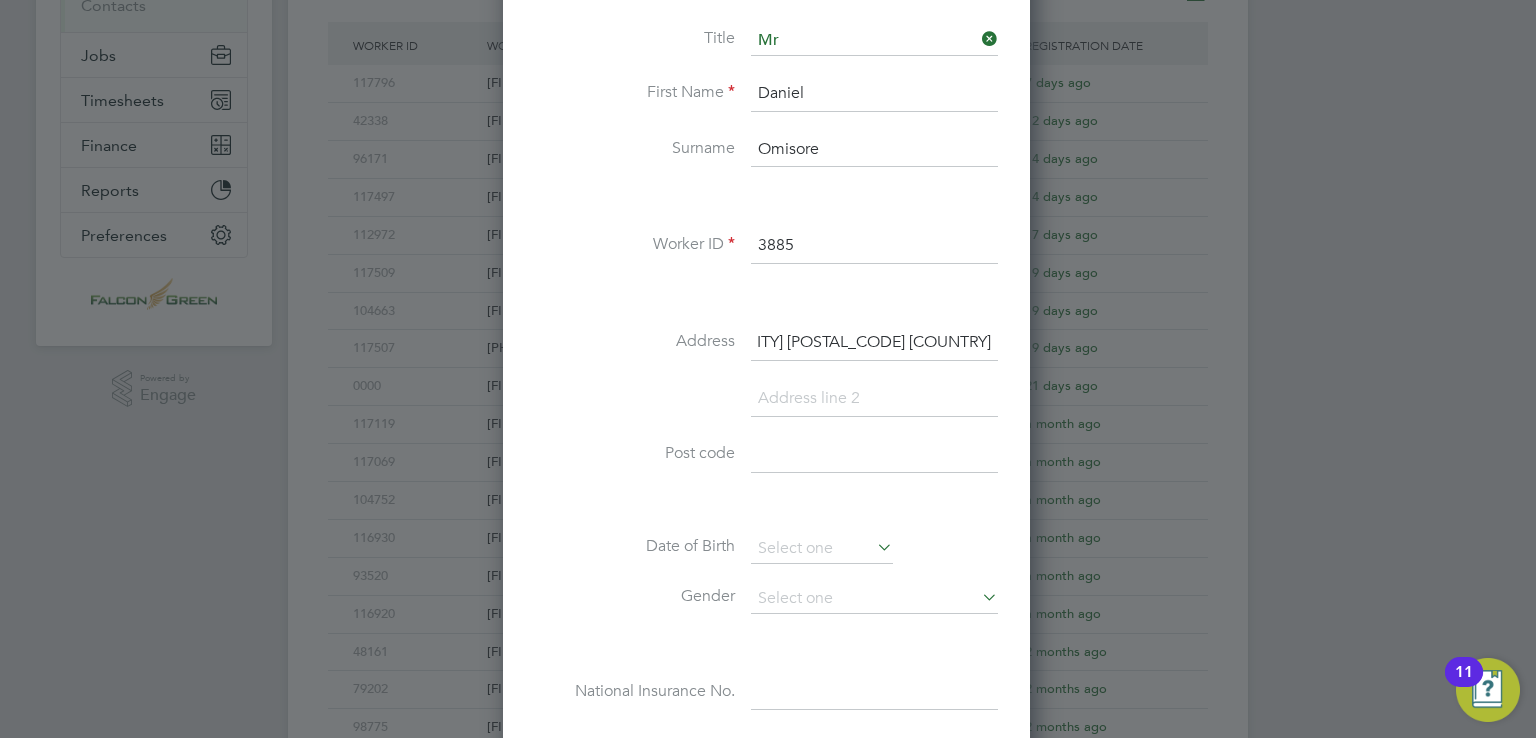 drag, startPoint x: 869, startPoint y: 345, endPoint x: 800, endPoint y: 344, distance: 69.00725 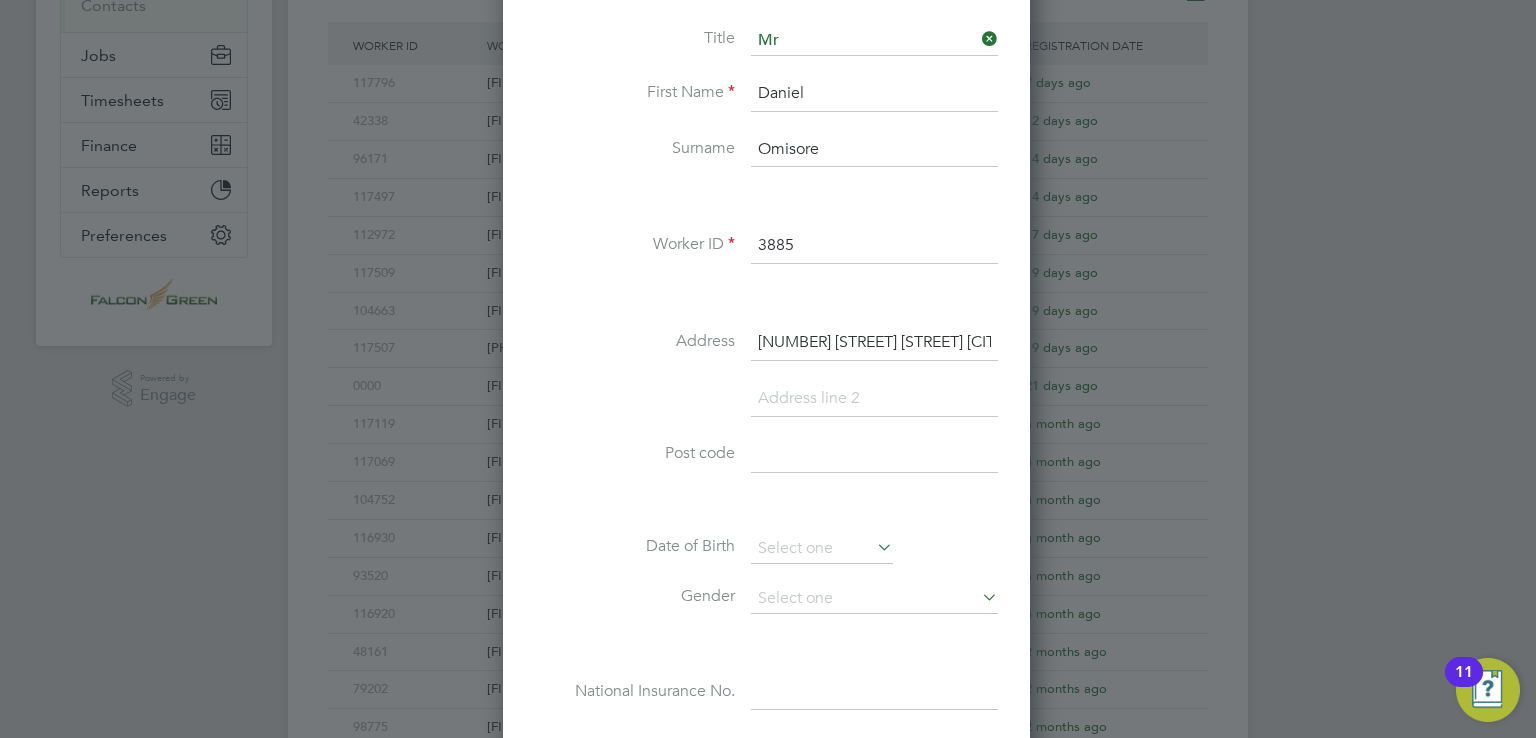 click at bounding box center [874, 455] 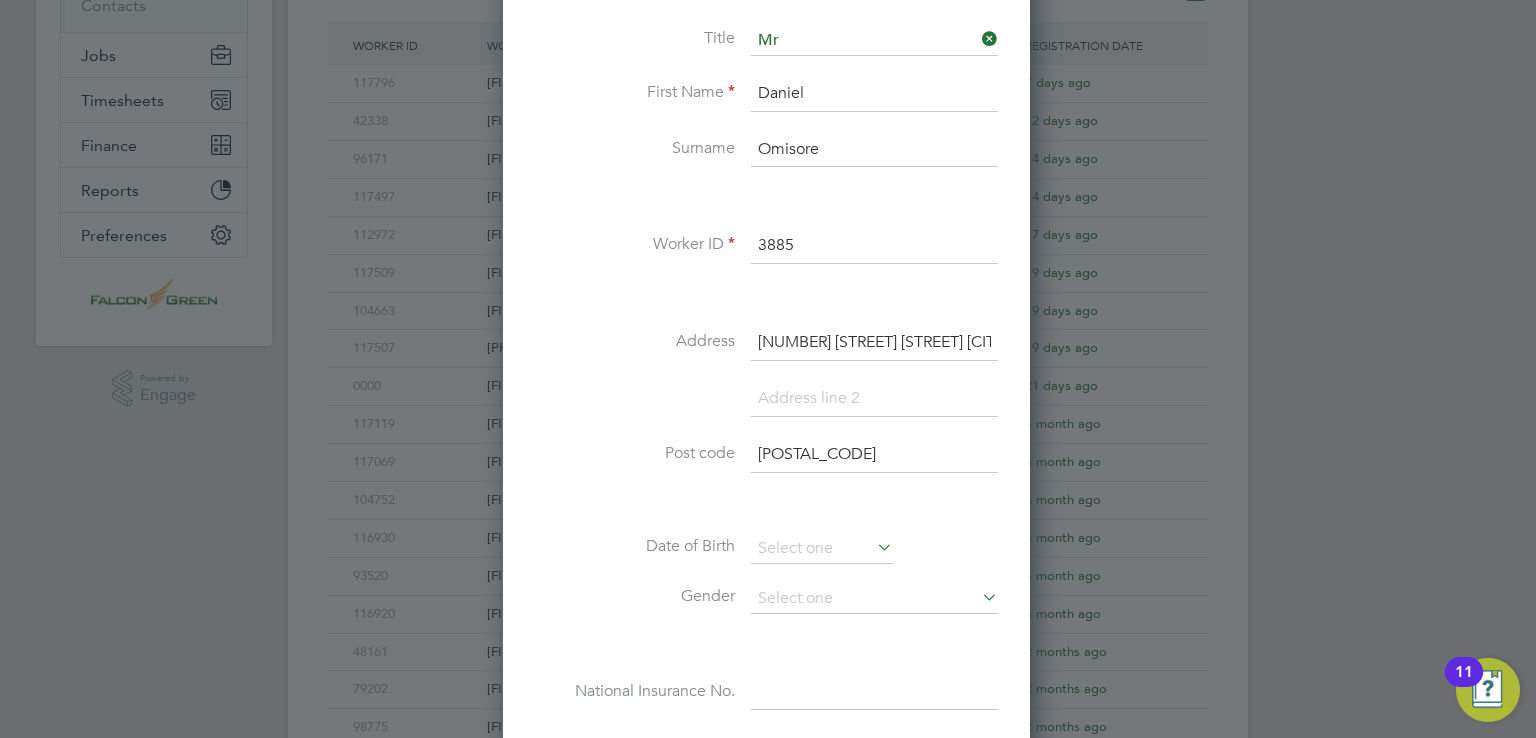 type on "W14 9XA" 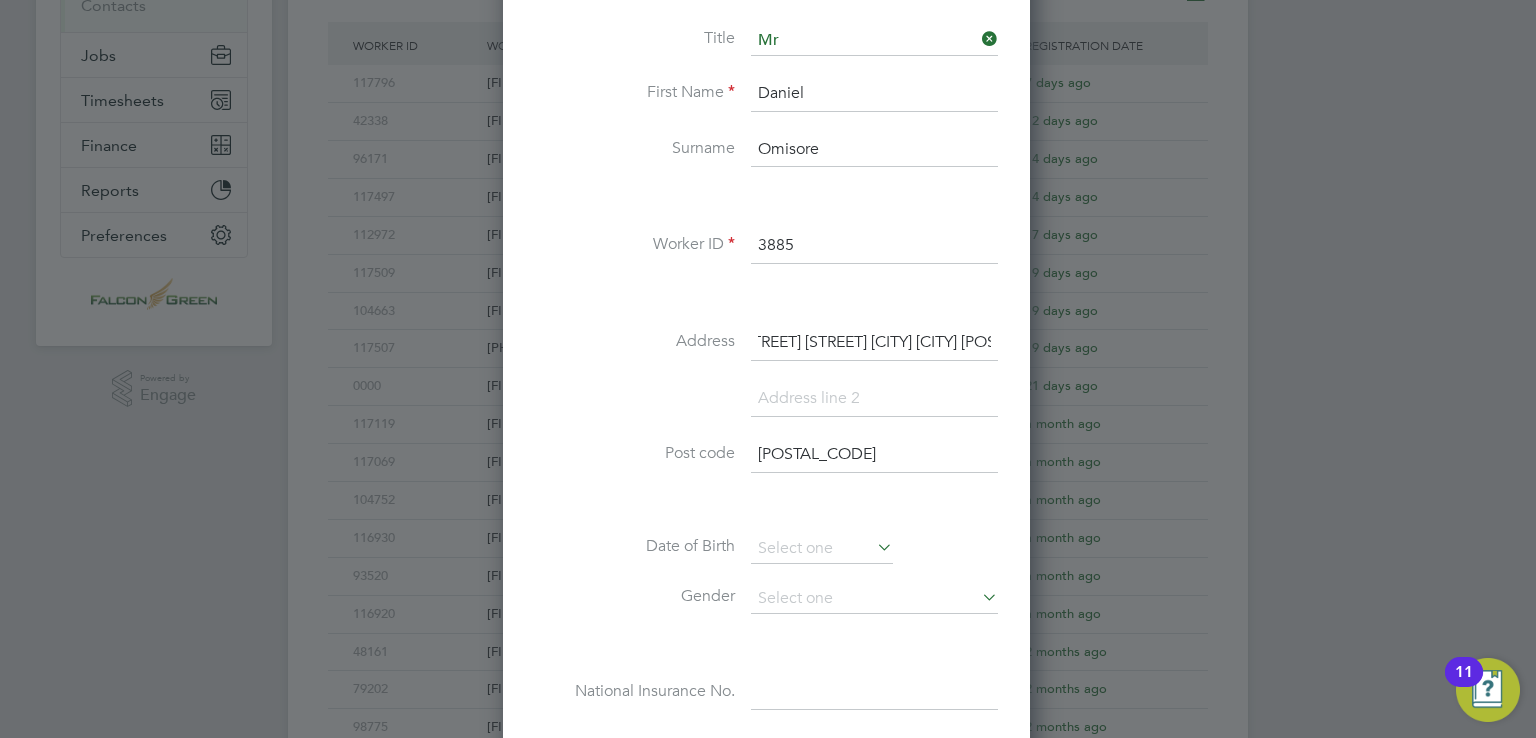 scroll, scrollTop: 0, scrollLeft: 99, axis: horizontal 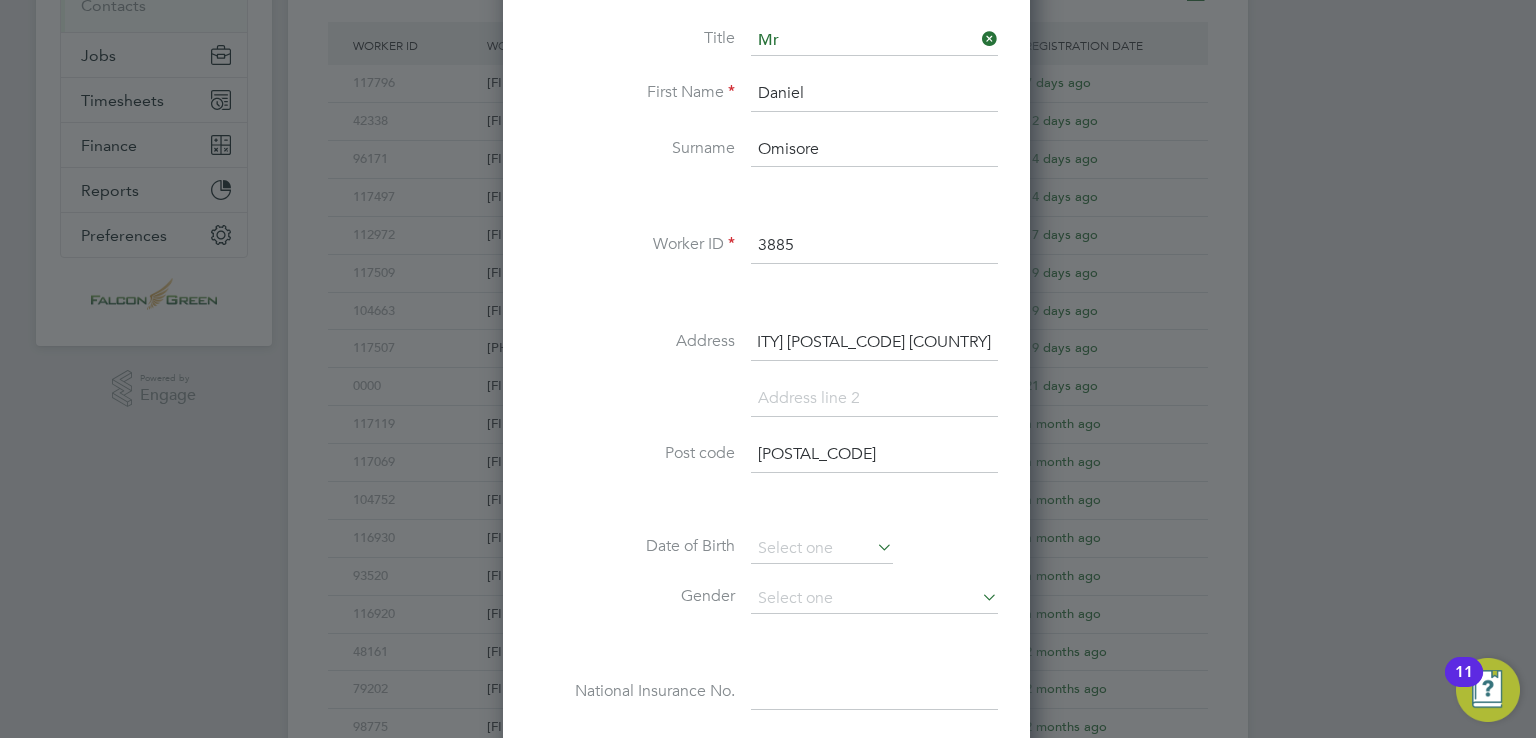 drag, startPoint x: 914, startPoint y: 338, endPoint x: 1114, endPoint y: 334, distance: 200.04 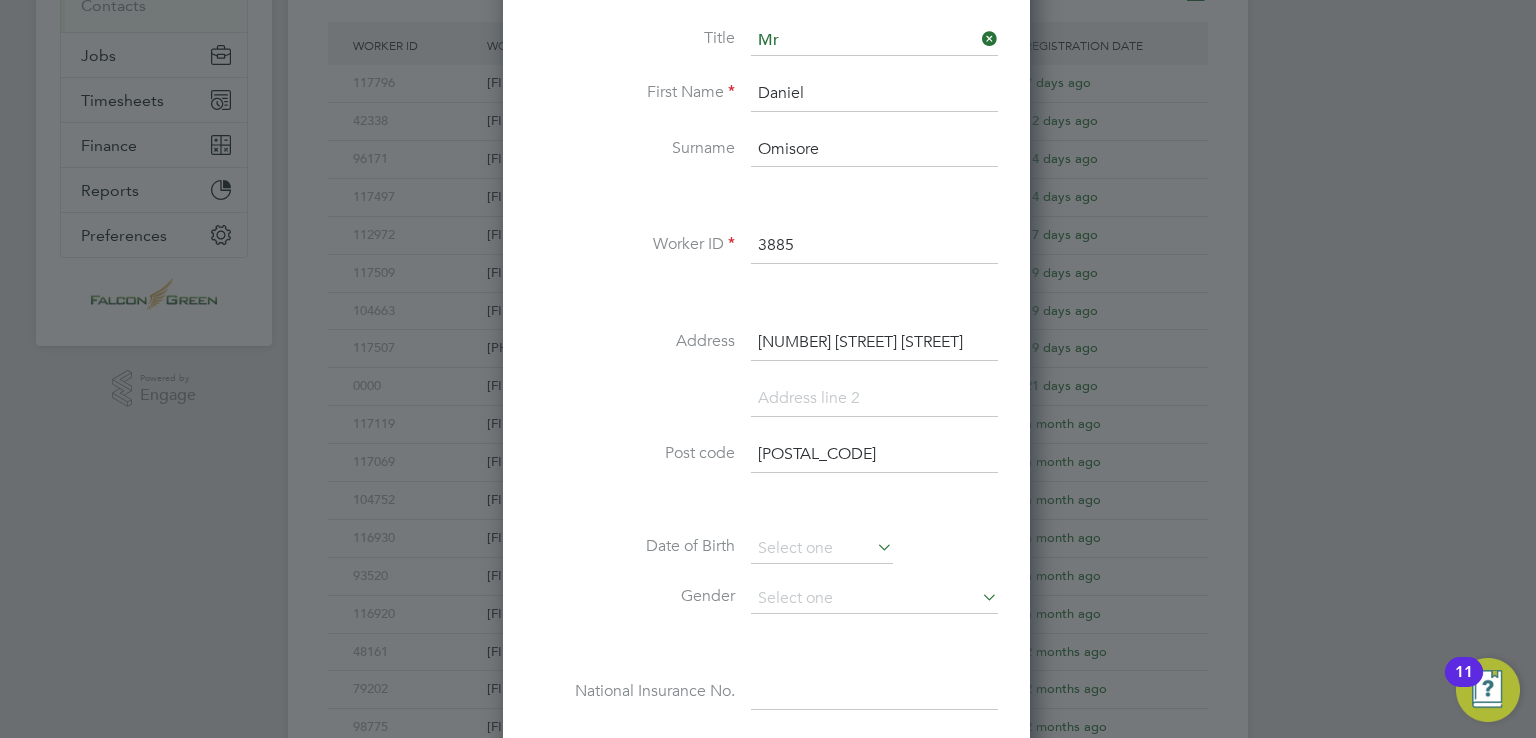 scroll, scrollTop: 0, scrollLeft: 20, axis: horizontal 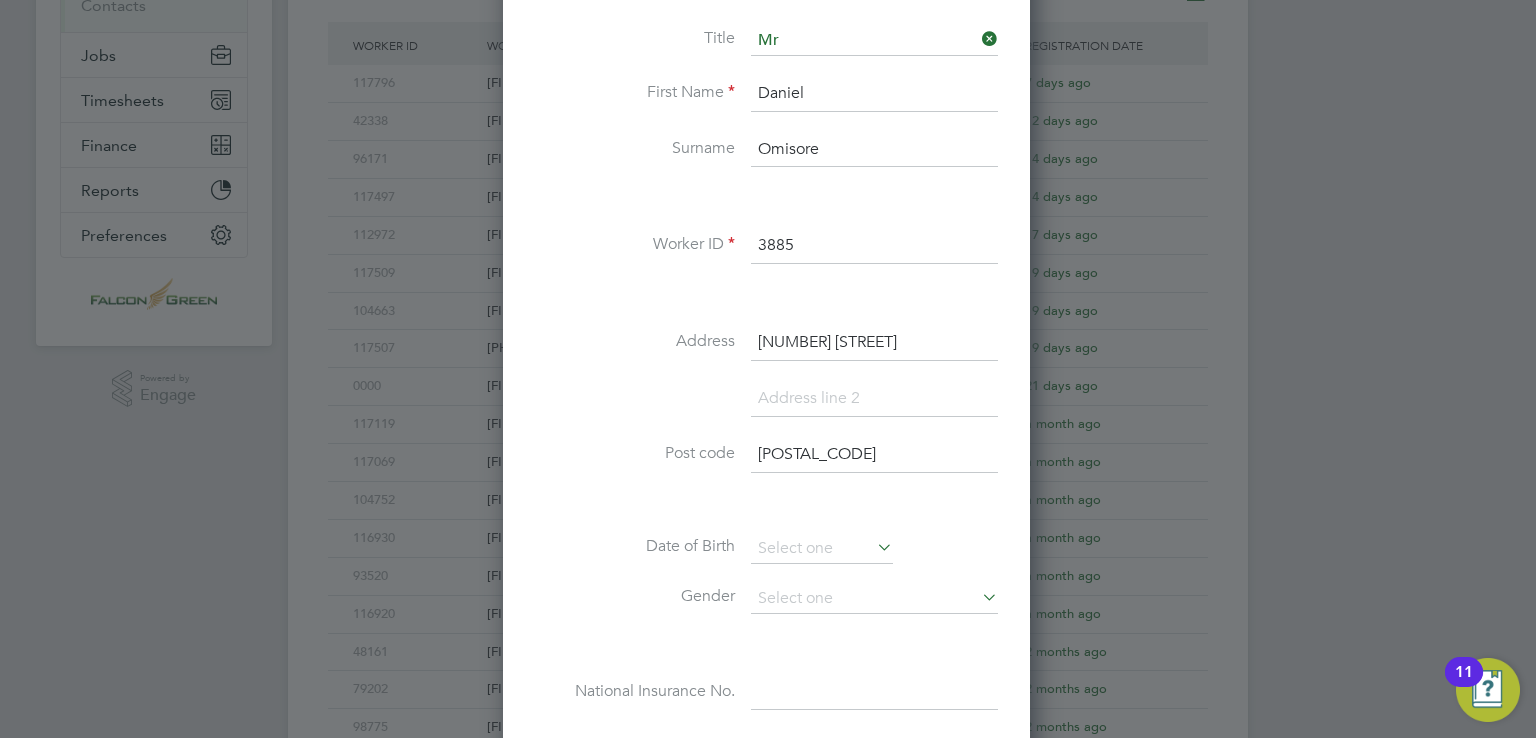 type on "16 Cheesemans Terrace" 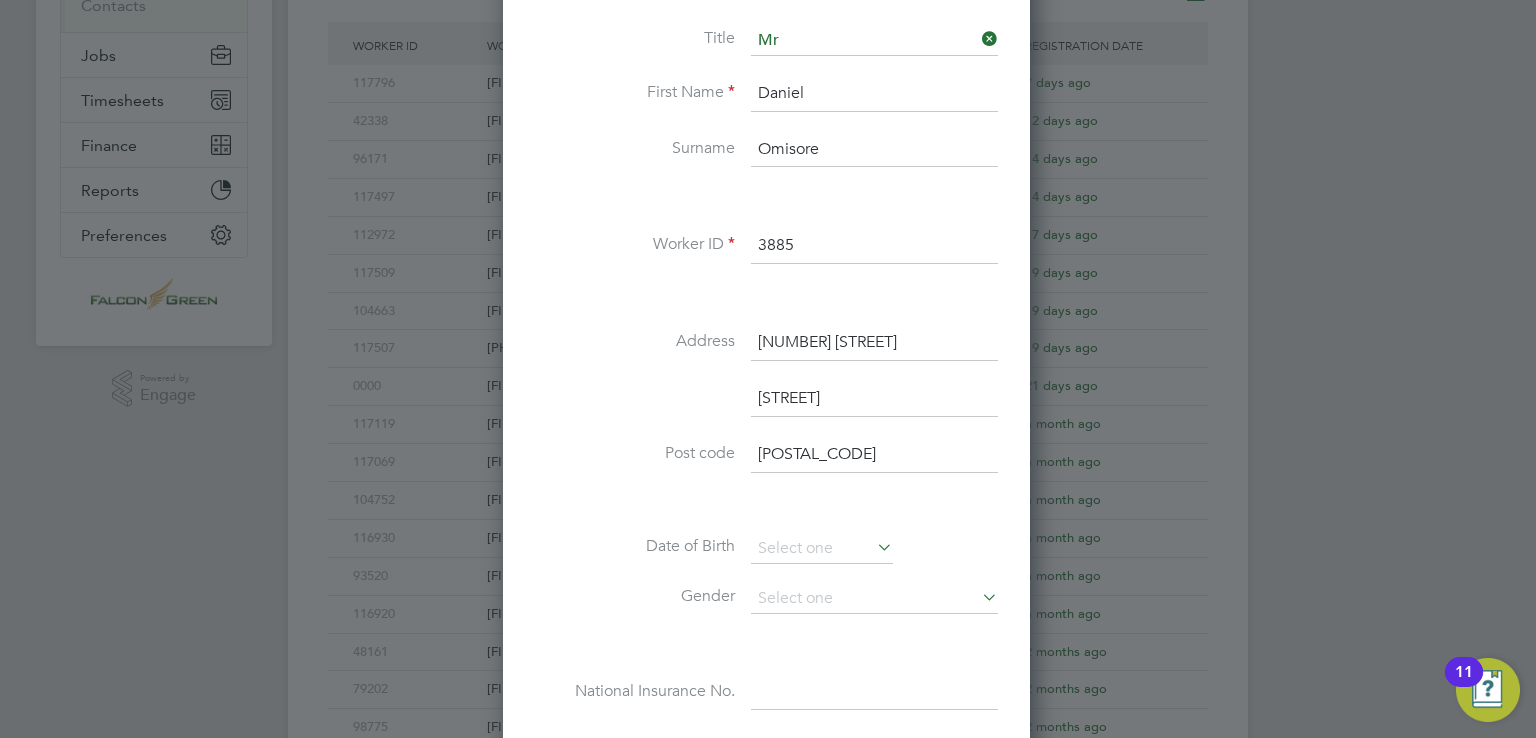 scroll, scrollTop: 9, scrollLeft: 10, axis: both 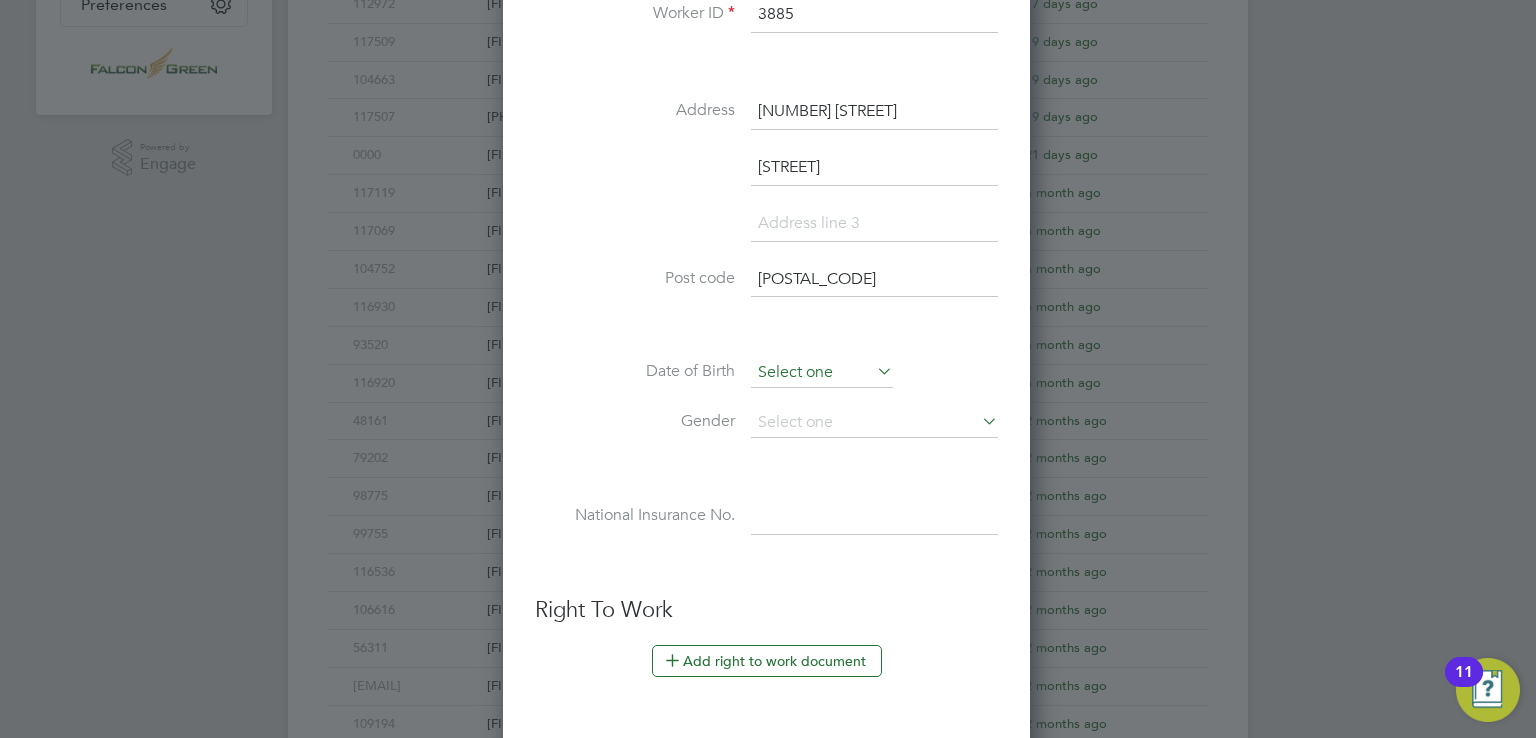type on "Star Road" 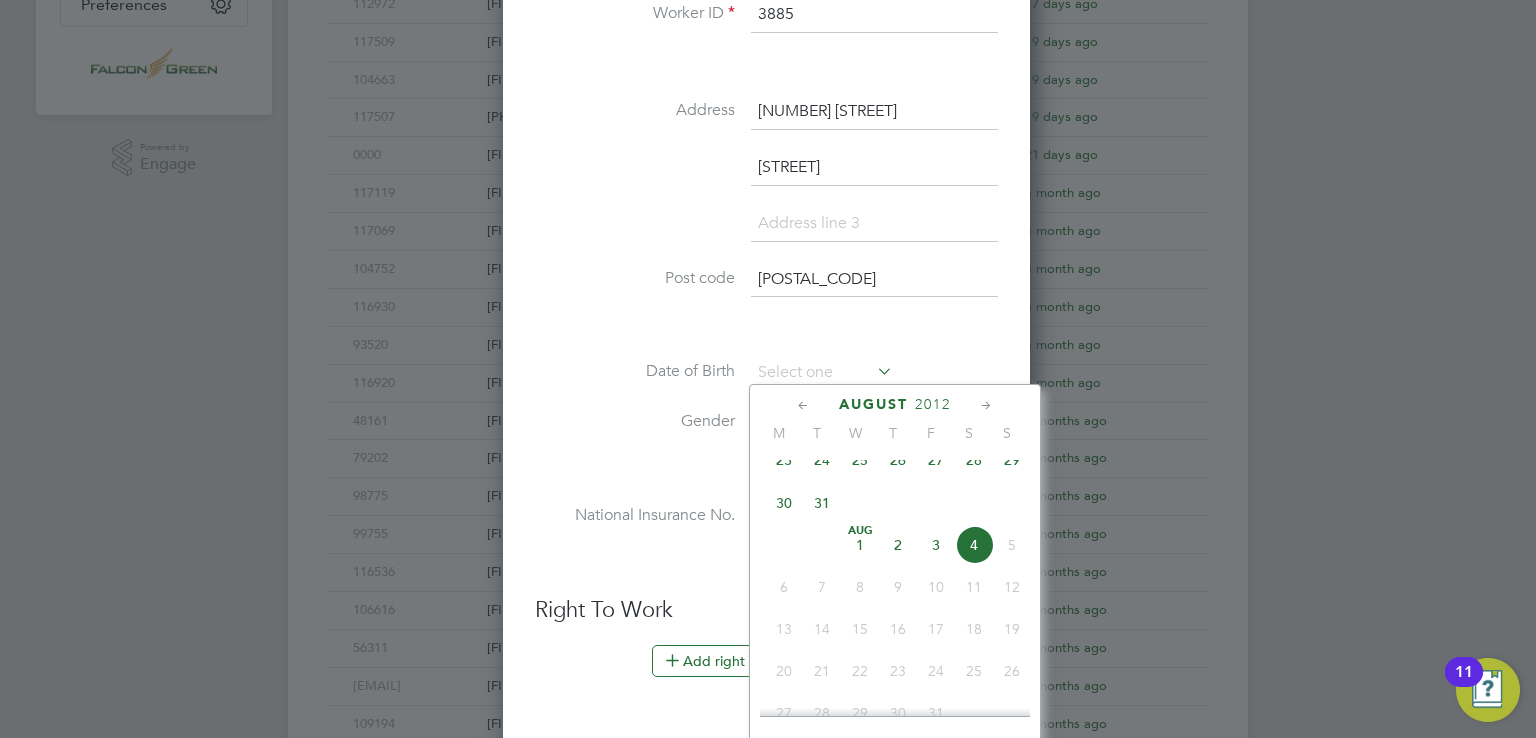 click on "2012" 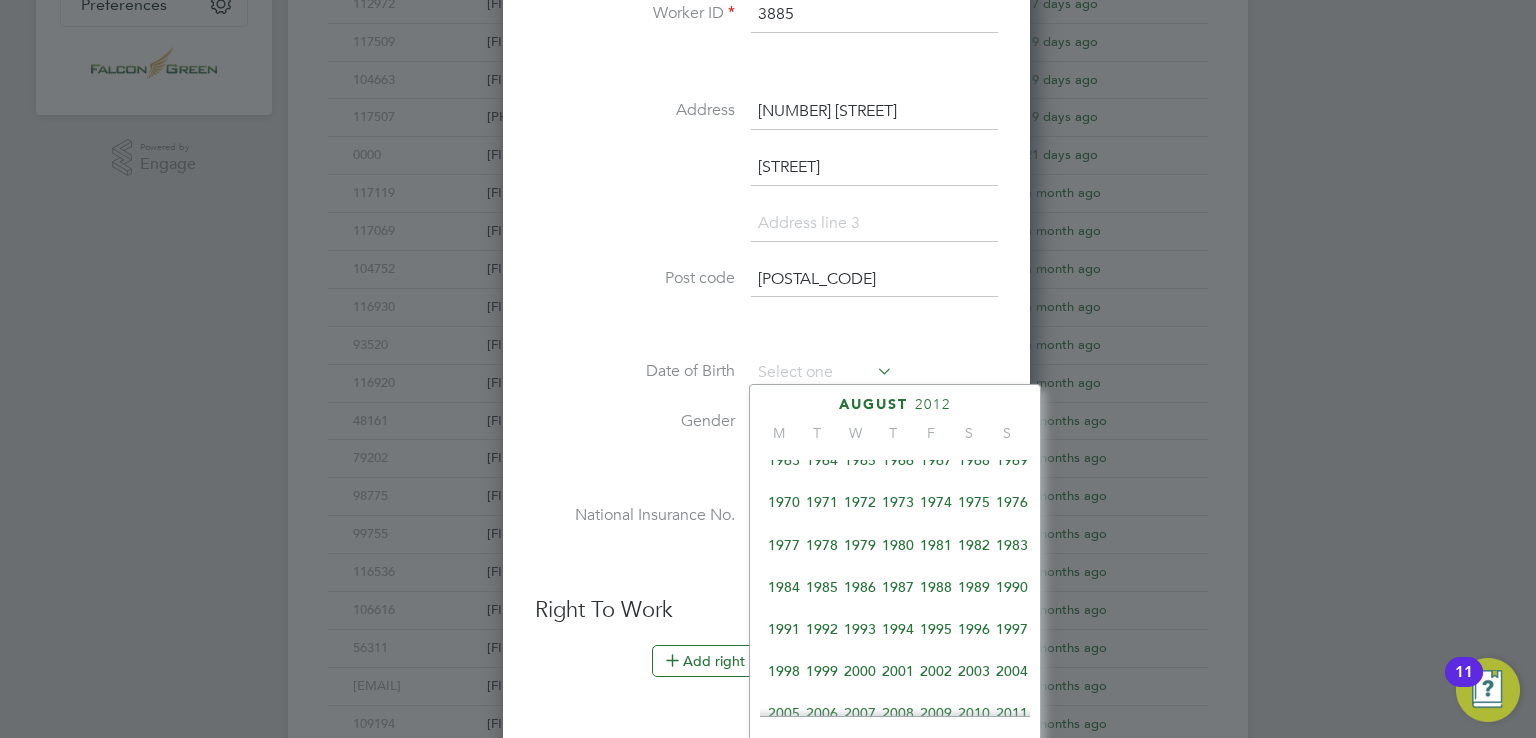 scroll, scrollTop: 354, scrollLeft: 0, axis: vertical 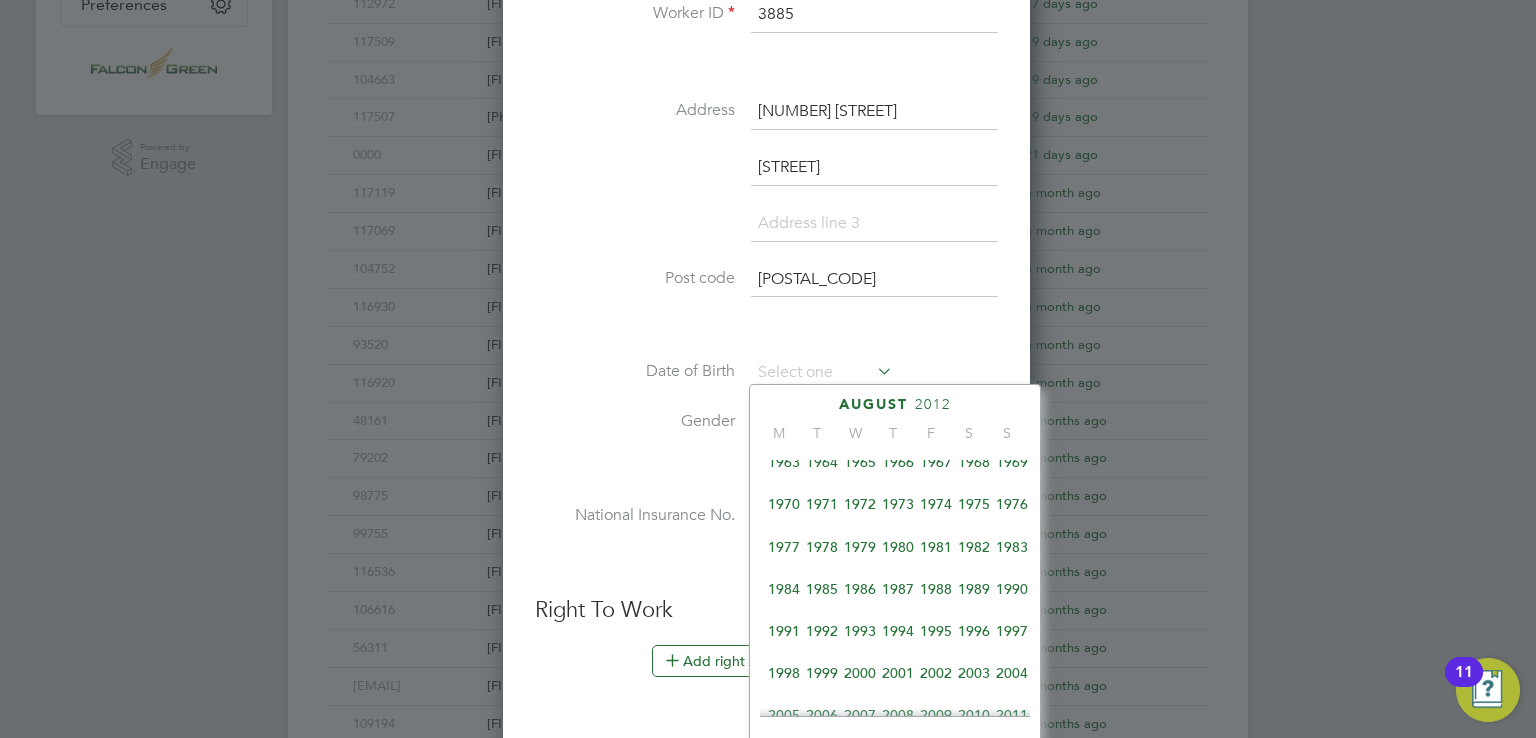 click on "1987" 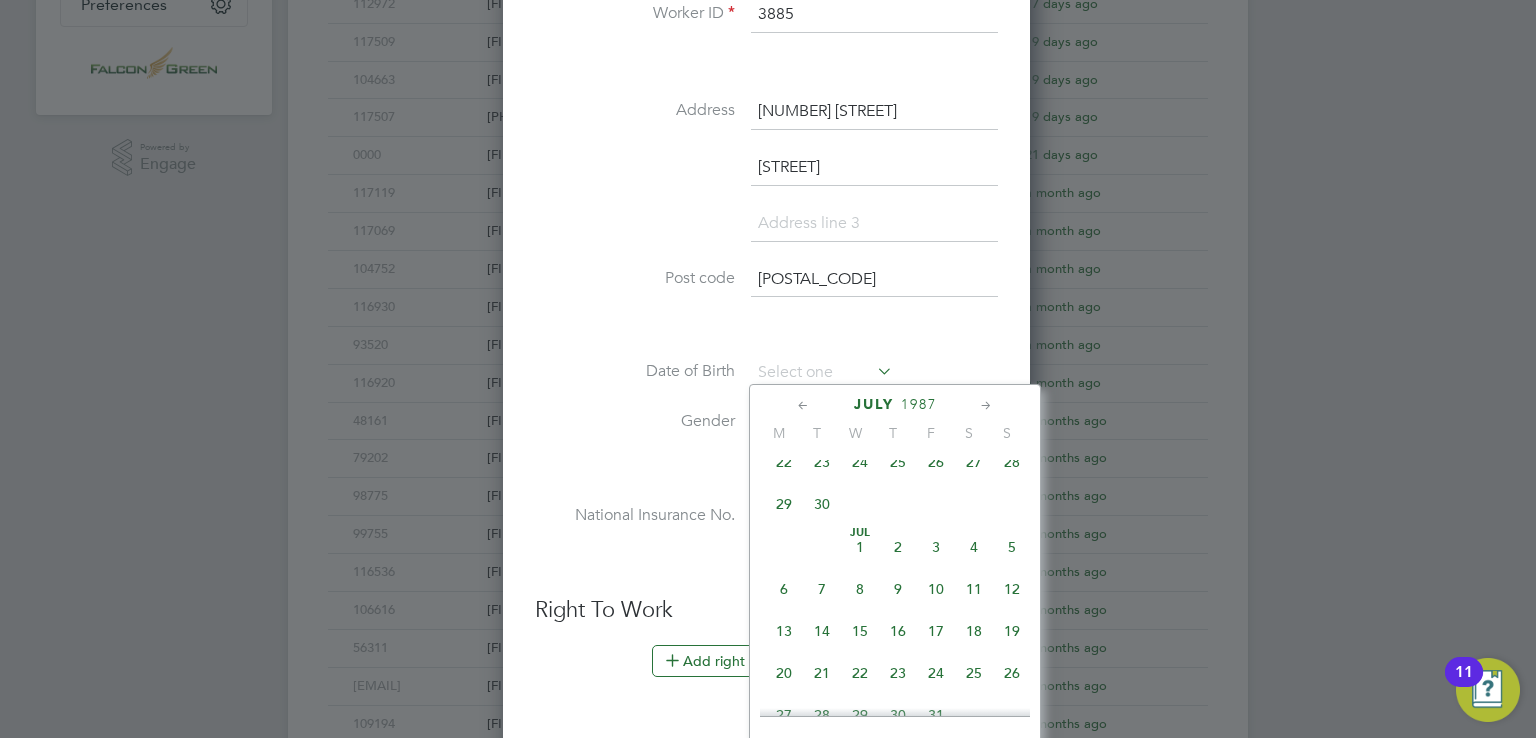 click 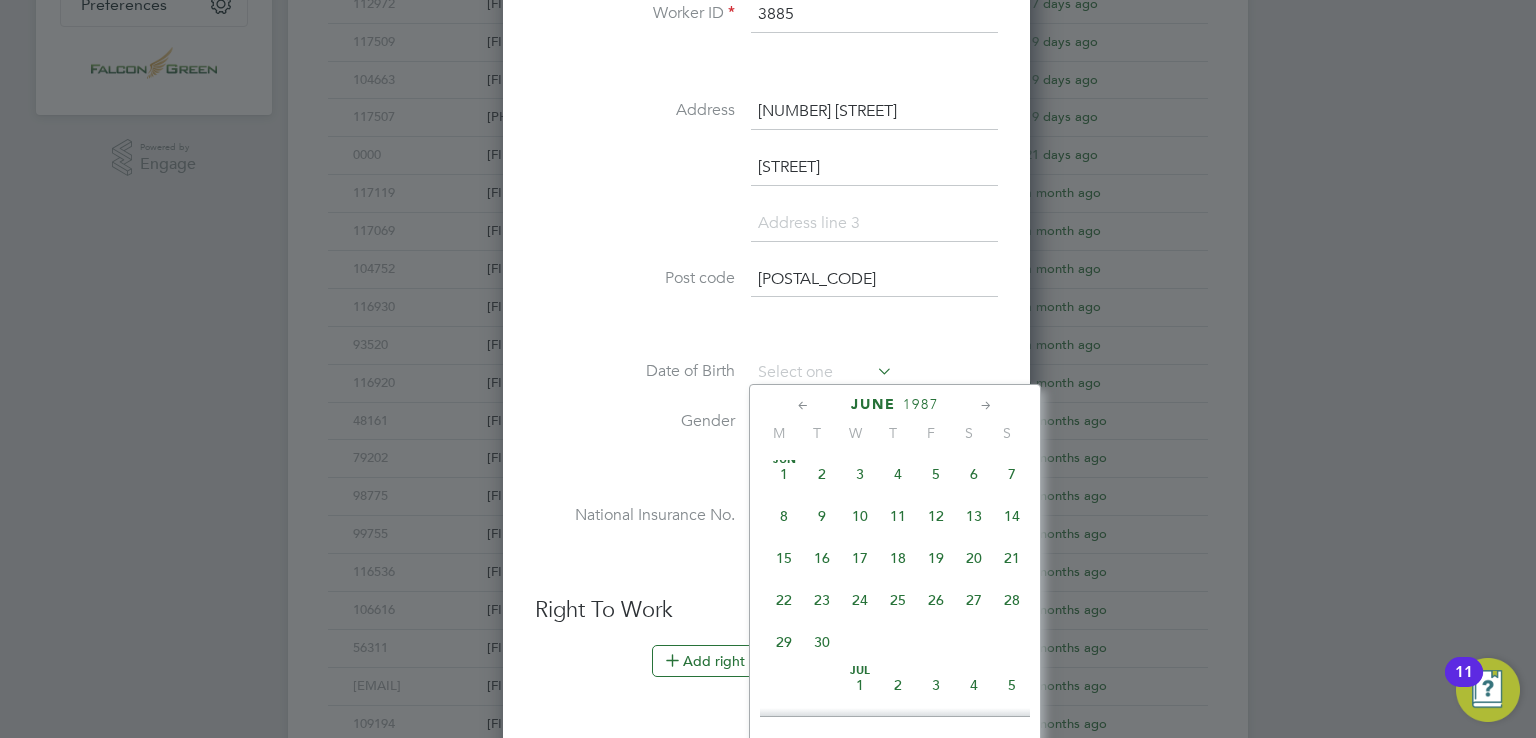 click 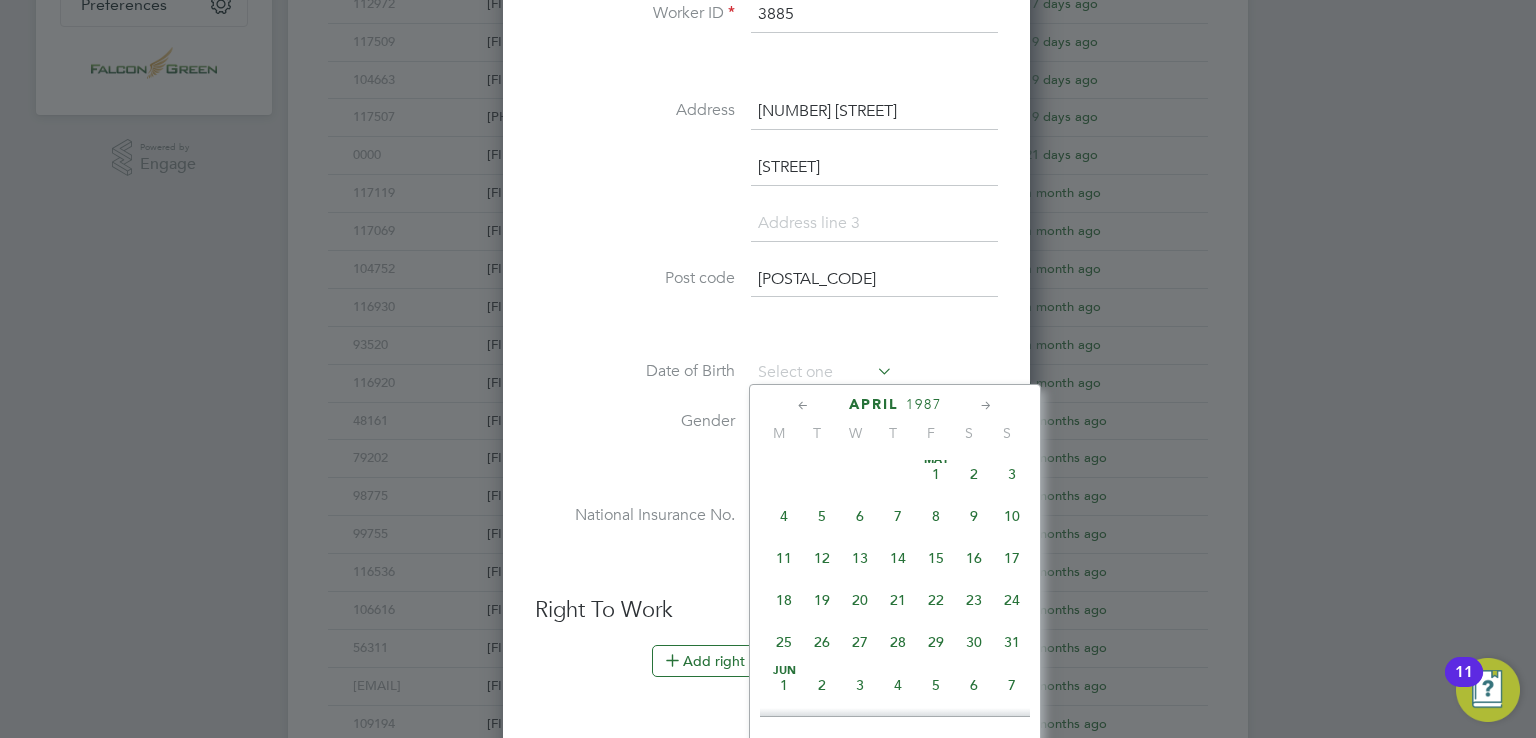 scroll, scrollTop: 0, scrollLeft: 0, axis: both 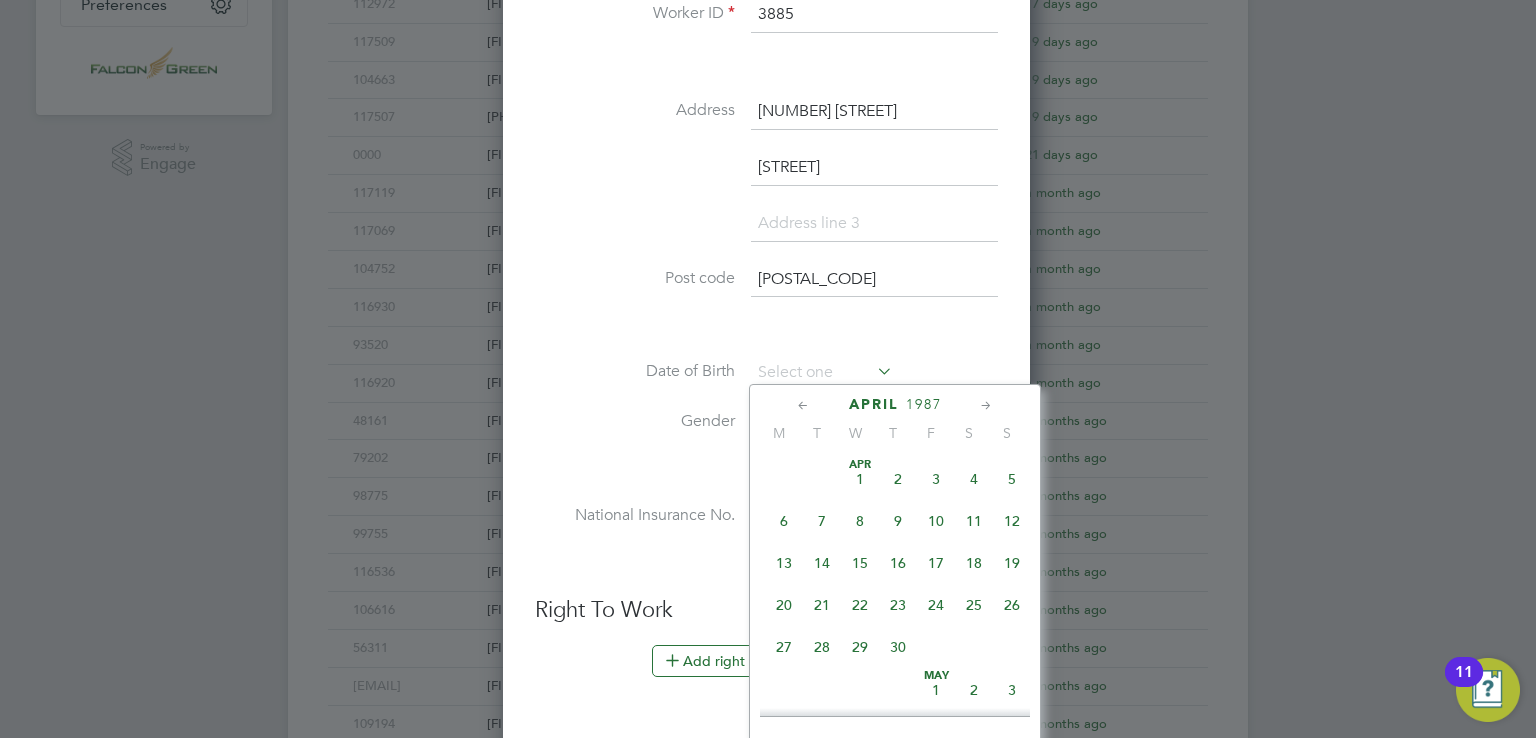 click 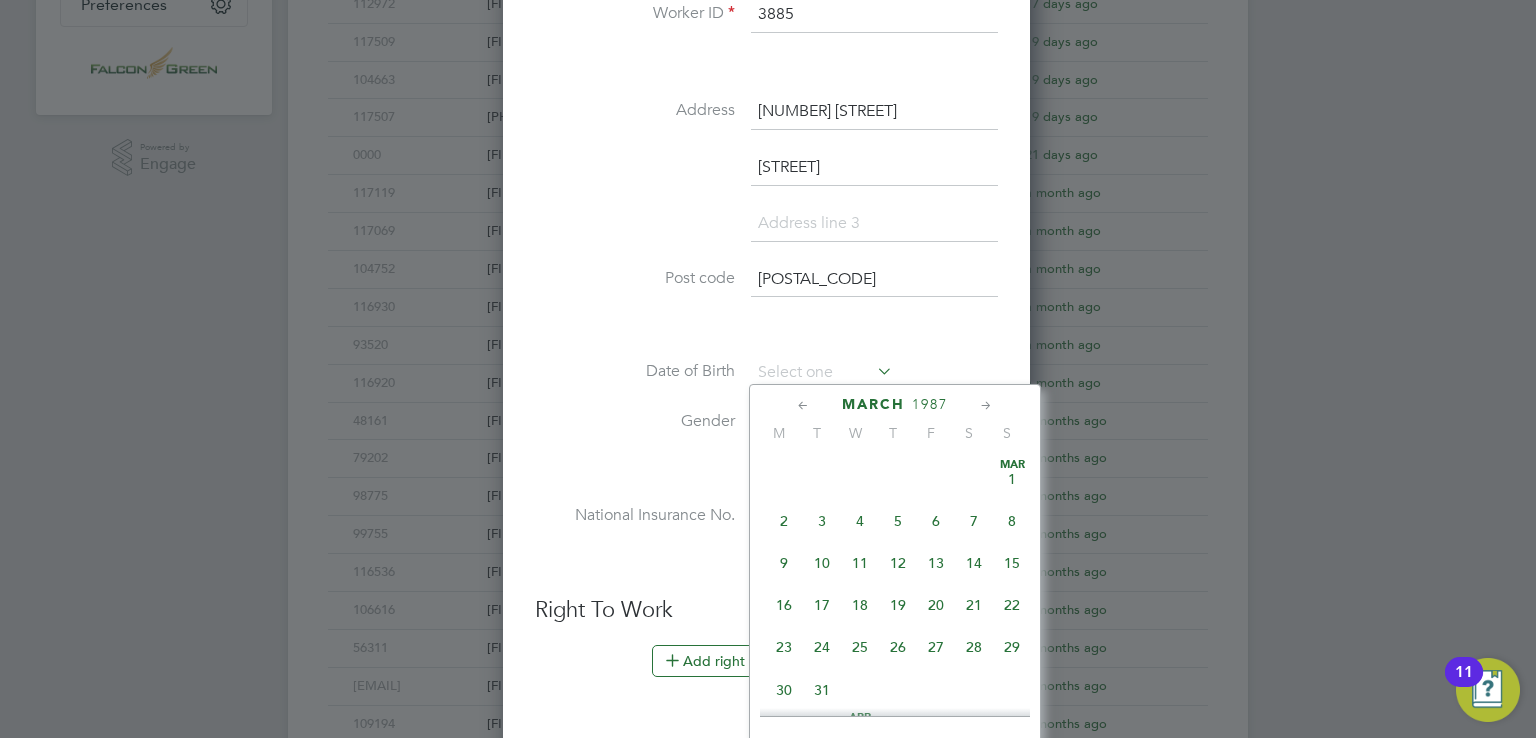 click on "19" 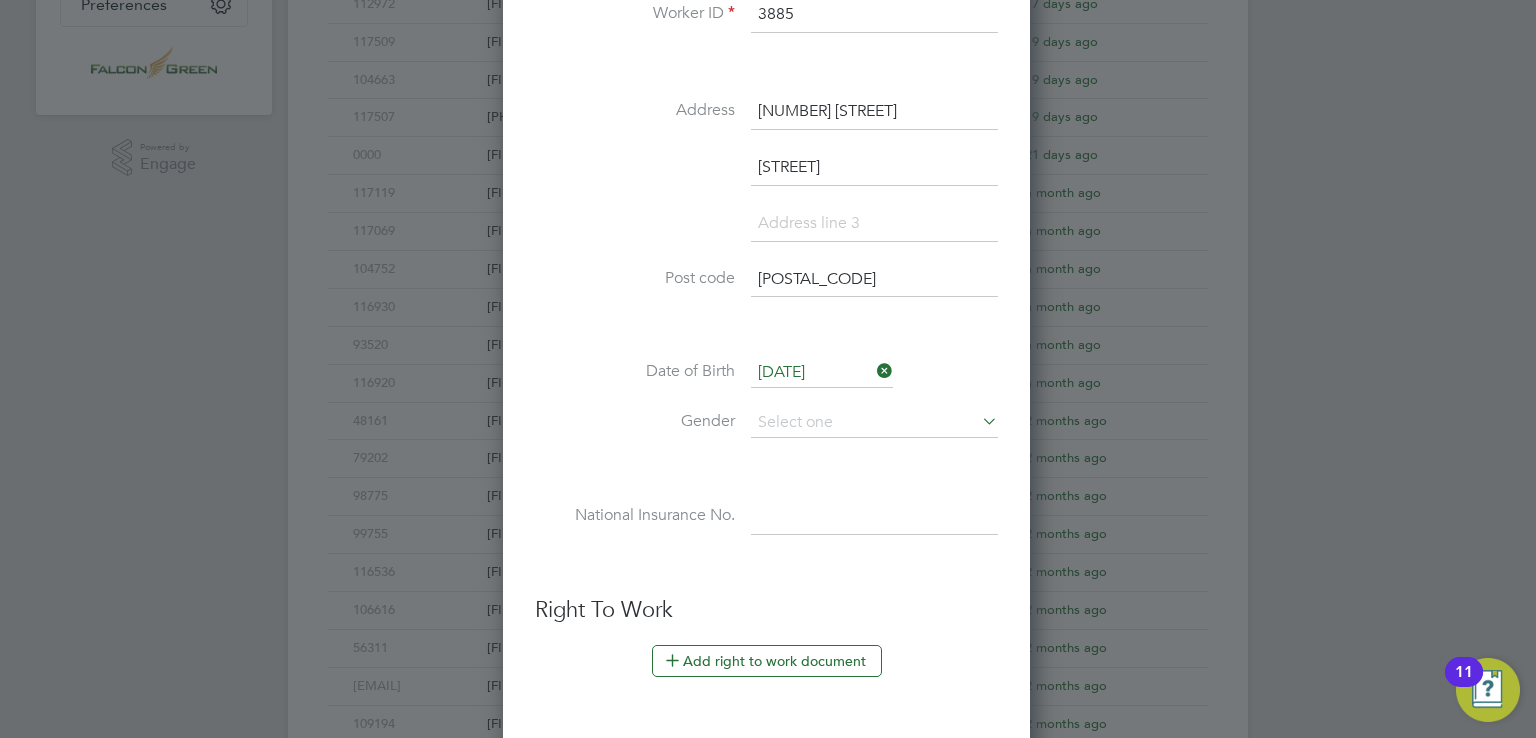 click on "19 Mar 1987" at bounding box center (822, 373) 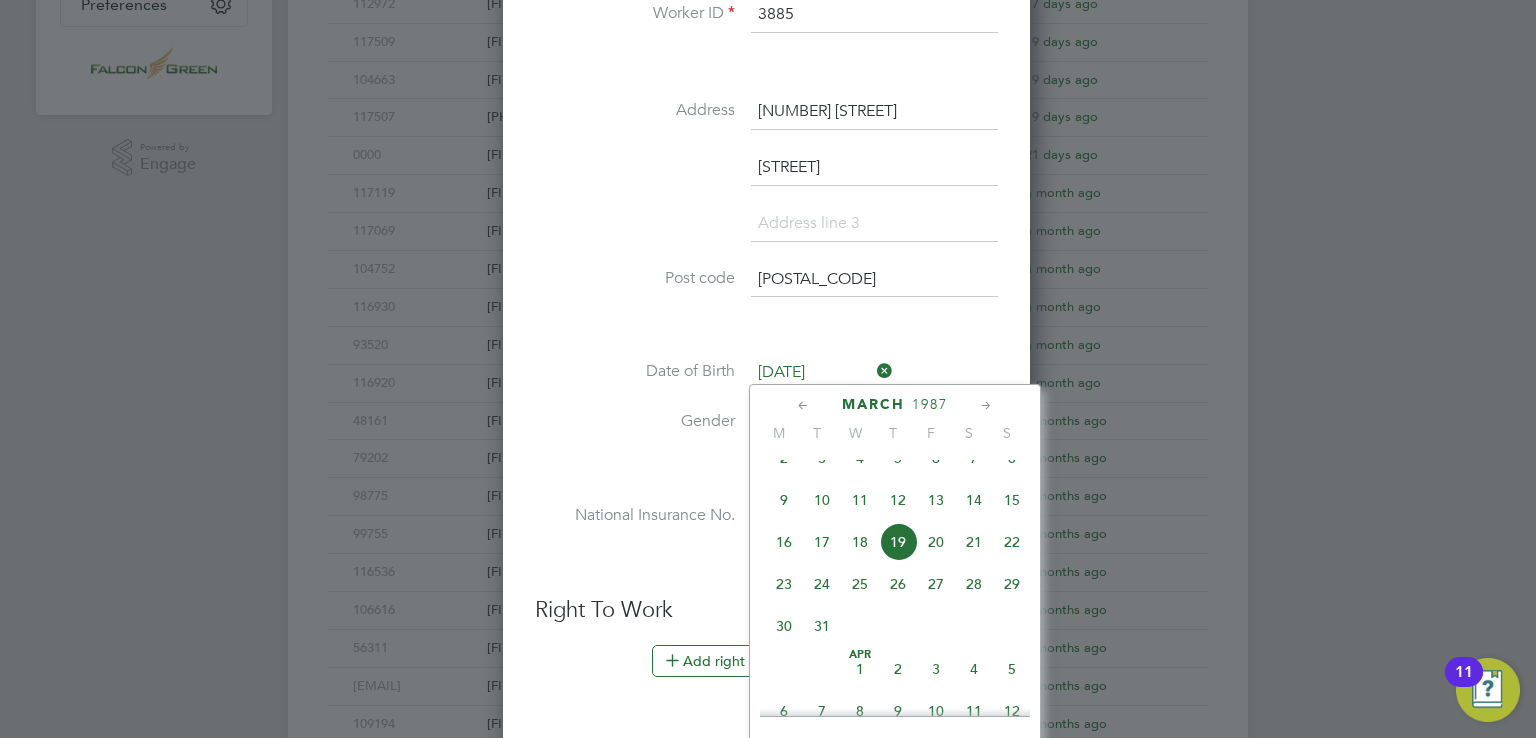 click 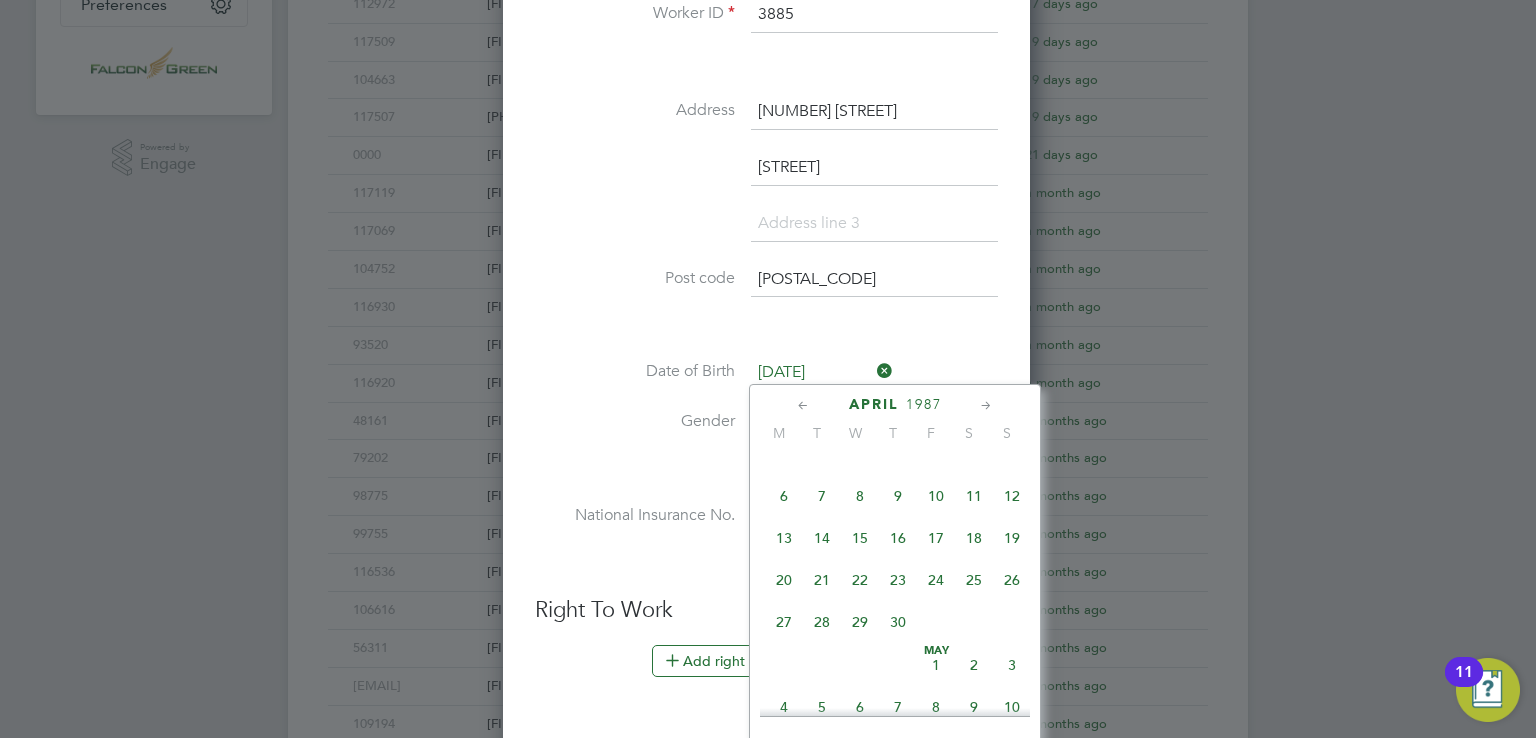 click 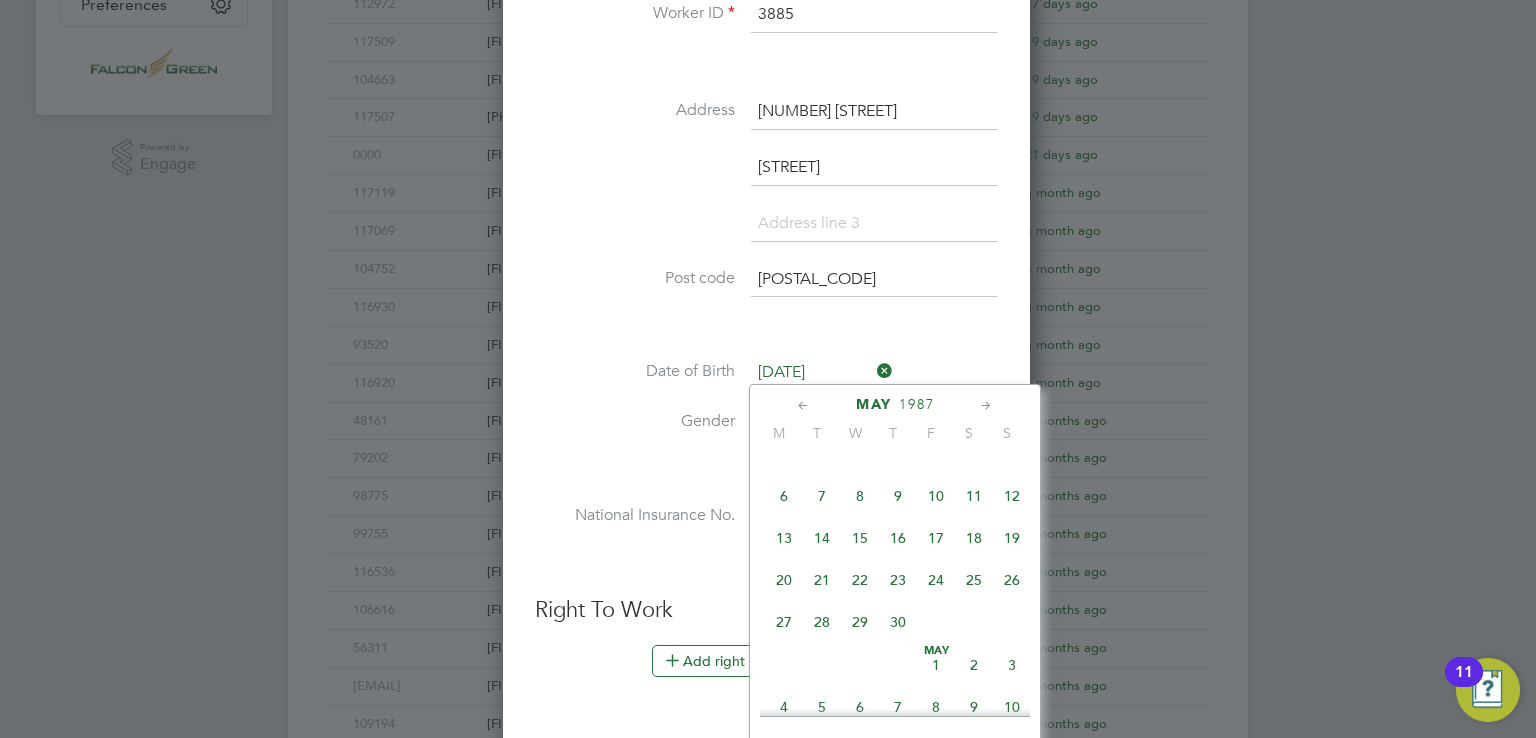 scroll, scrollTop: 1128, scrollLeft: 0, axis: vertical 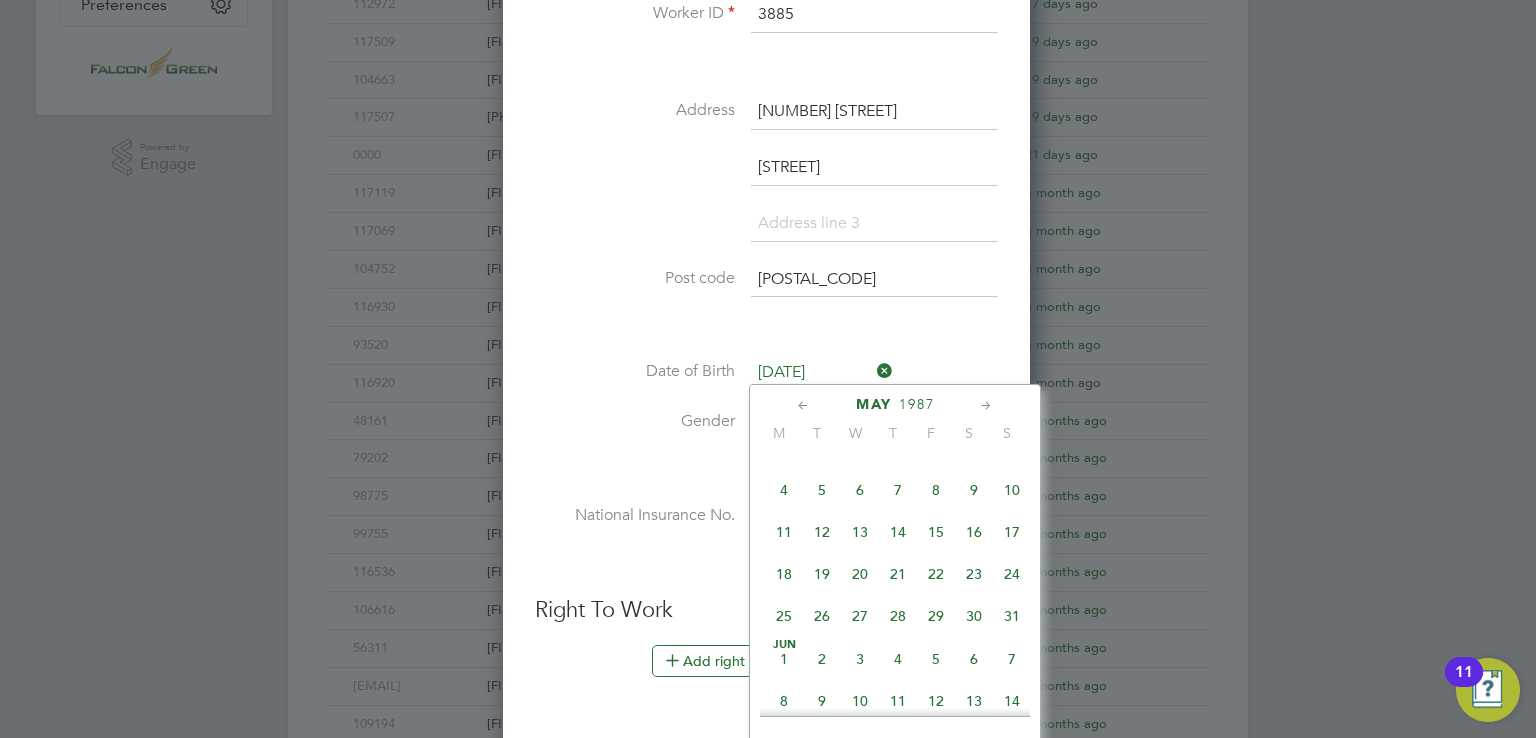 click on "19" 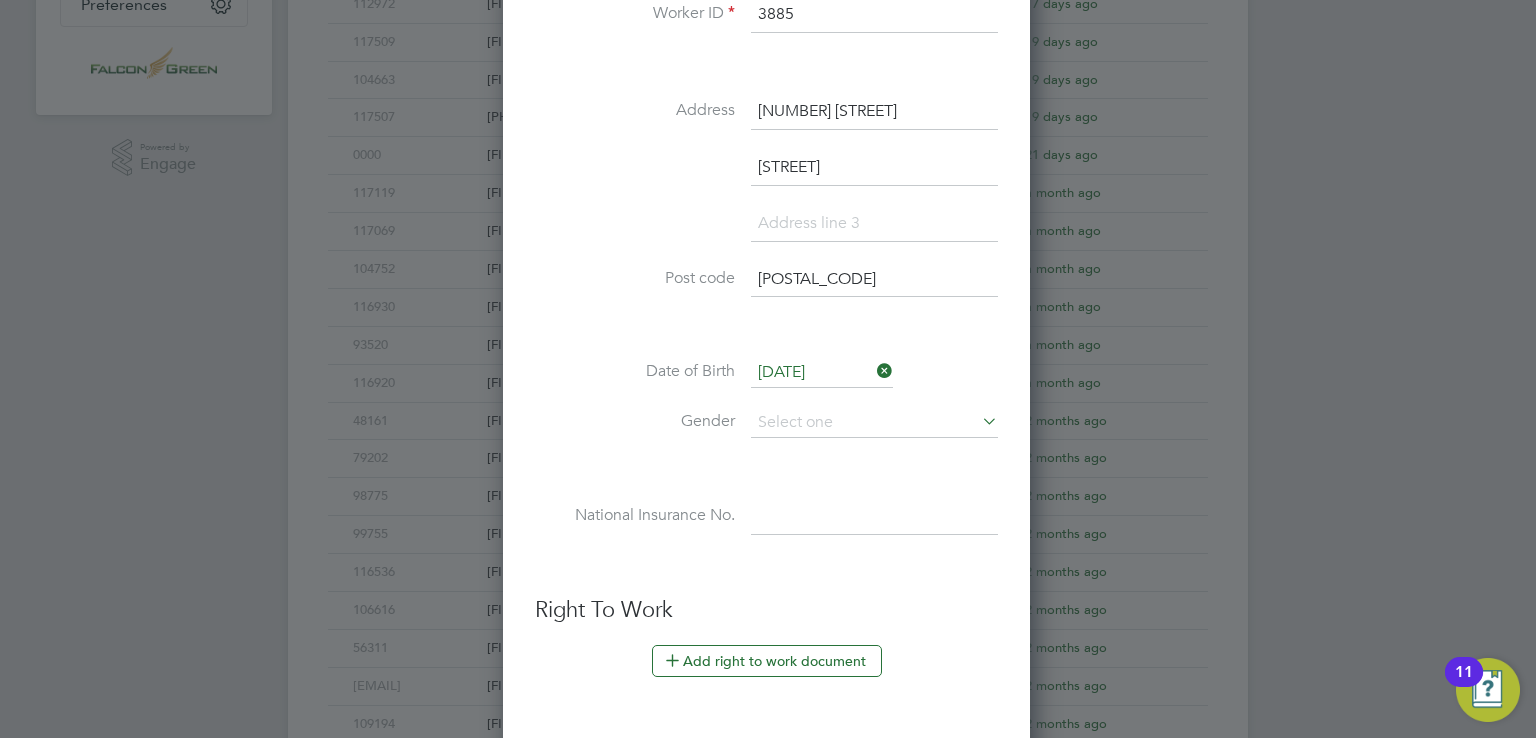 click on "Date of Birth   19 May 1987" at bounding box center (766, 383) 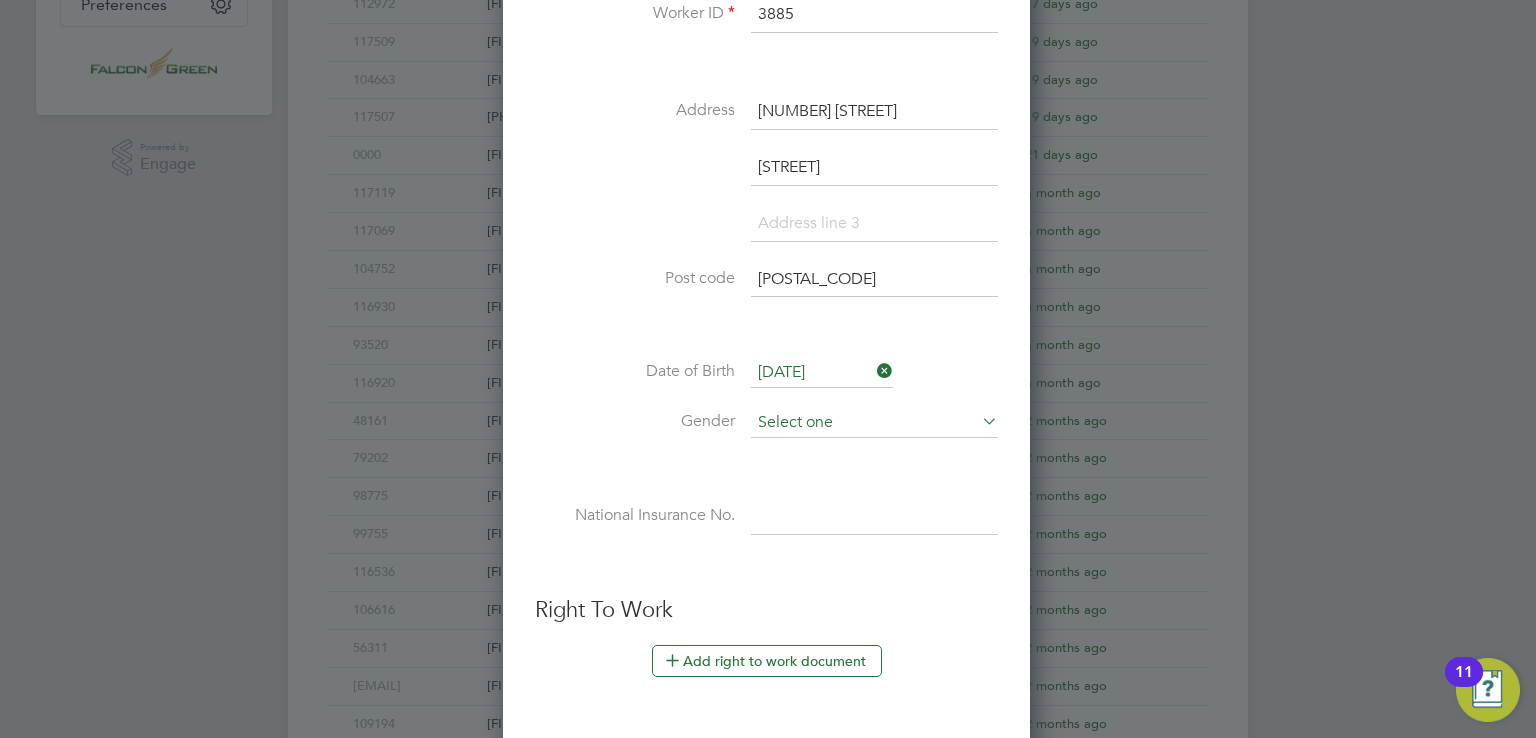 click at bounding box center (874, 423) 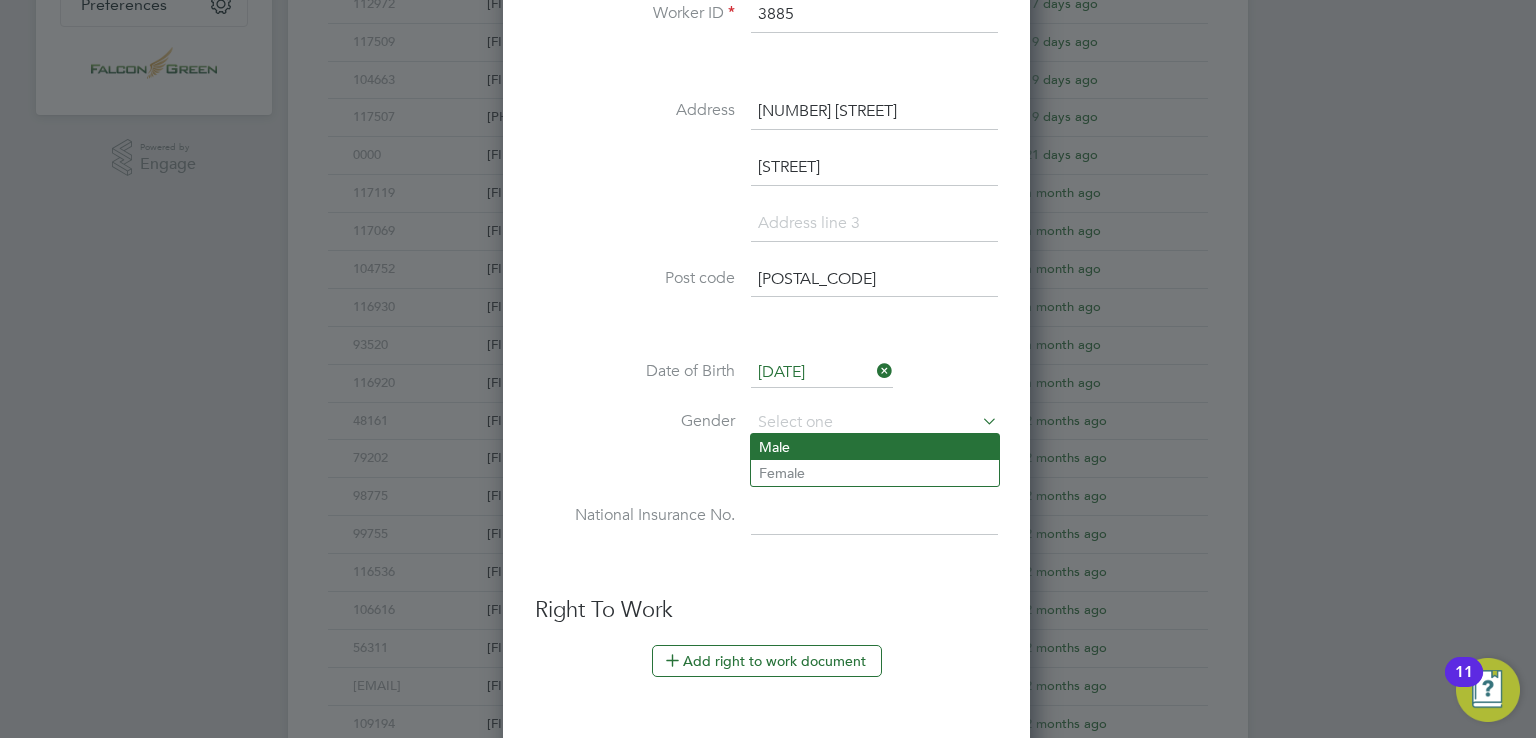 click on "Male" 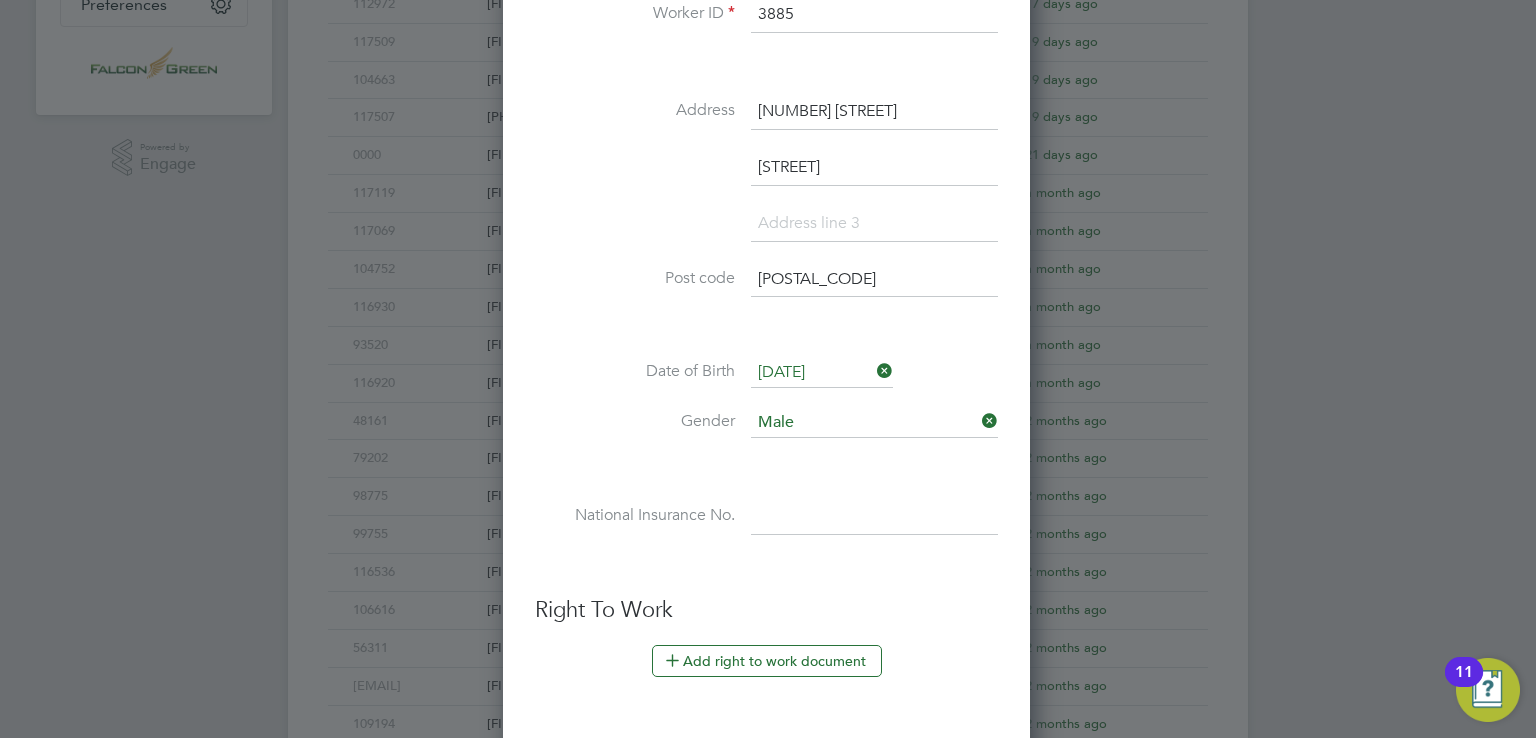 click at bounding box center (874, 517) 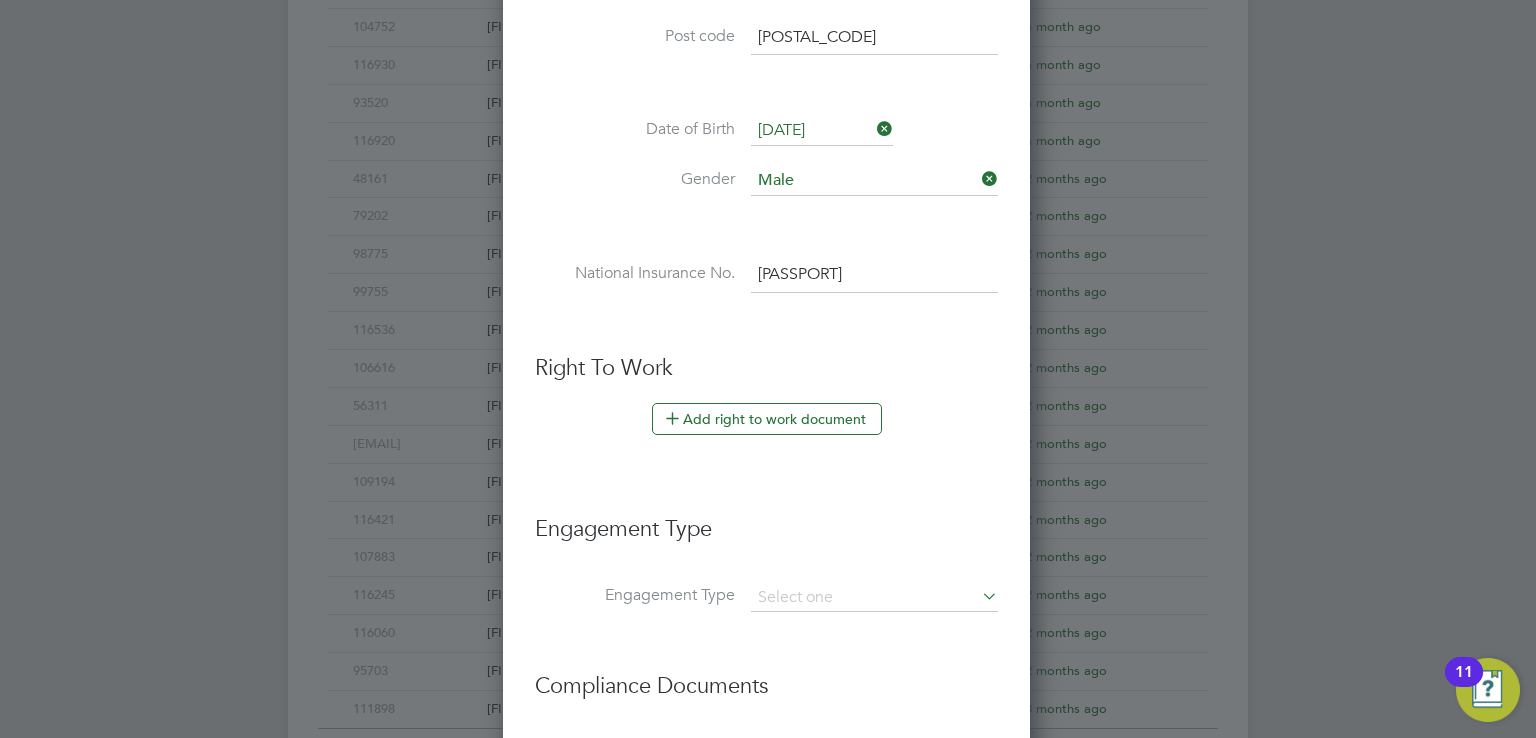 scroll, scrollTop: 1045, scrollLeft: 0, axis: vertical 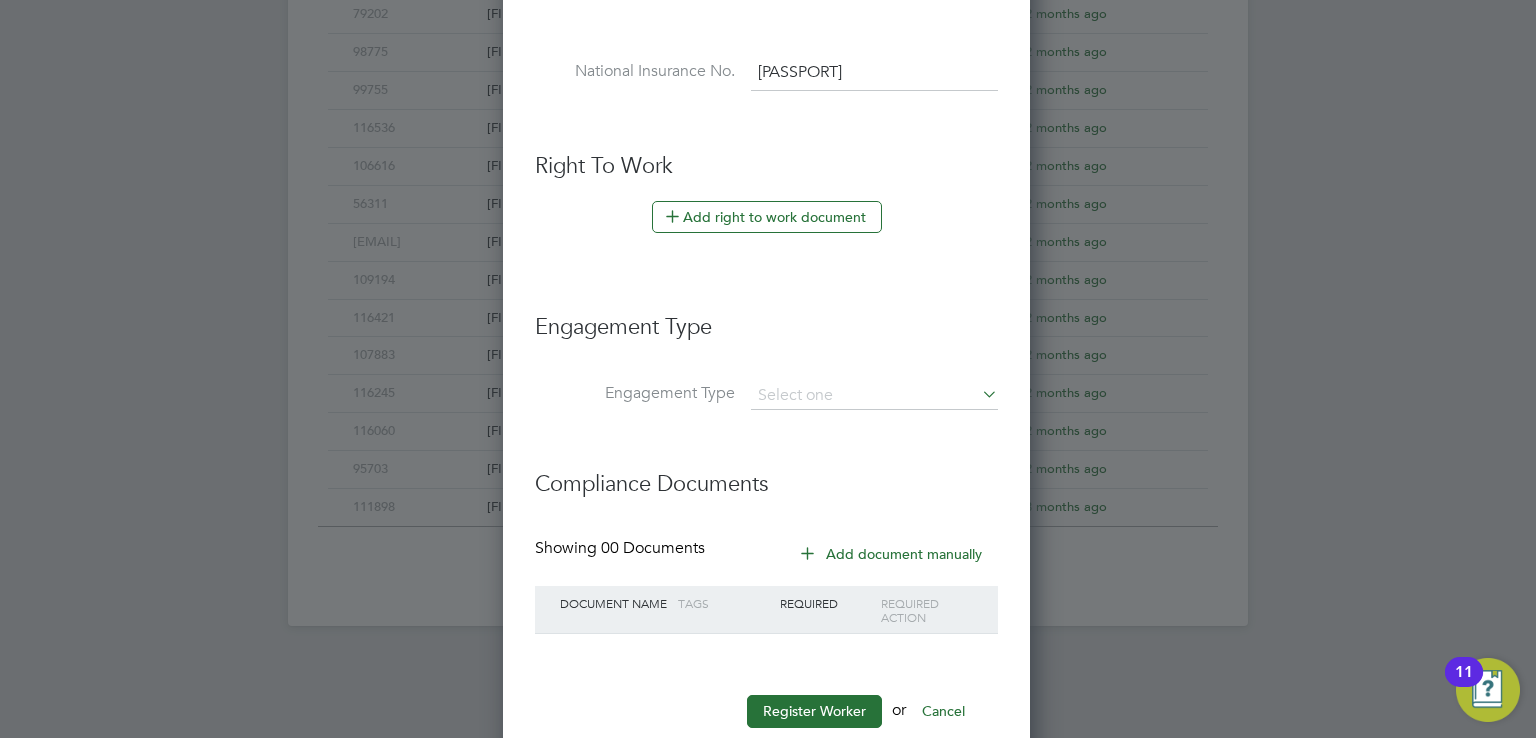 type on "PC 04 94 64 A" 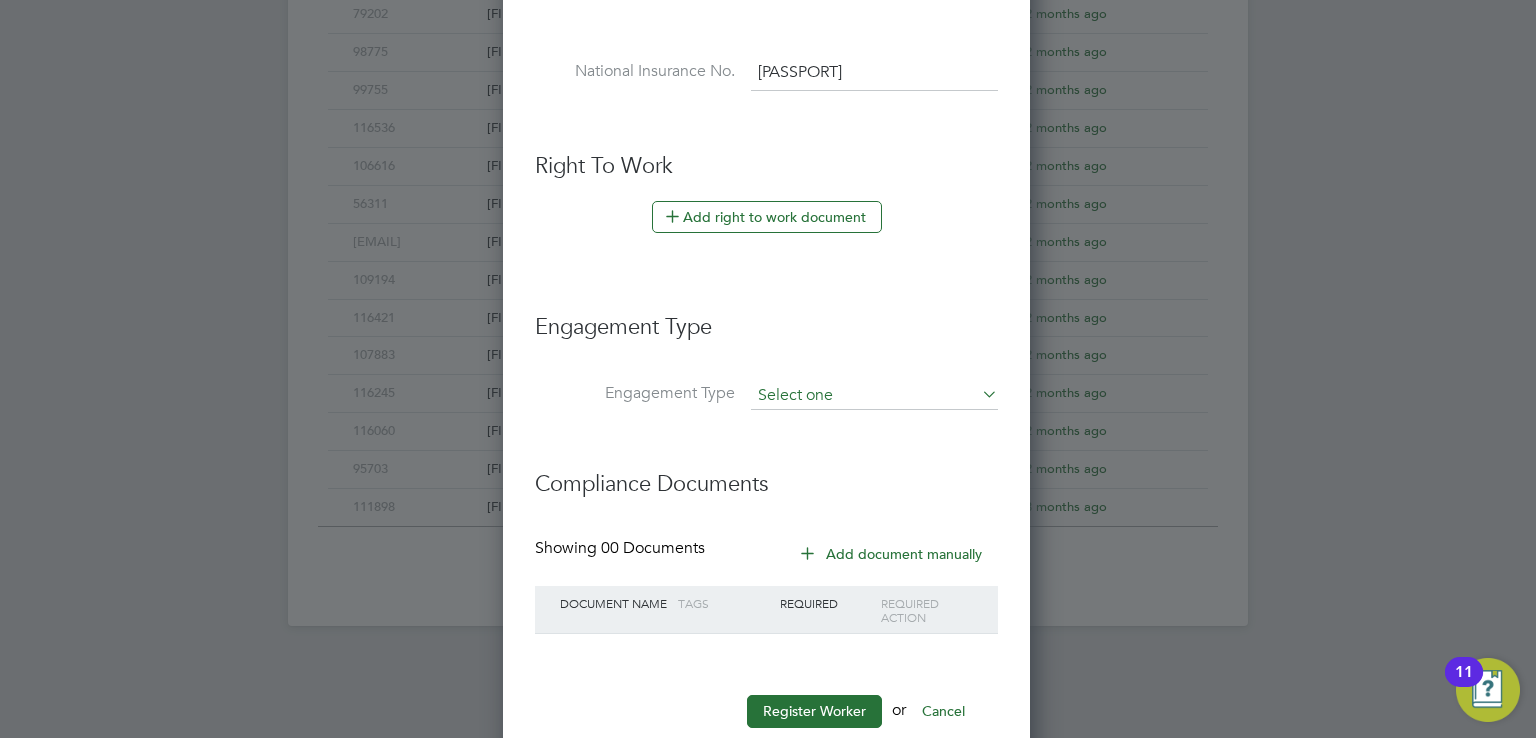 click at bounding box center [874, 396] 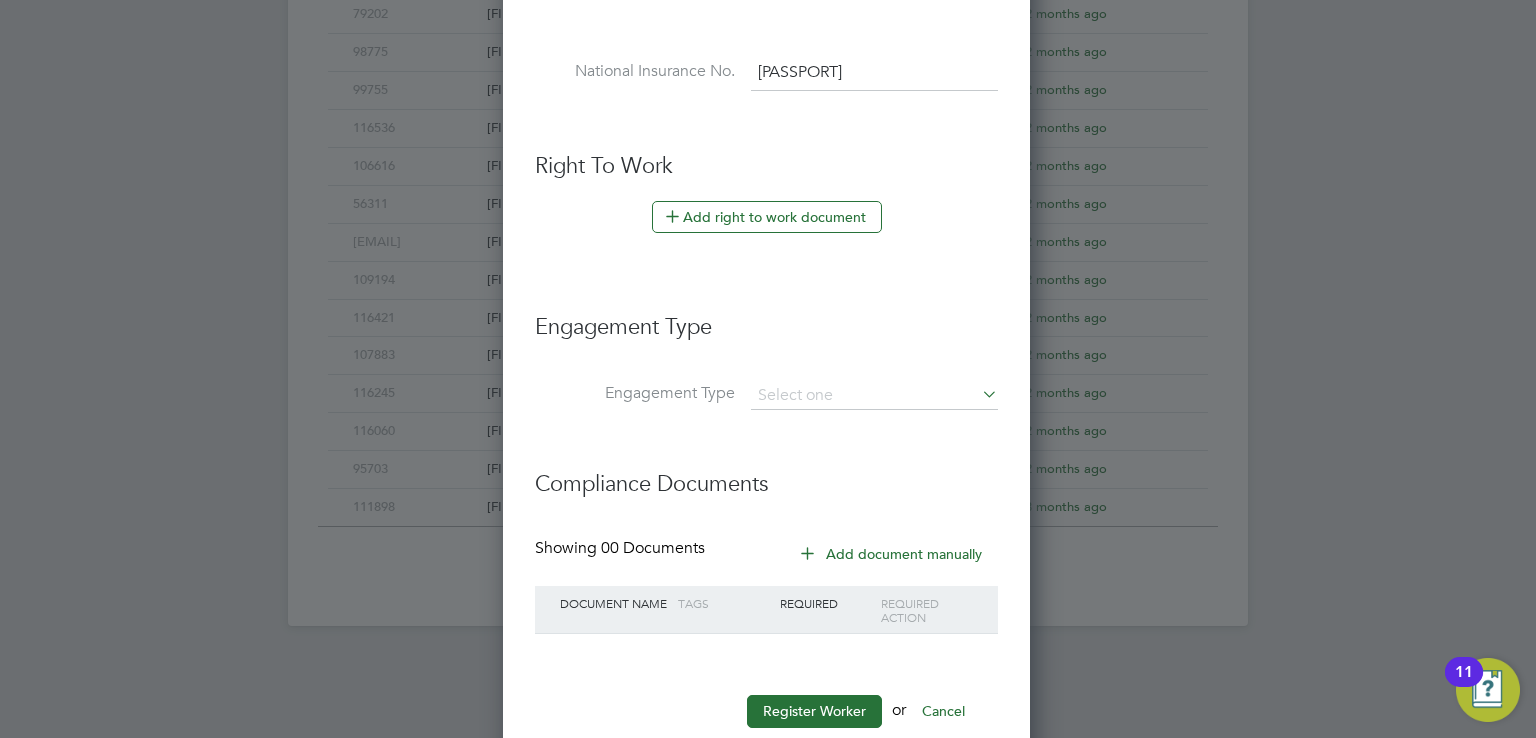 drag, startPoint x: 858, startPoint y: 473, endPoint x: 839, endPoint y: 443, distance: 35.510563 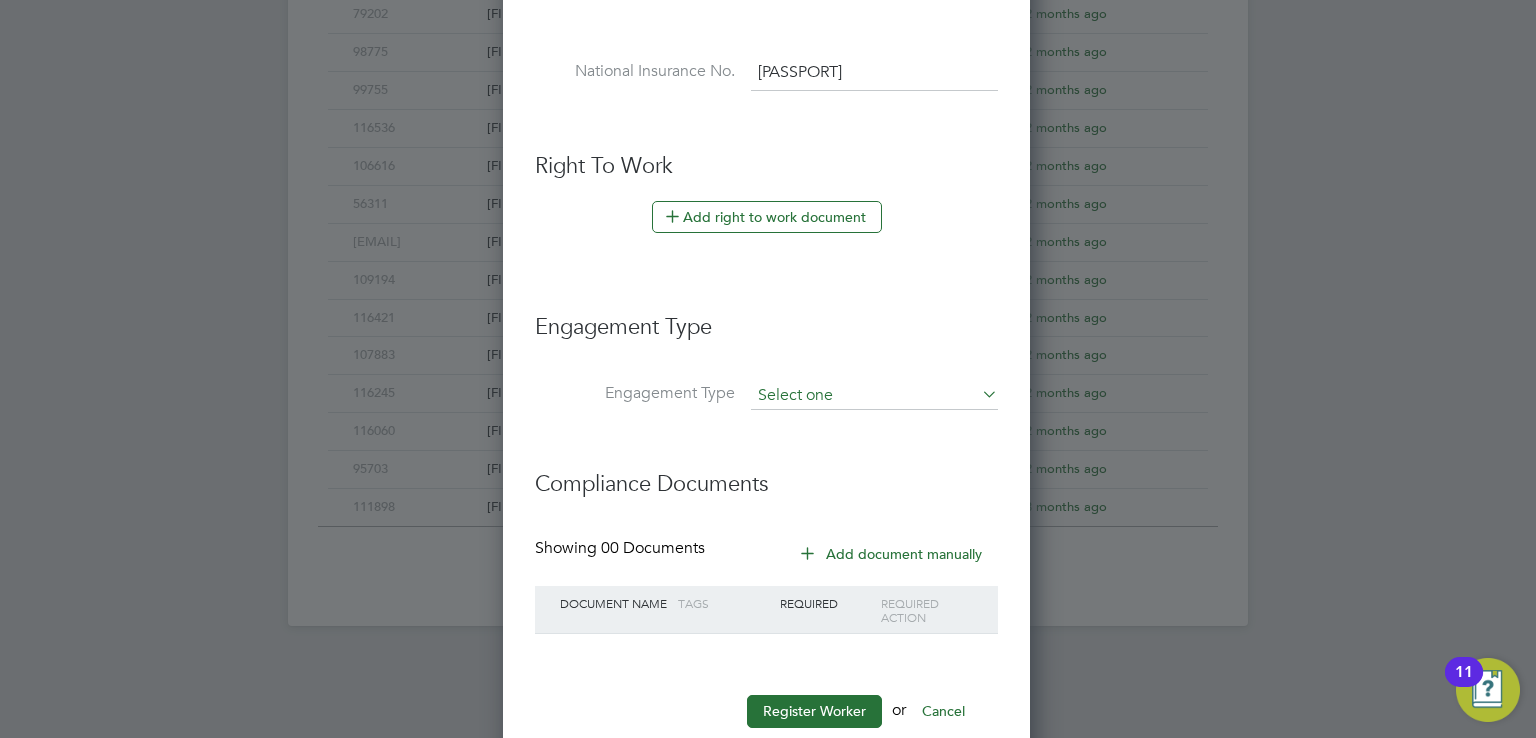 click at bounding box center [874, 396] 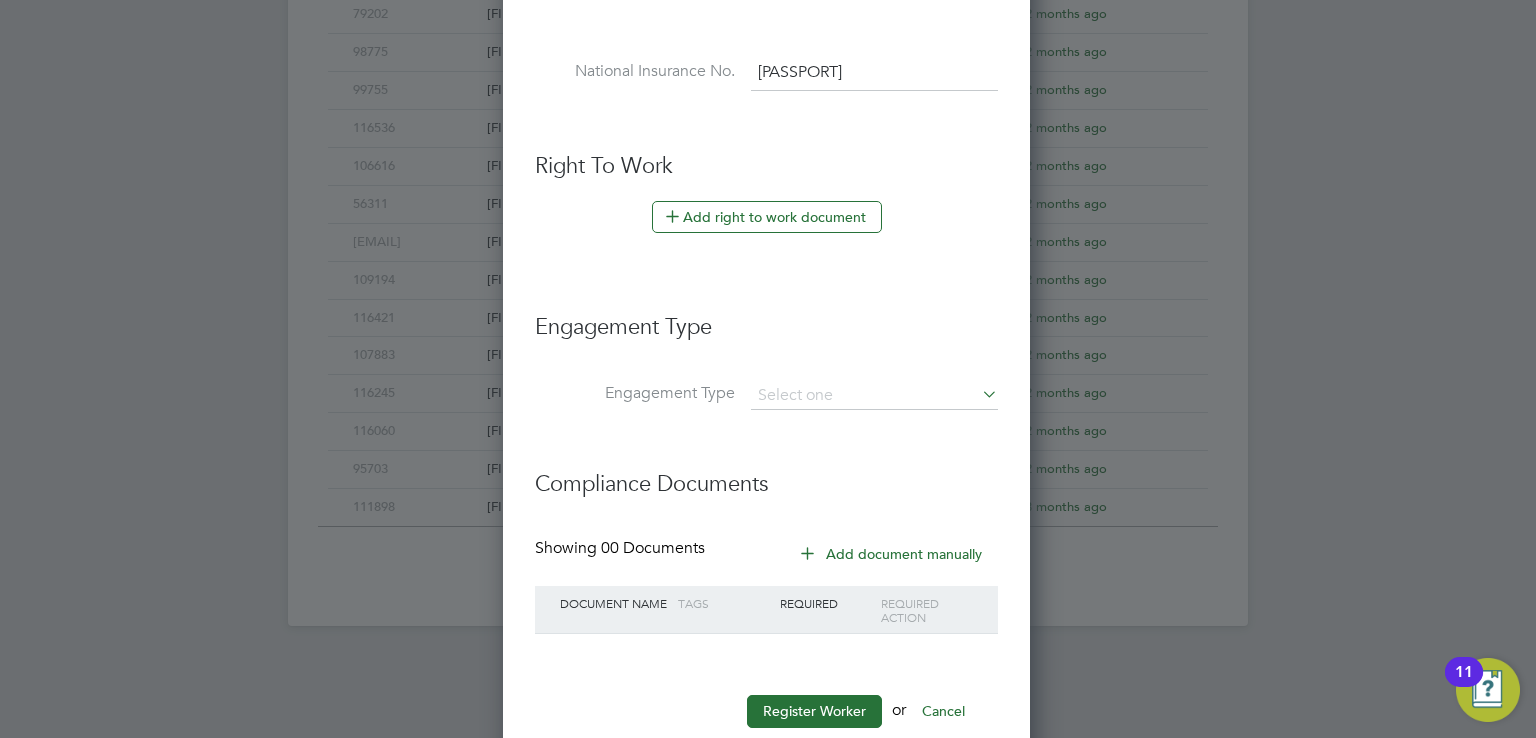 click on "Umbrella" 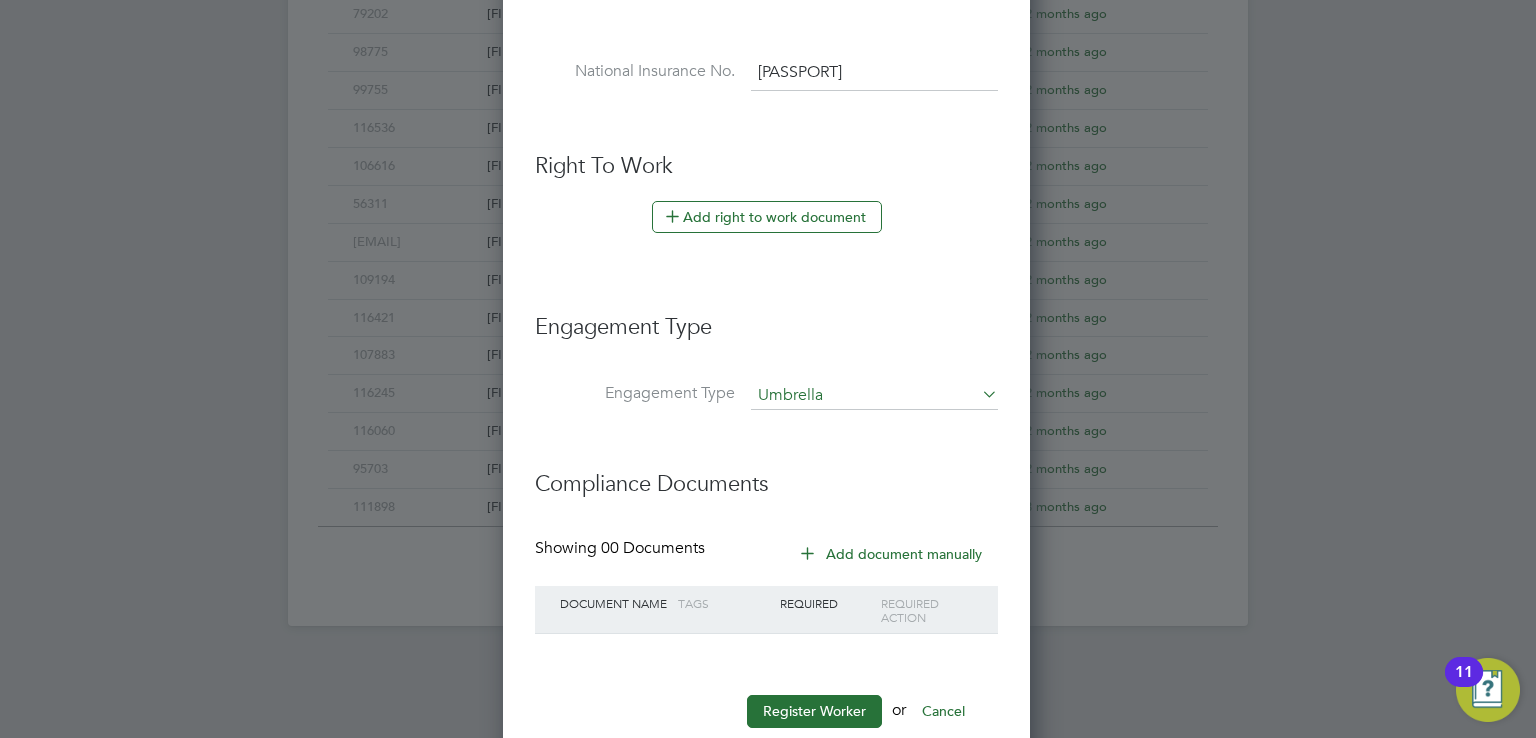scroll, scrollTop: 10, scrollLeft: 10, axis: both 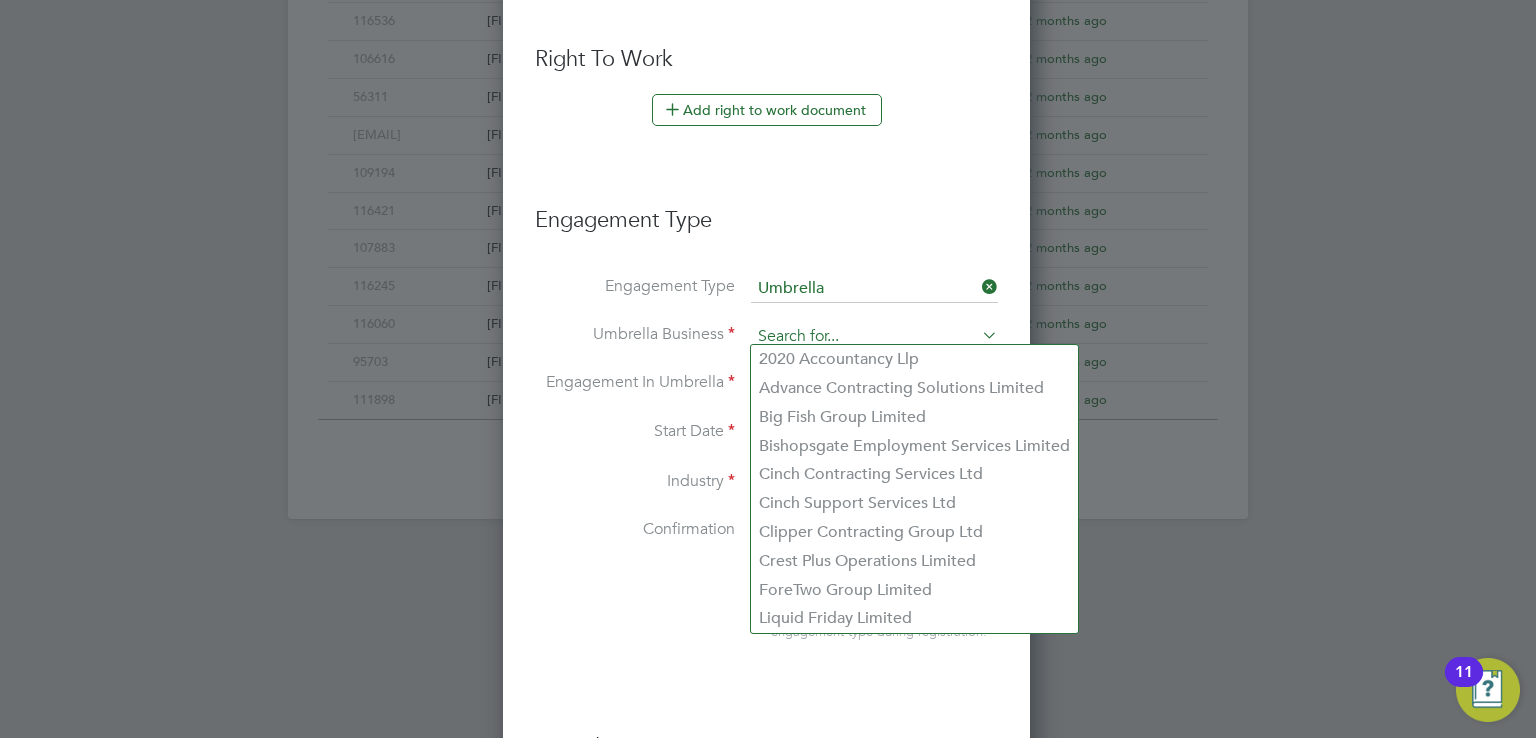 click at bounding box center (874, 337) 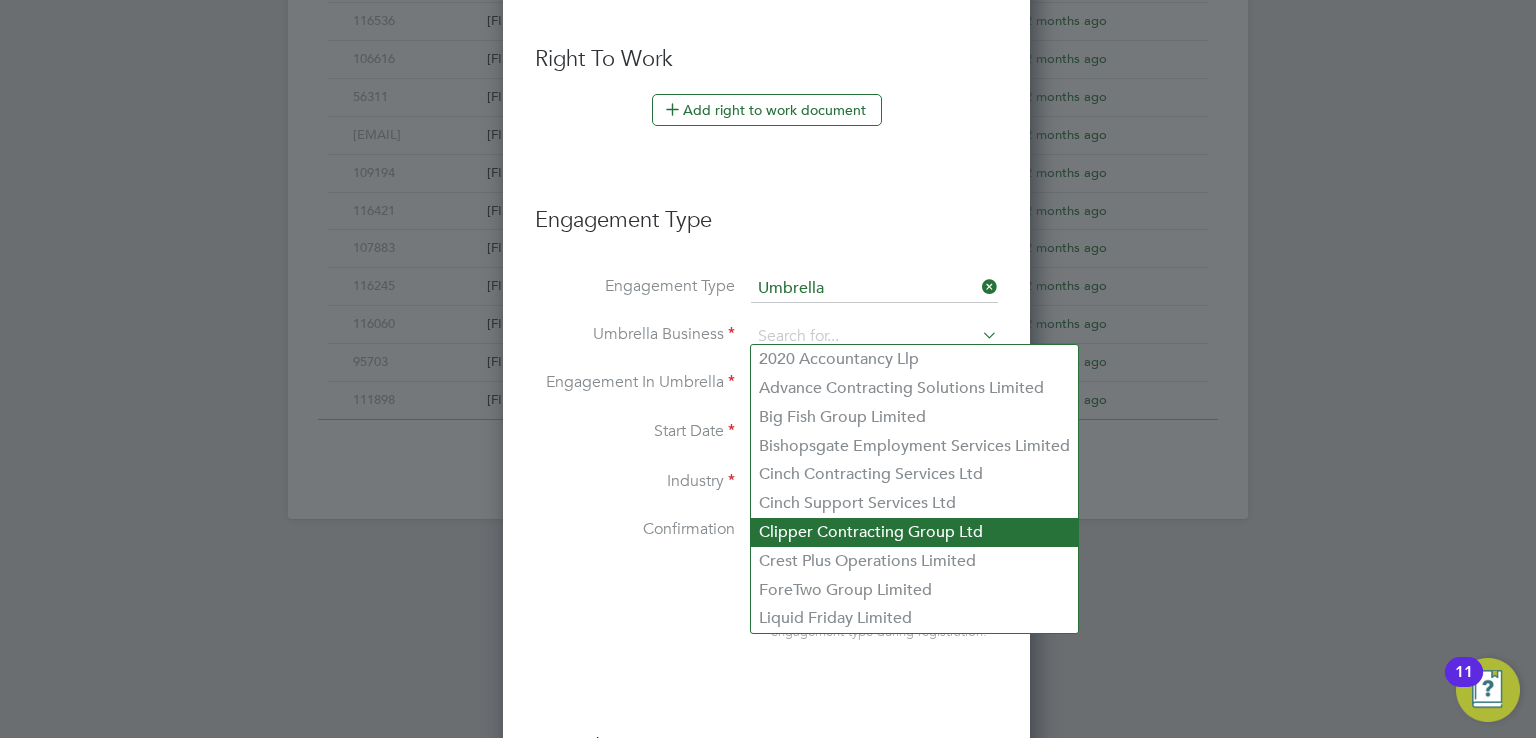 click on "Clipper Contracting Group Ltd" 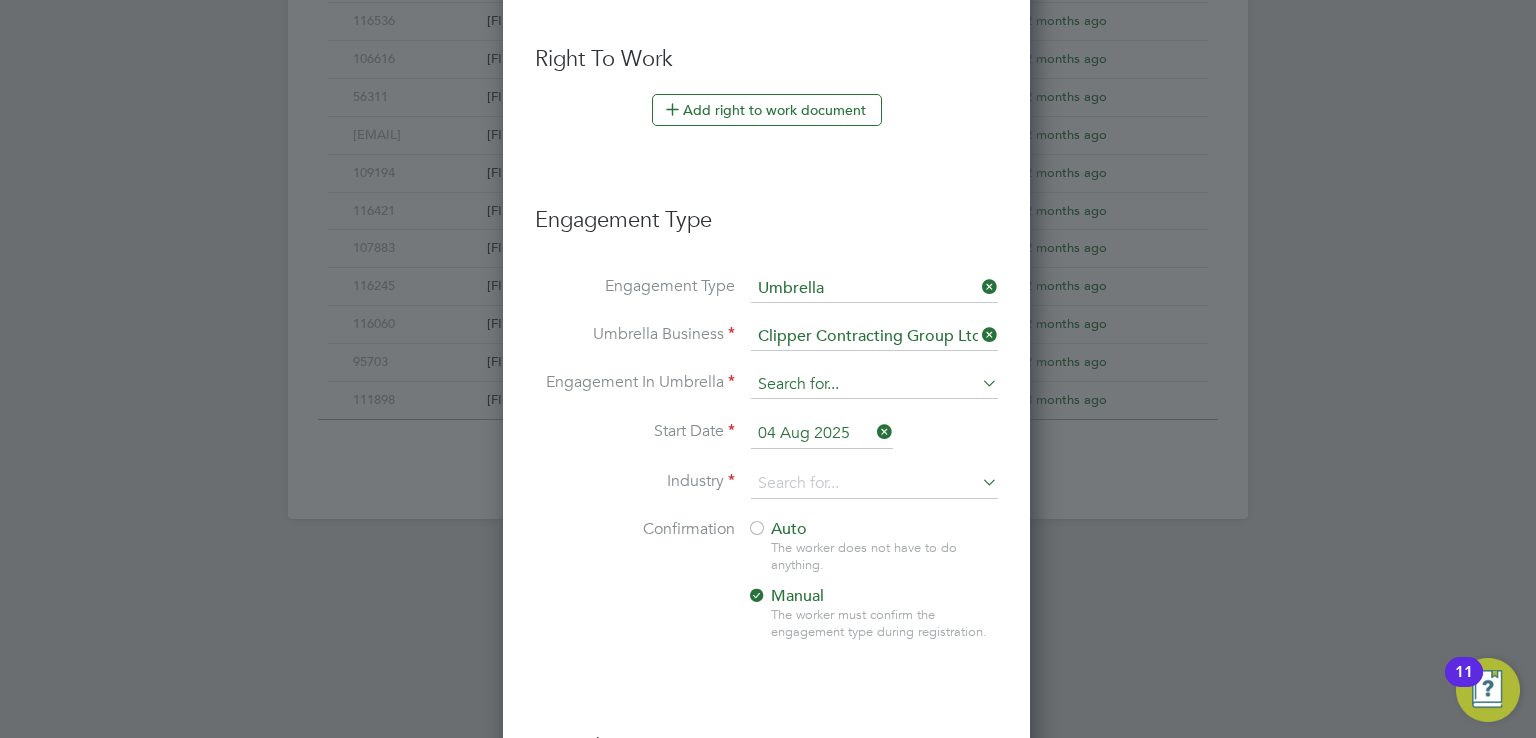 click at bounding box center [874, 385] 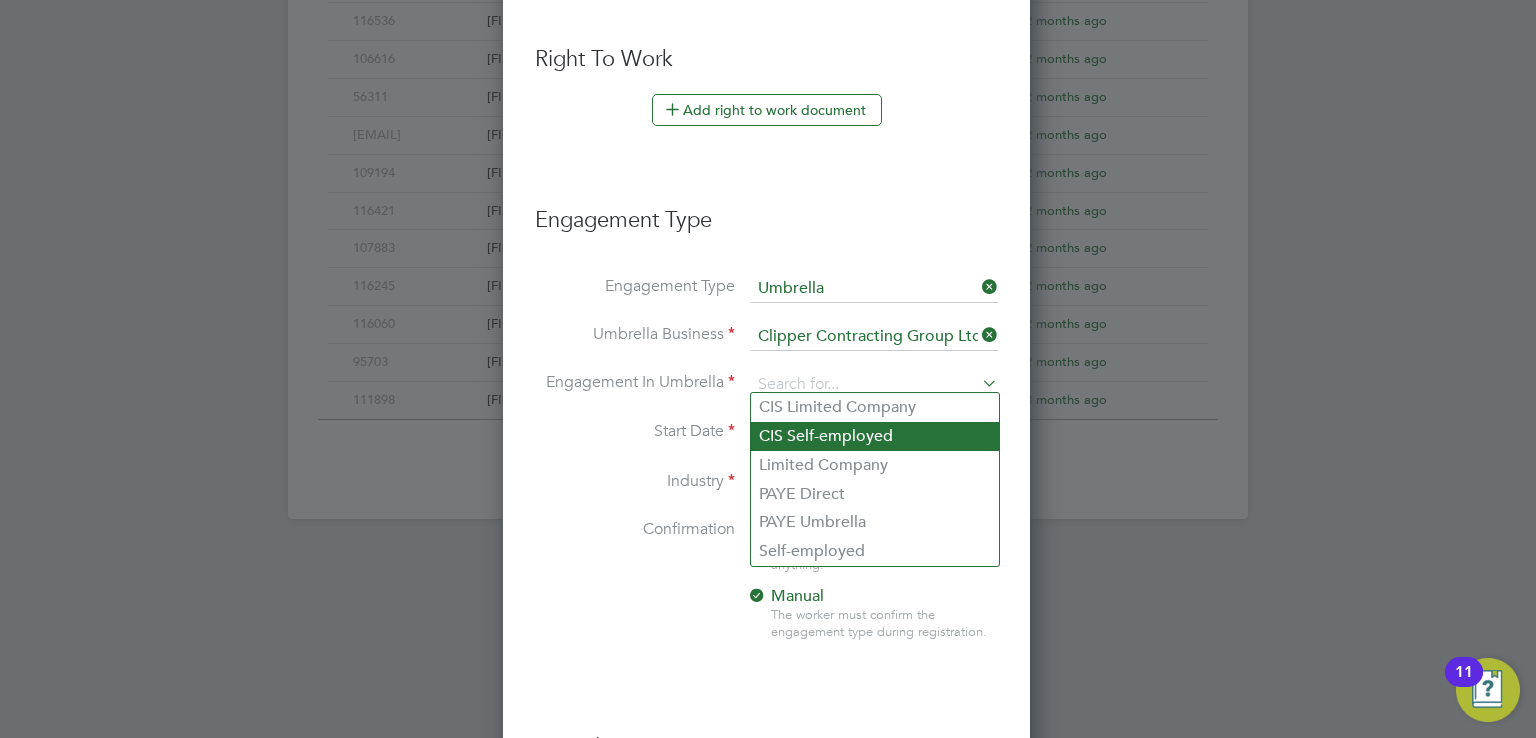 click on "CIS Self-employed" 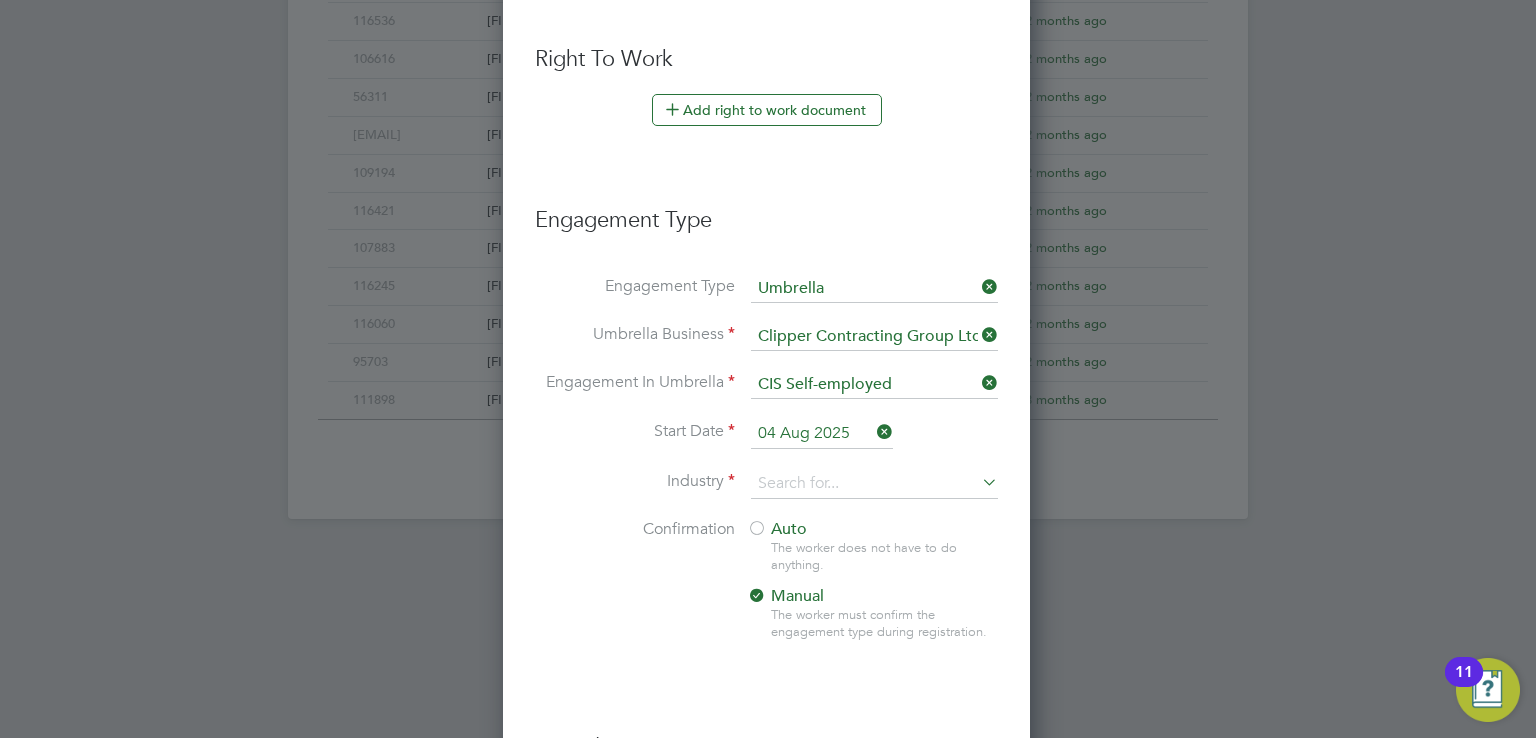 click on "04 Aug 2025" at bounding box center (822, 434) 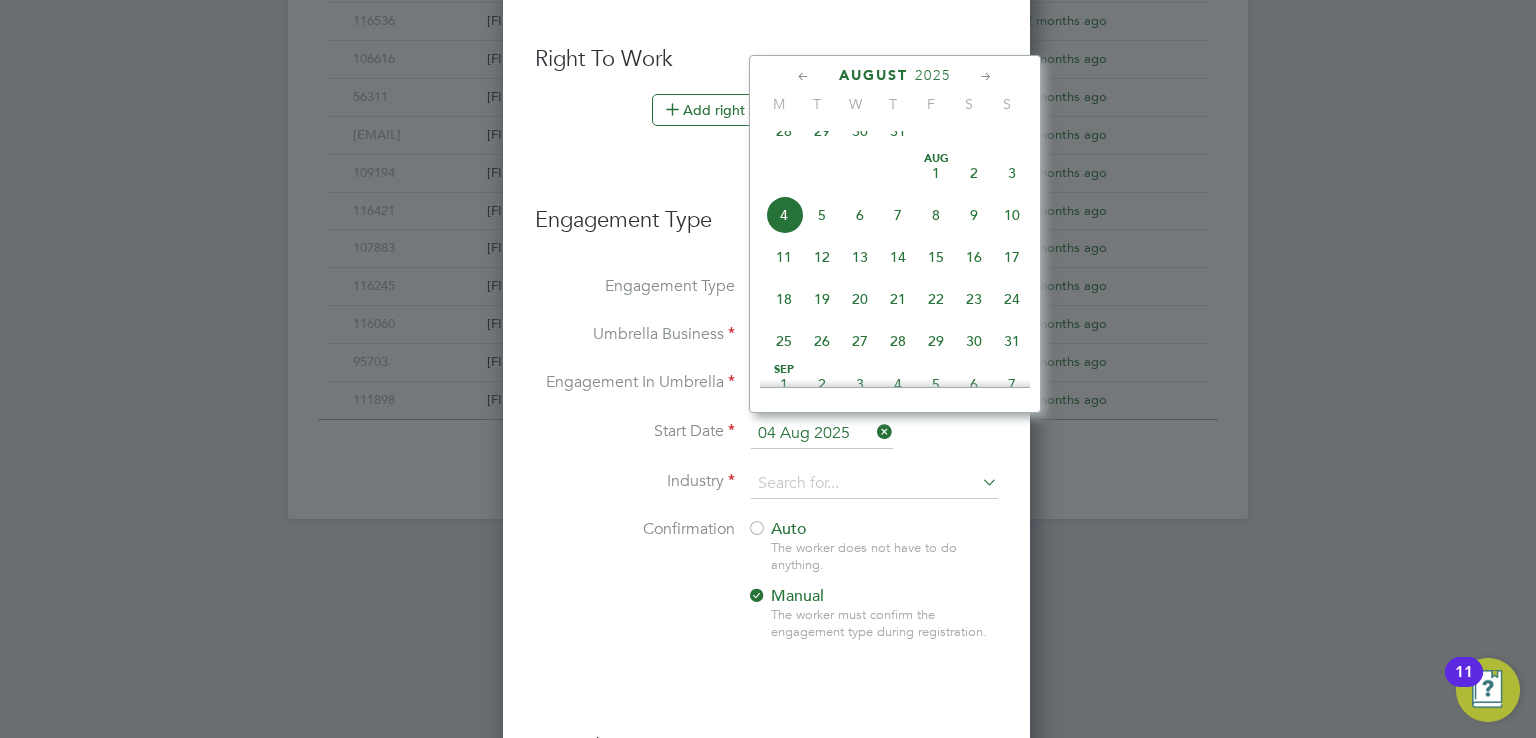 click on "Aug 1" 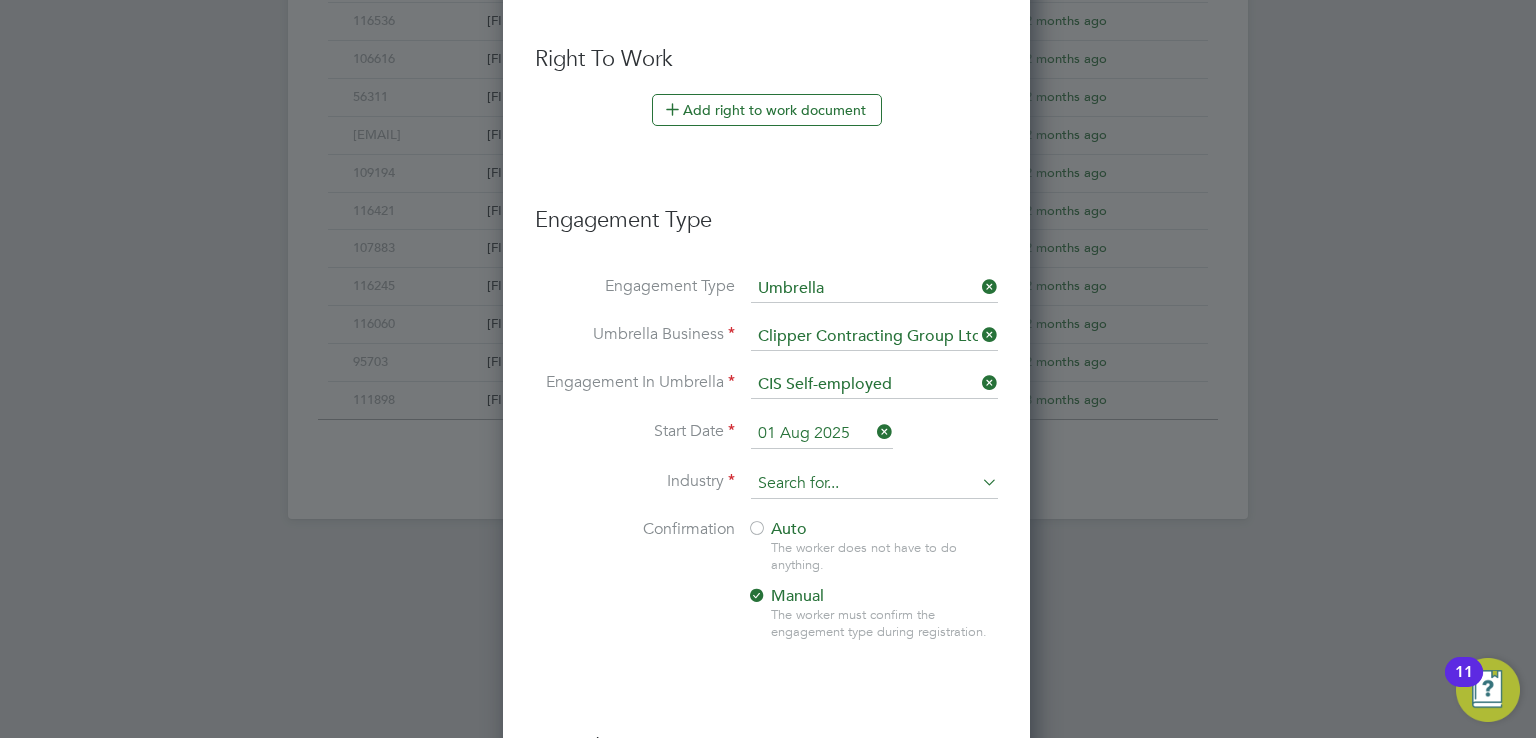 click at bounding box center (874, 484) 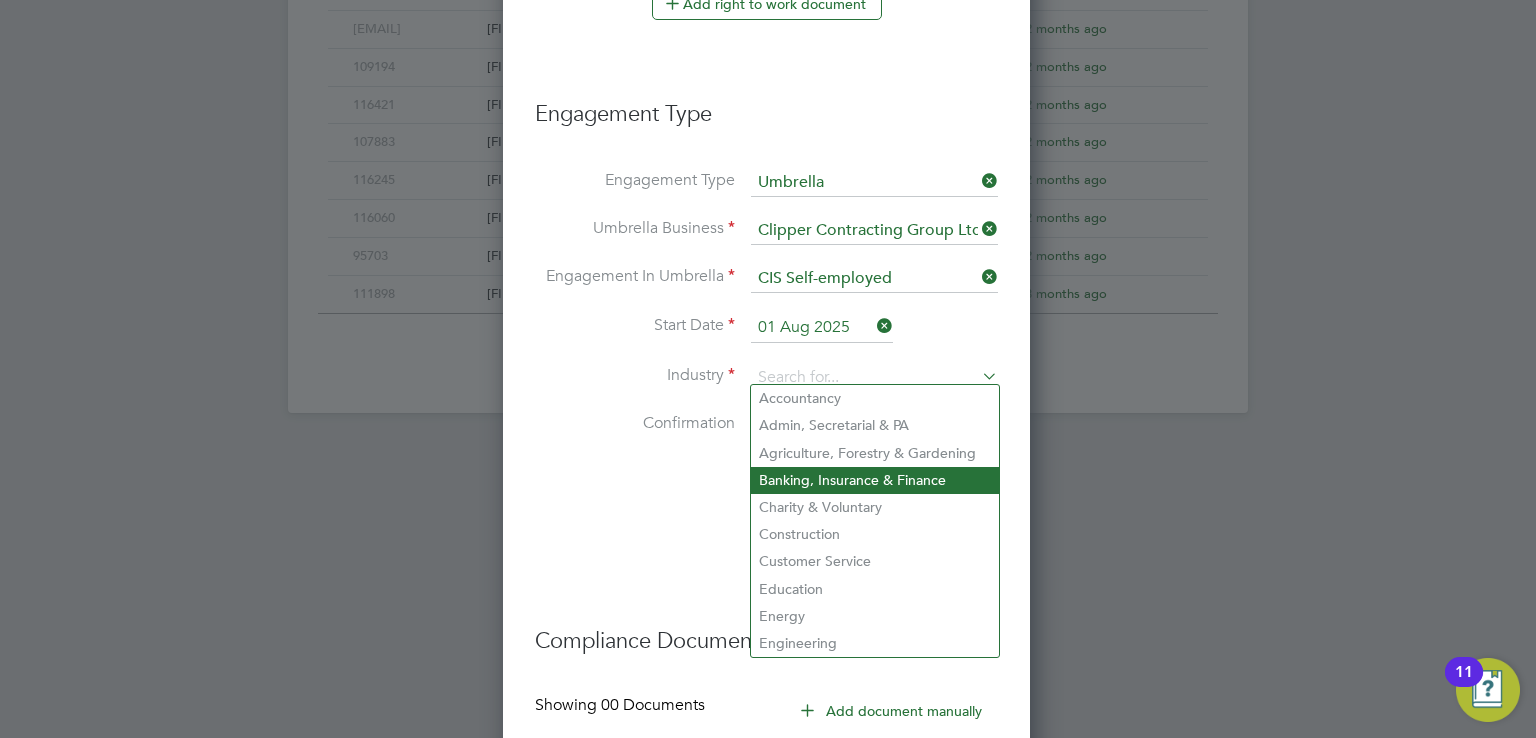 scroll, scrollTop: 1262, scrollLeft: 0, axis: vertical 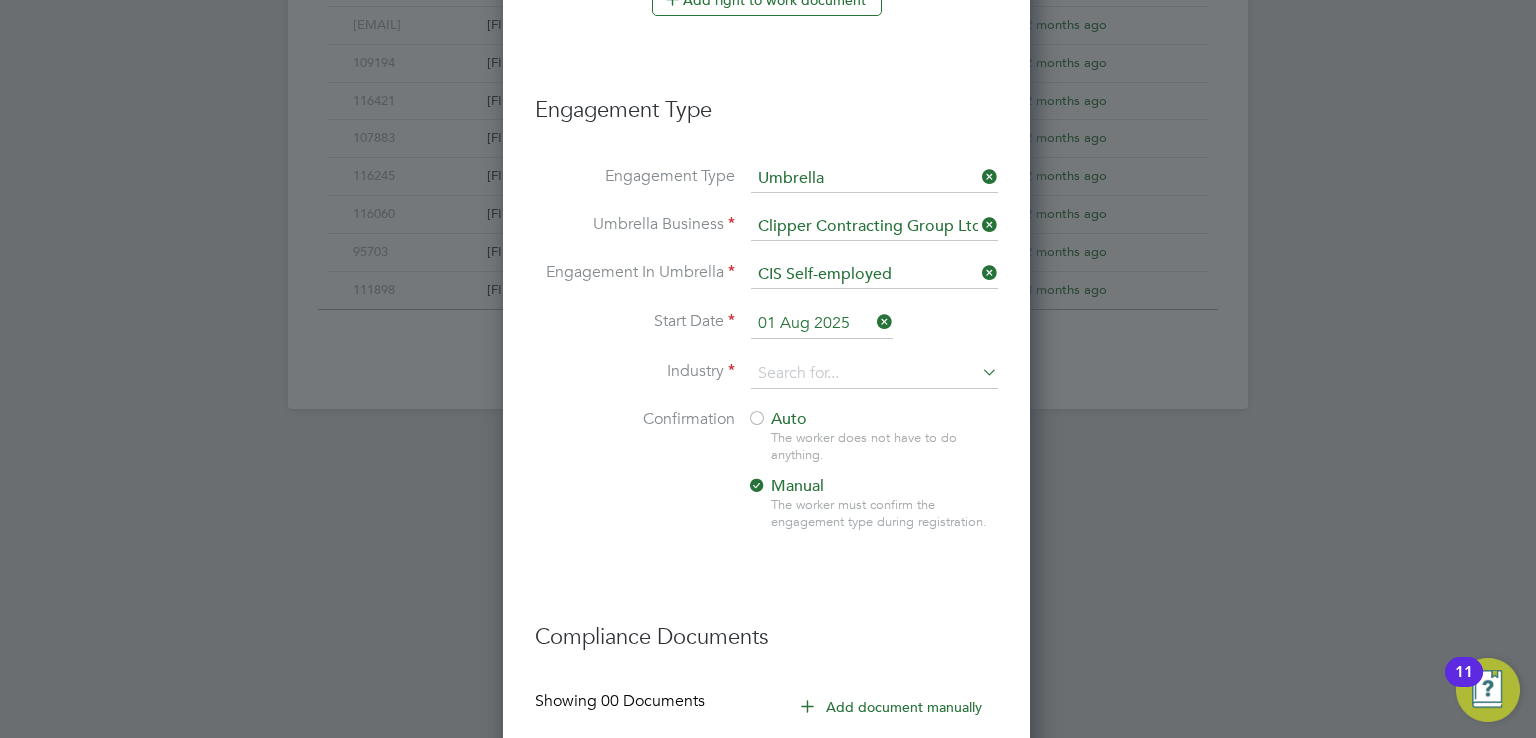 click on "Construction" 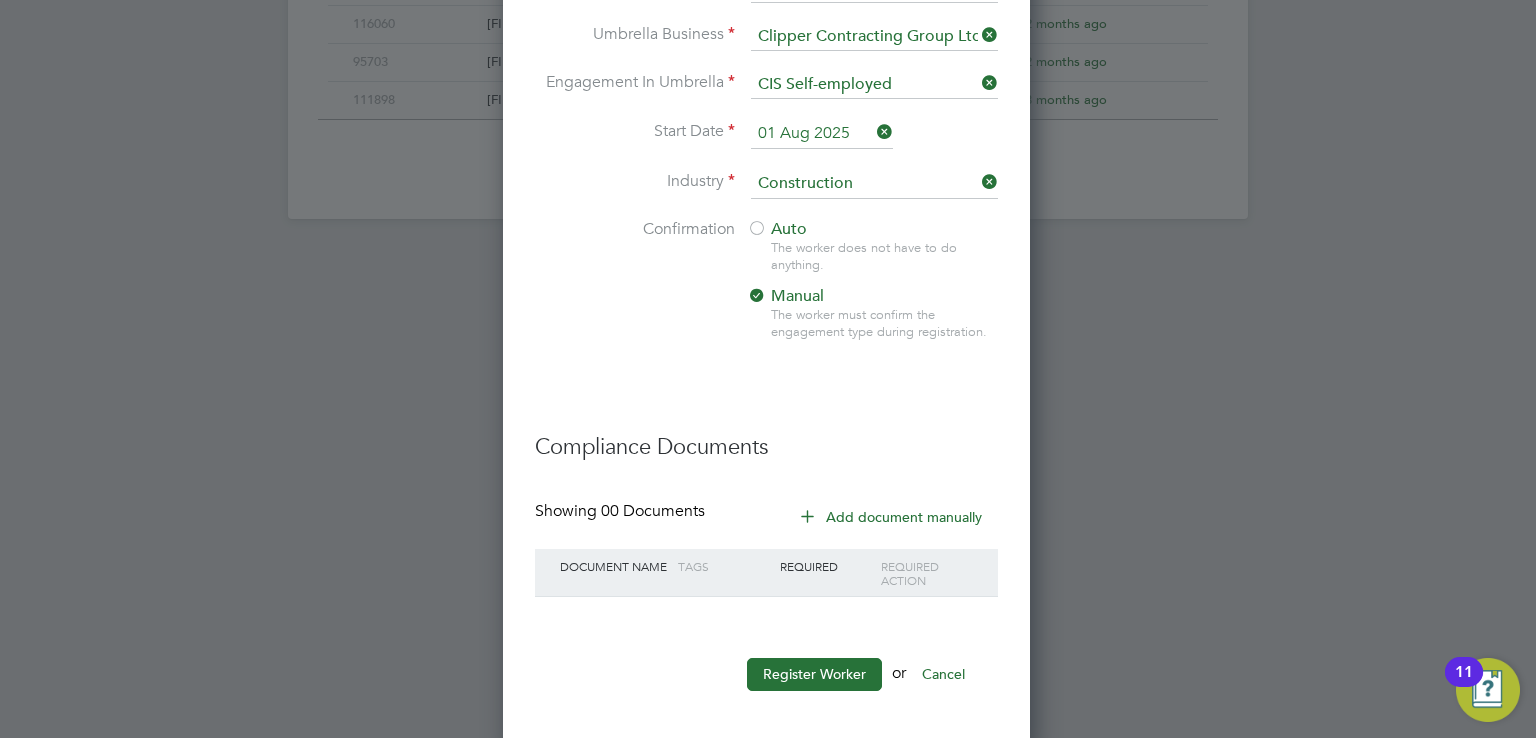 scroll, scrollTop: 1452, scrollLeft: 0, axis: vertical 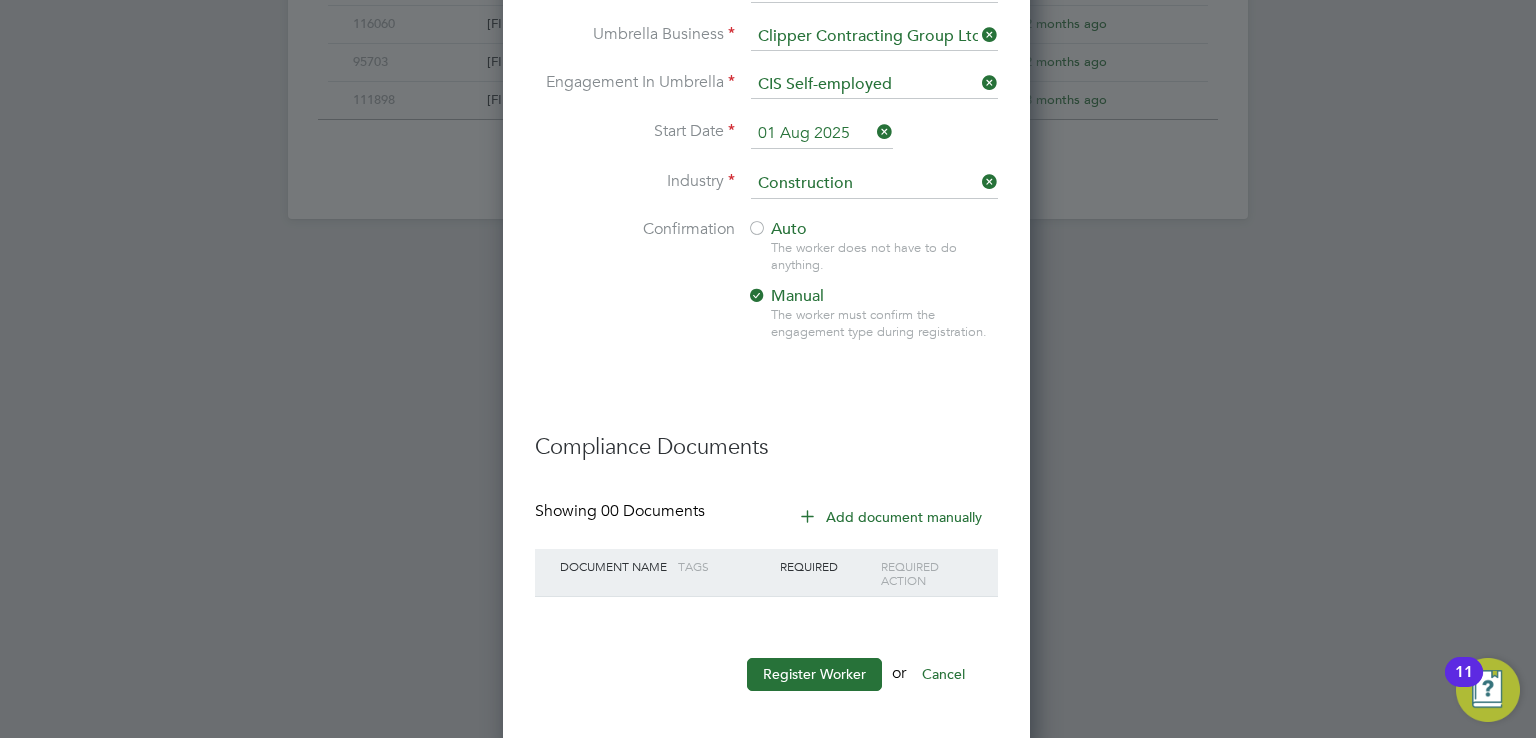 click on "Auto The worker does not have to do anything. Manual The worker must confirm the engagement type during registration." at bounding box center [872, 286] 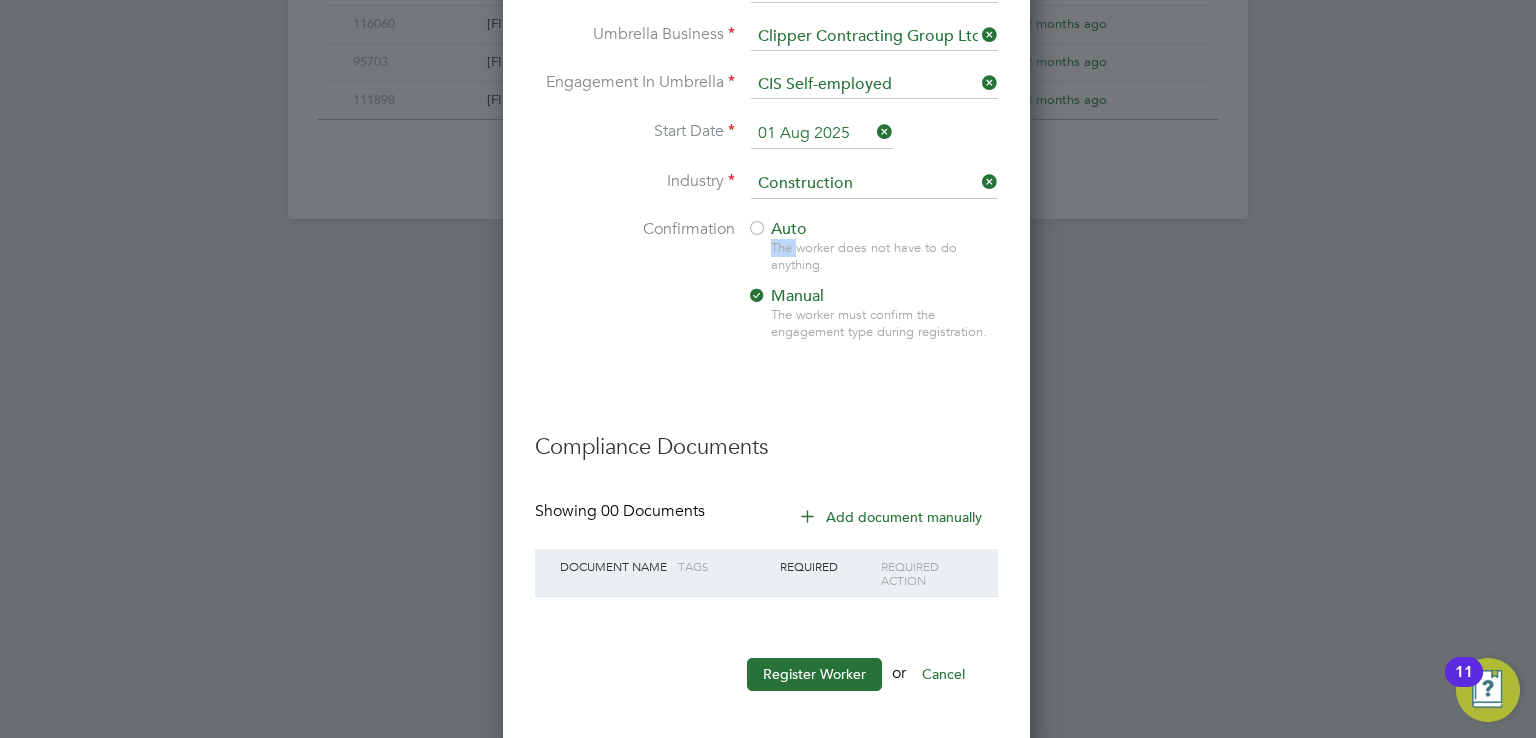 click on "Auto The worker does not have to do anything. Manual The worker must confirm the engagement type during registration." at bounding box center [872, 286] 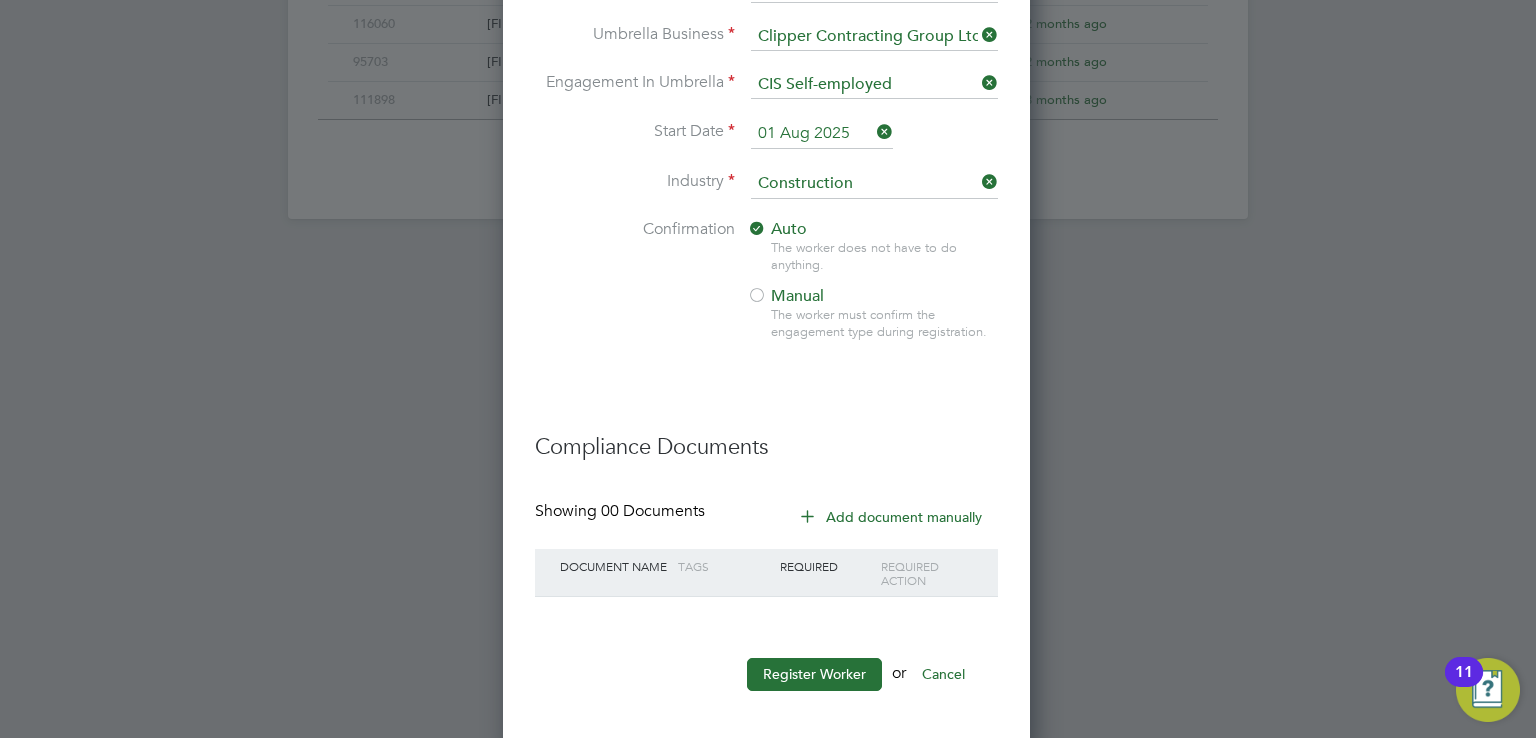 click on "Confirmation Auto The worker does not have to do anything. Manual The worker must confirm the engagement type during registration." at bounding box center (766, 296) 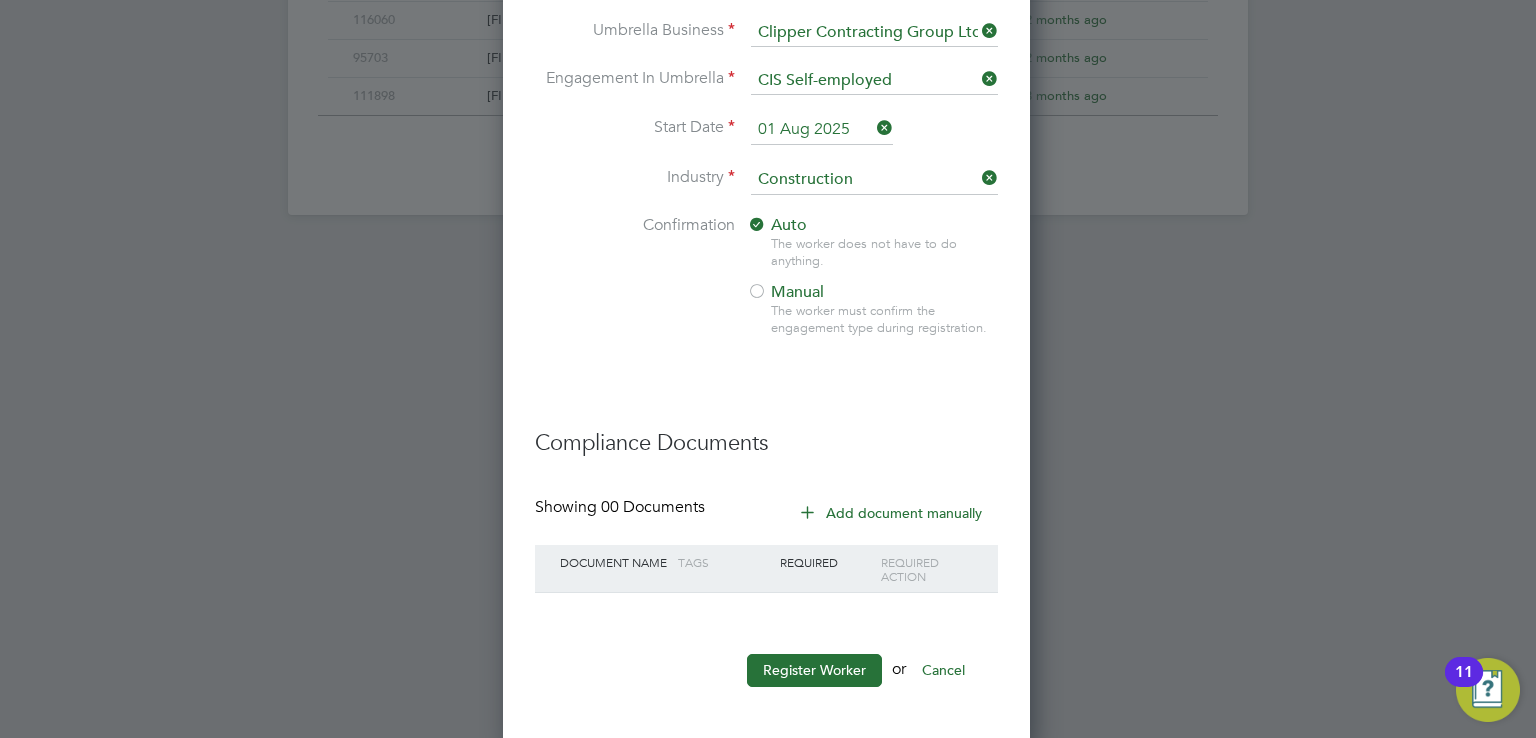 scroll, scrollTop: 1456, scrollLeft: 0, axis: vertical 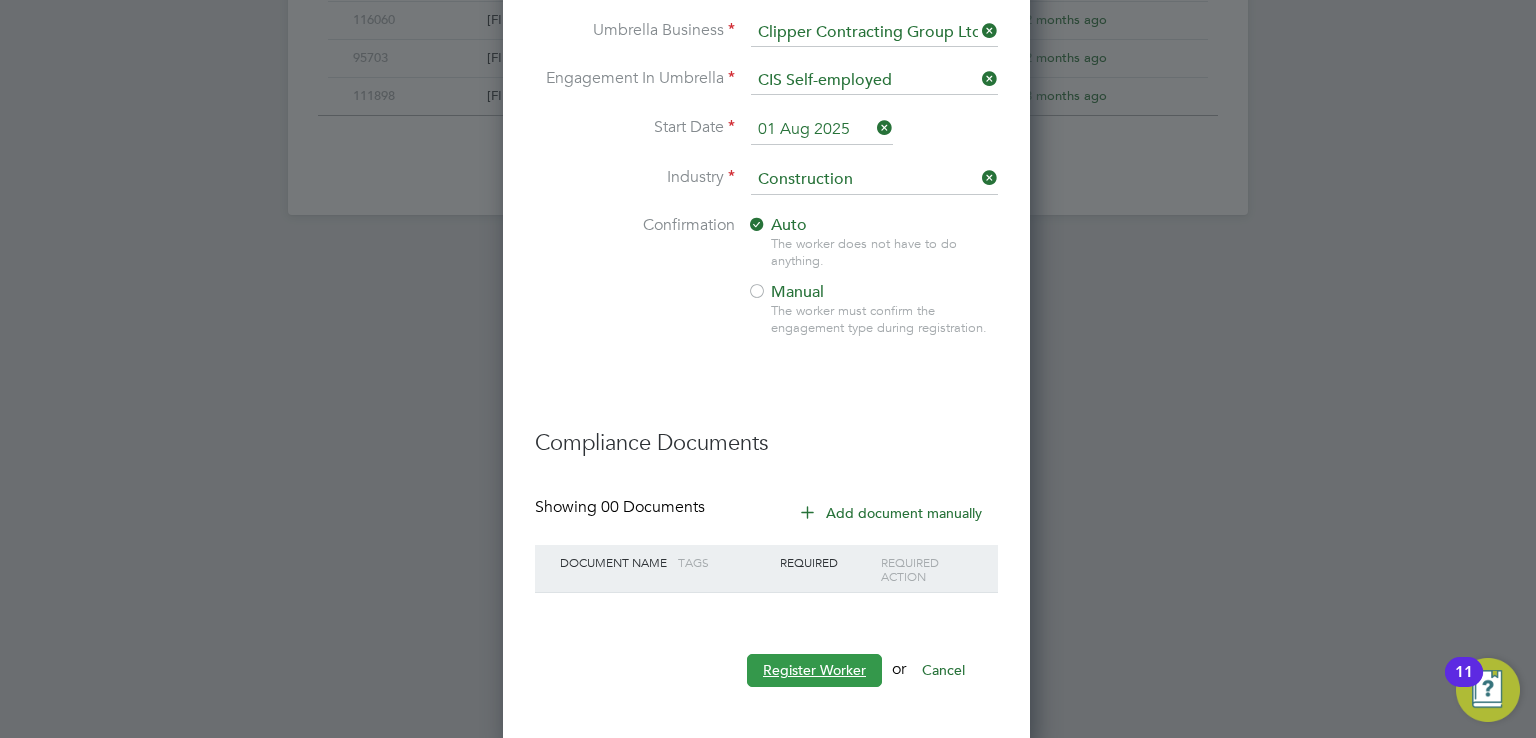 drag, startPoint x: 805, startPoint y: 661, endPoint x: 772, endPoint y: 664, distance: 33.13608 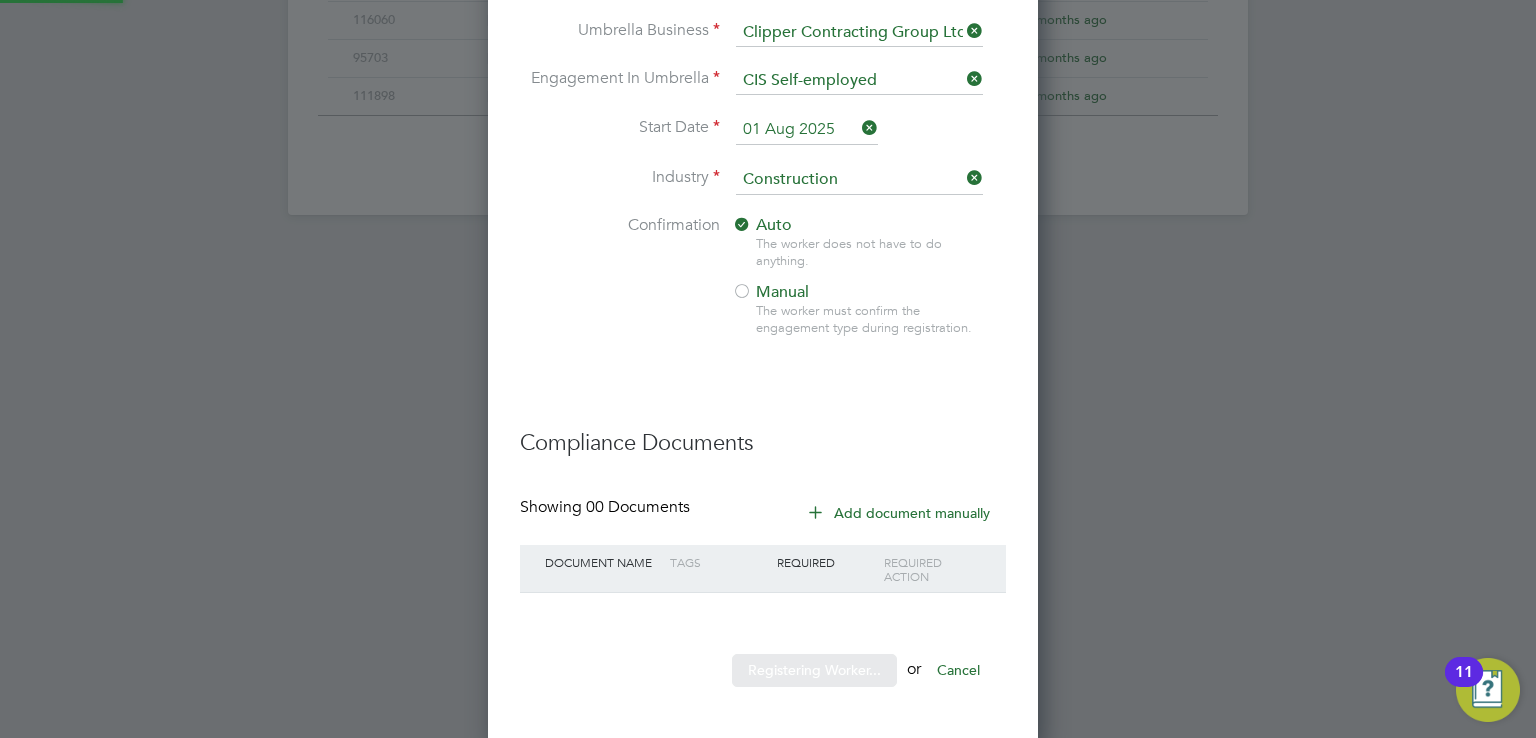 scroll, scrollTop: 10, scrollLeft: 10, axis: both 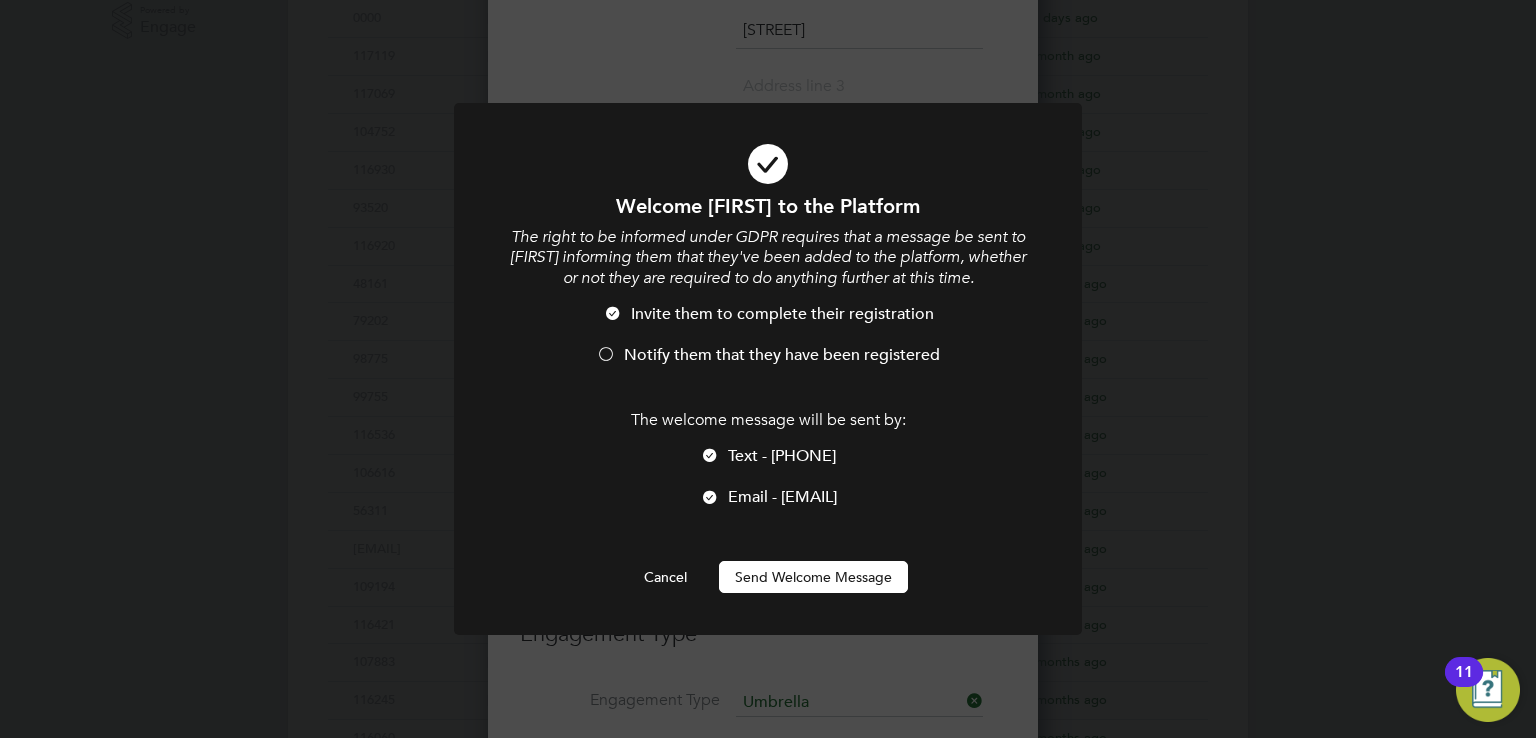 click on "Notify them that they have been registered" at bounding box center (782, 355) 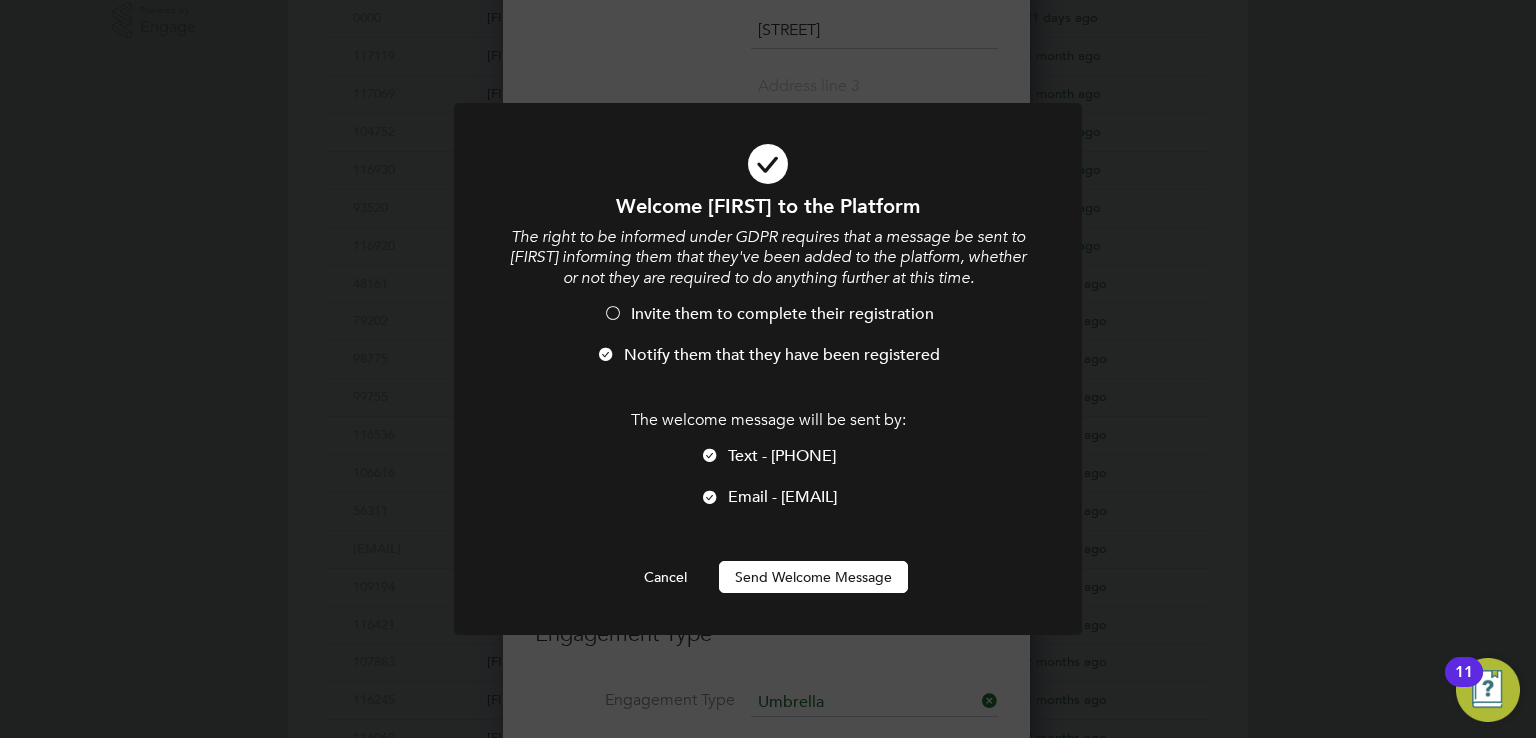 scroll, scrollTop: 2119, scrollLeft: 529, axis: both 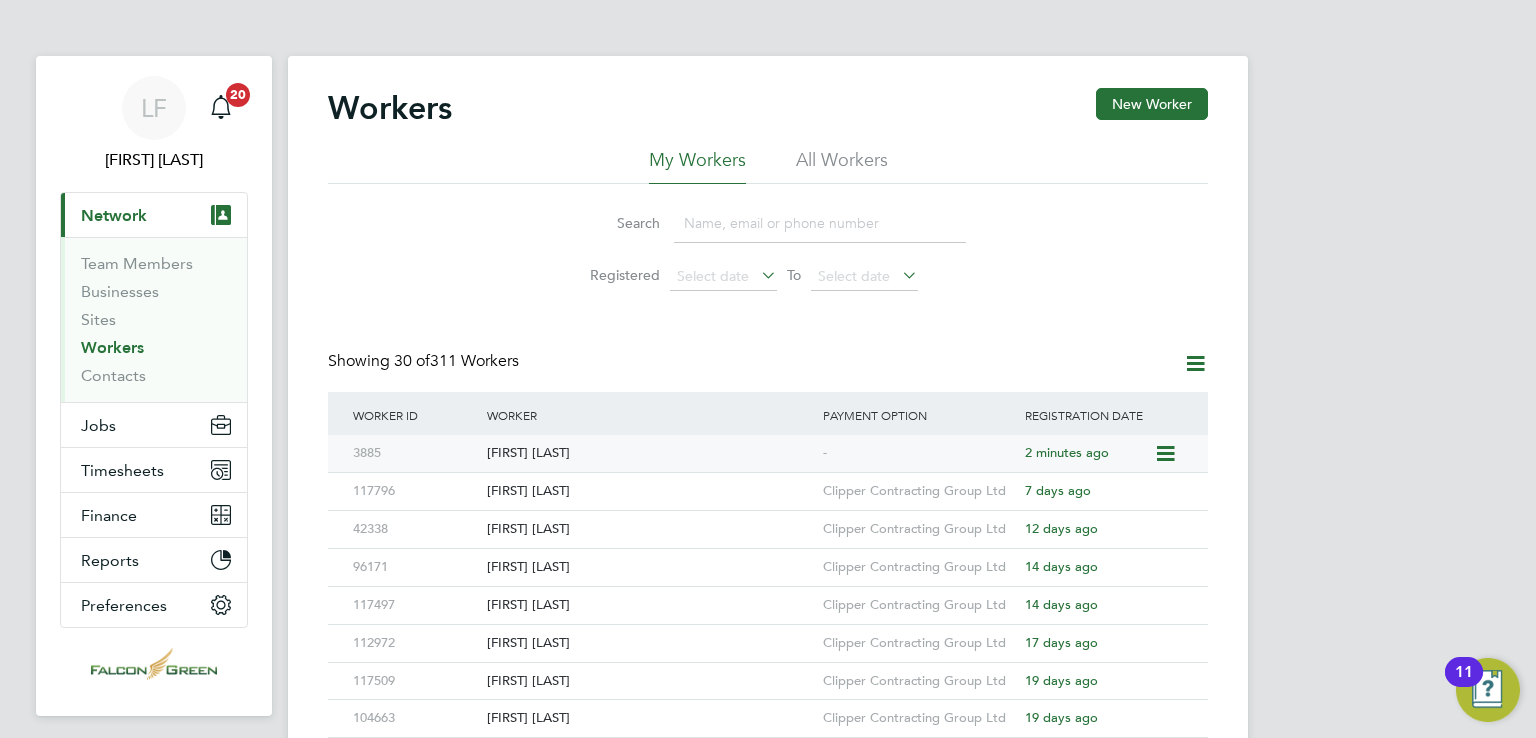 click on "Daniel Omisore" 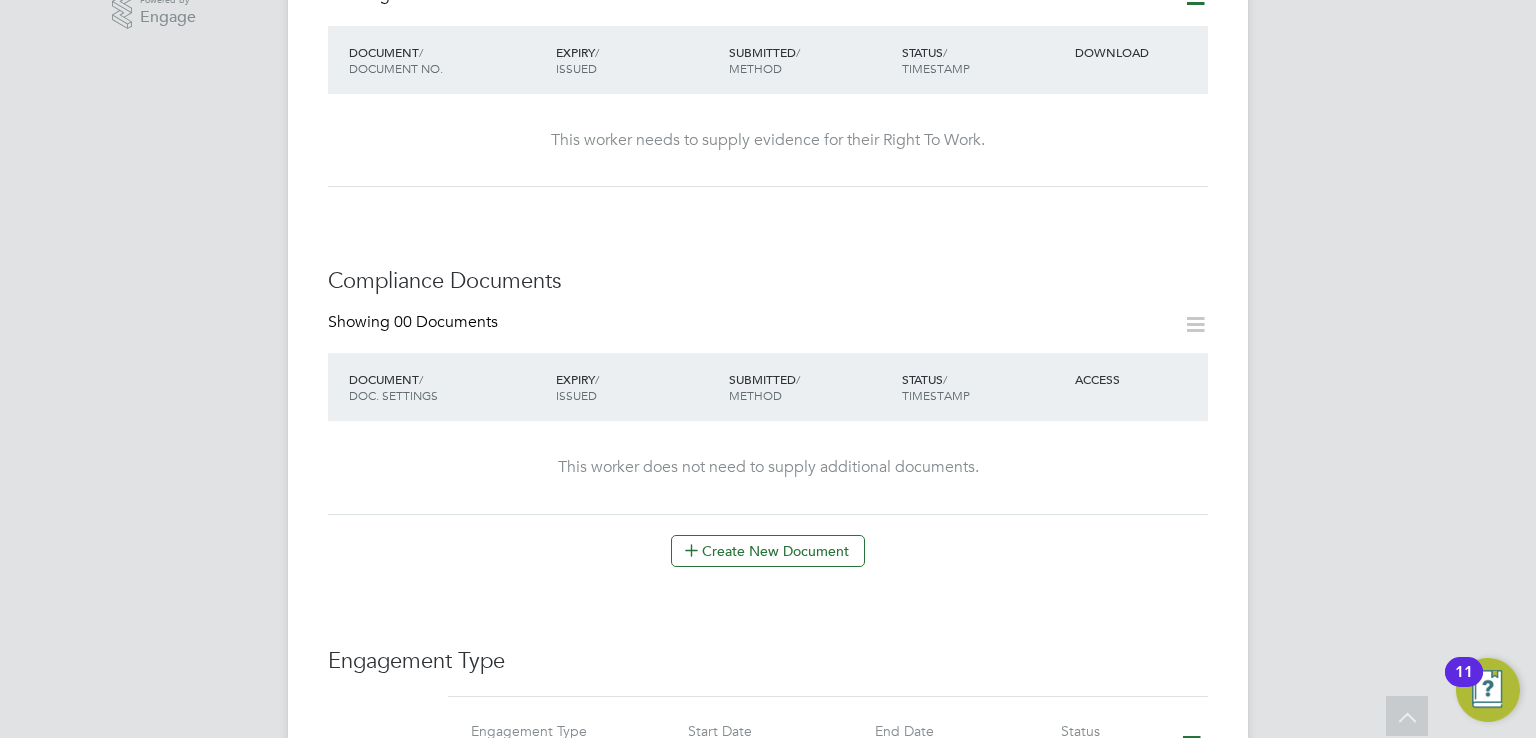 scroll, scrollTop: 747, scrollLeft: 0, axis: vertical 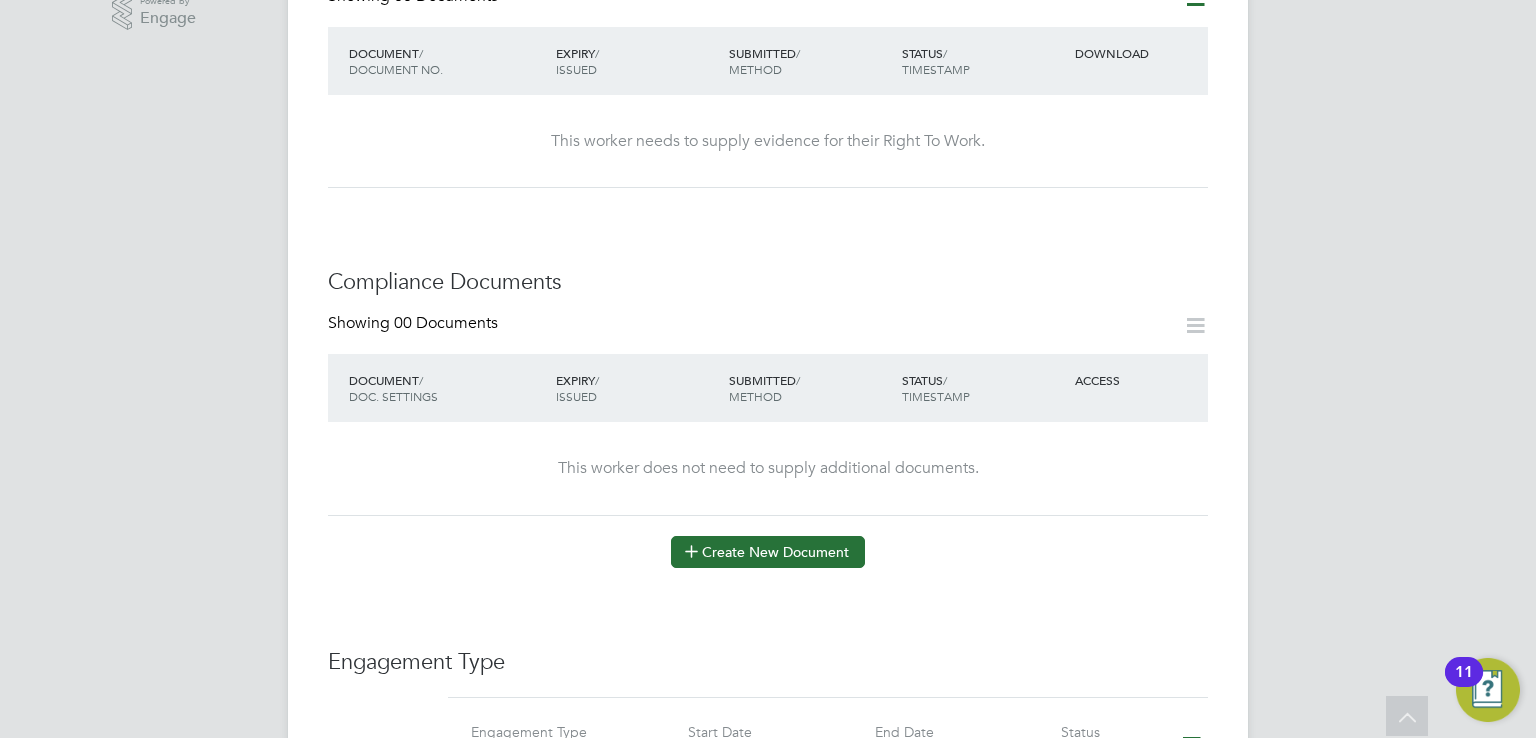 click on "Create New Document" 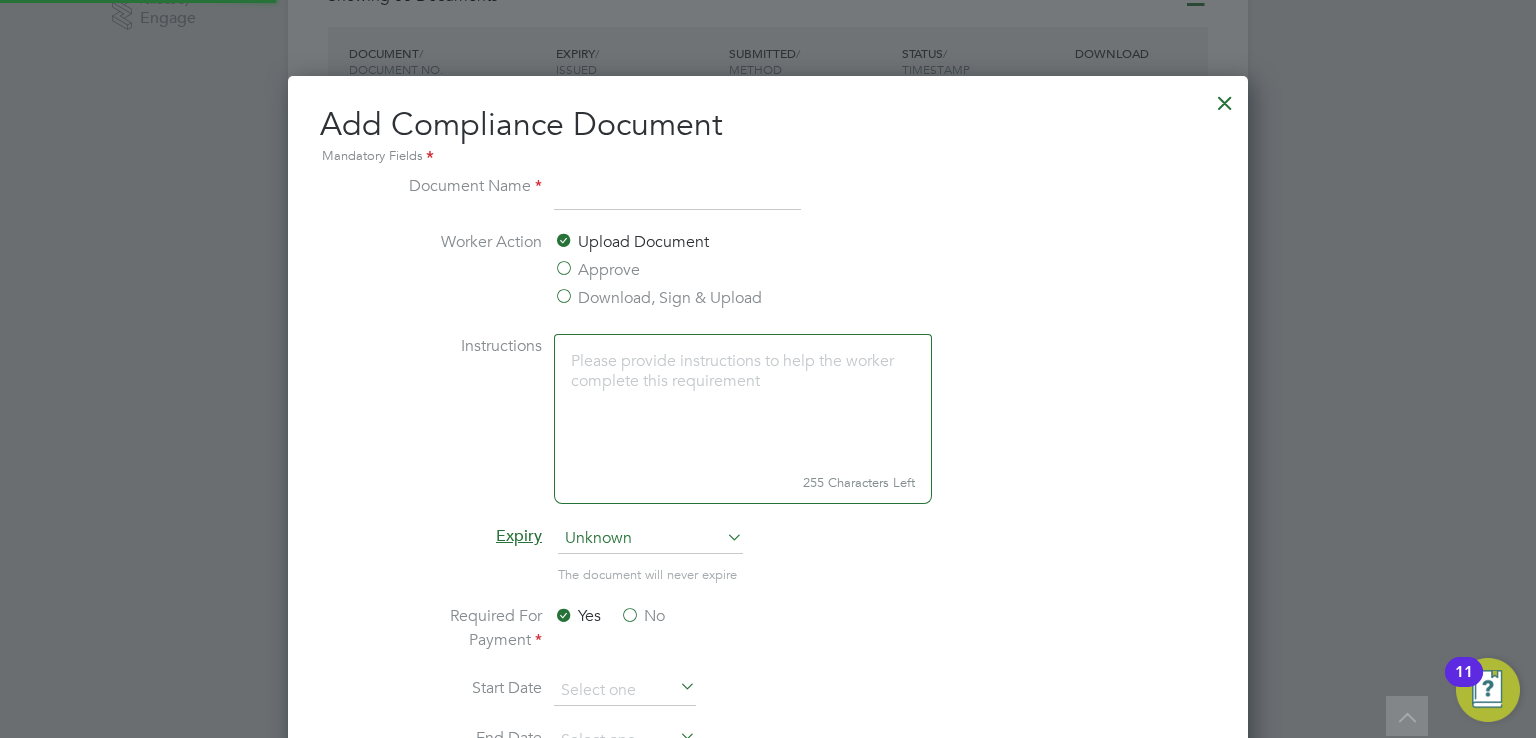 scroll, scrollTop: 9, scrollLeft: 10, axis: both 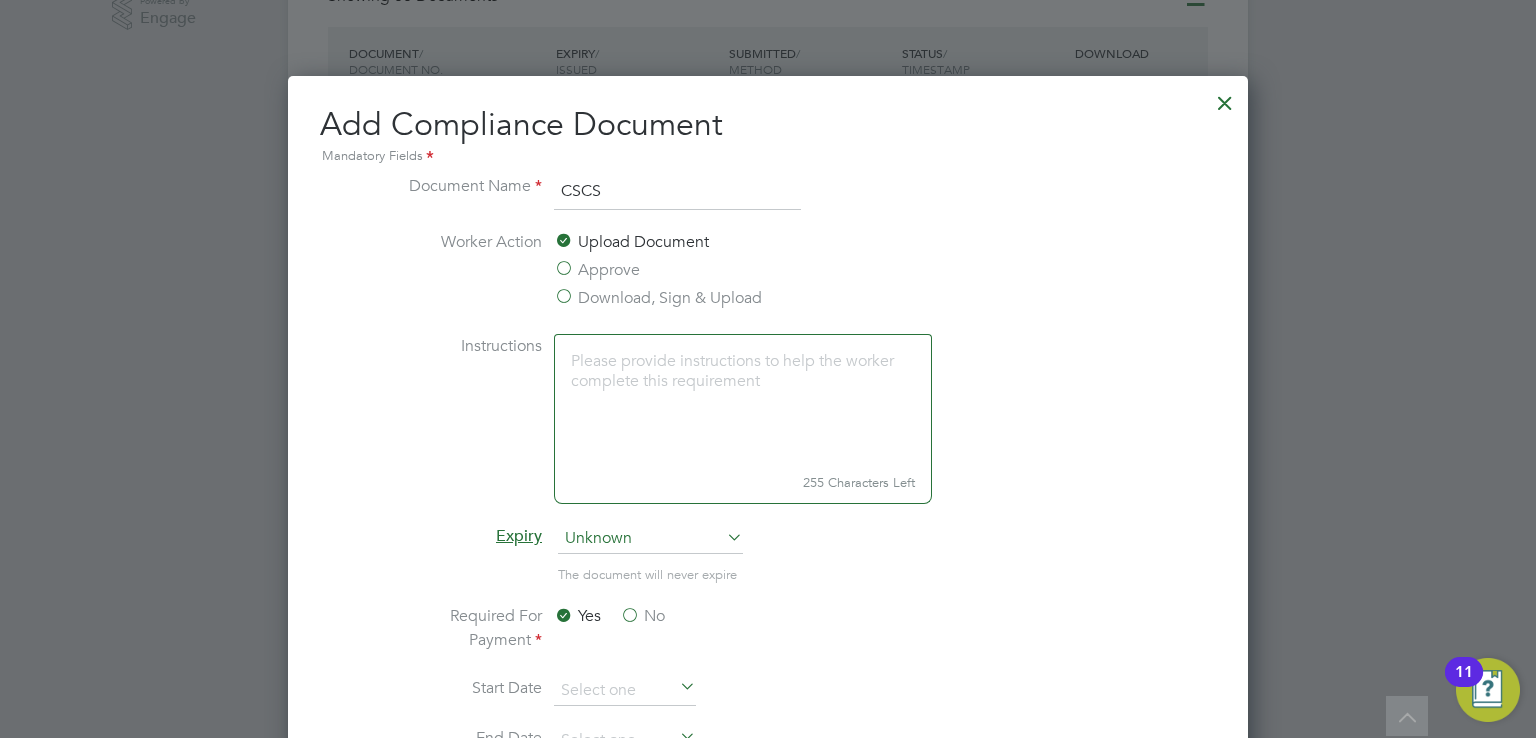 type on "CSCS" 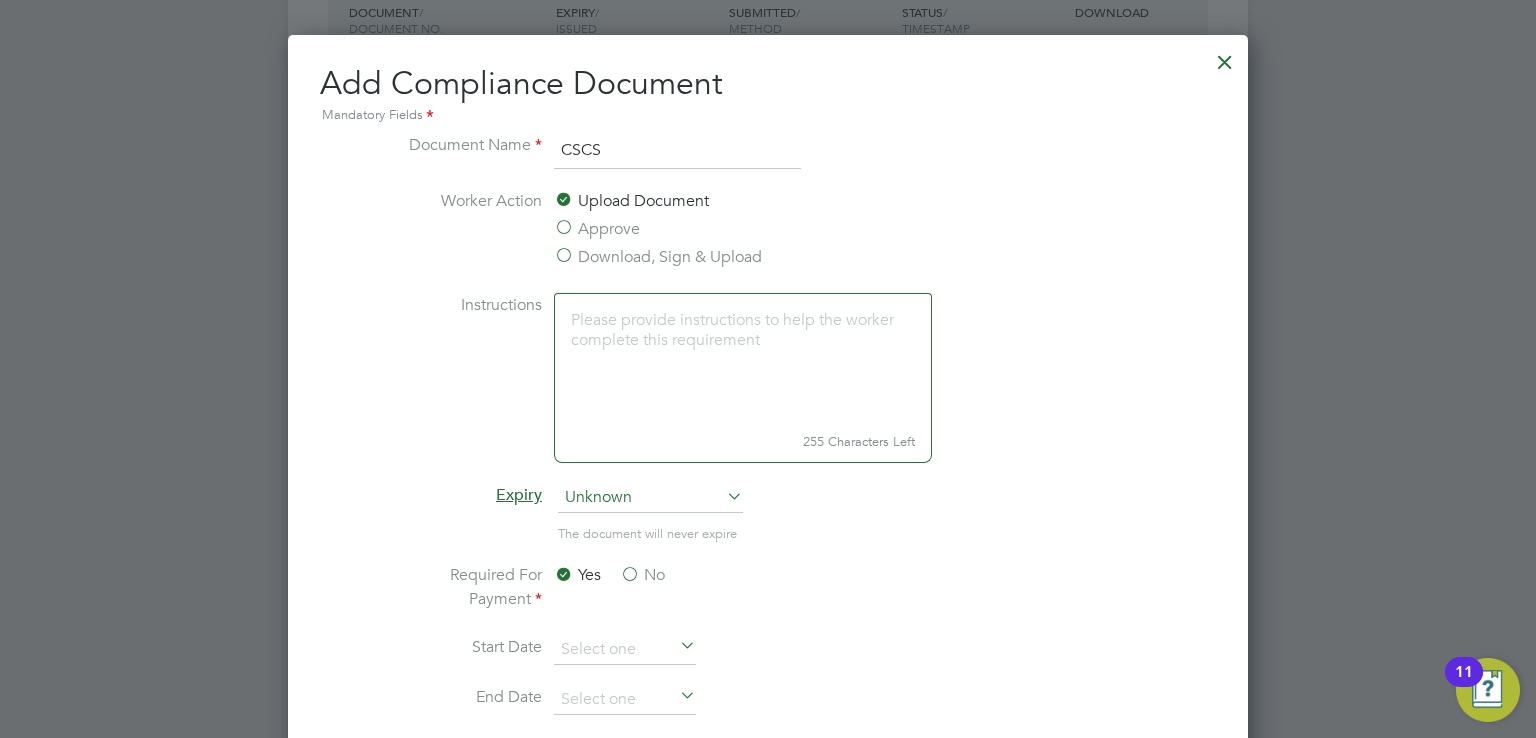 scroll, scrollTop: 790, scrollLeft: 0, axis: vertical 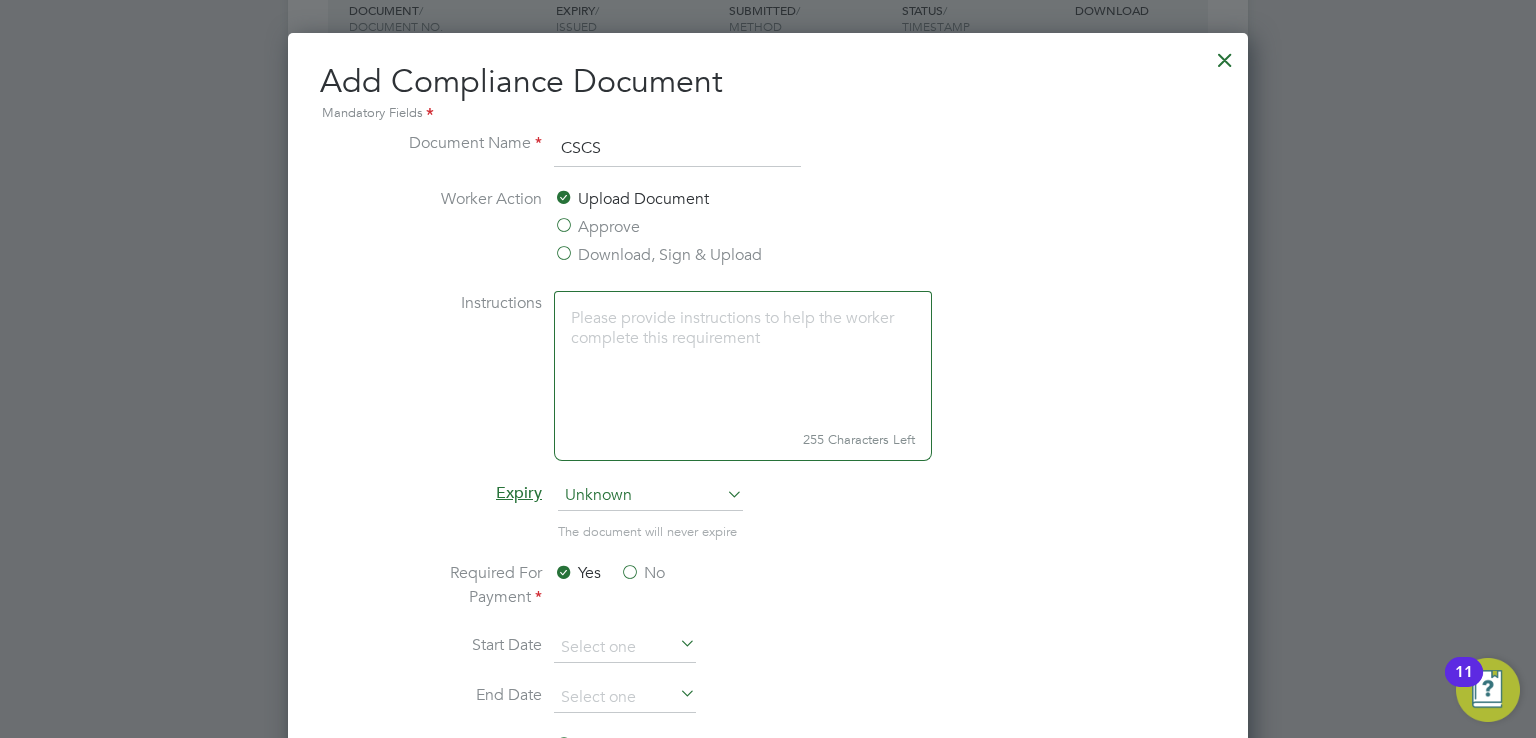 click on "Download, Sign & Upload" at bounding box center [658, 255] 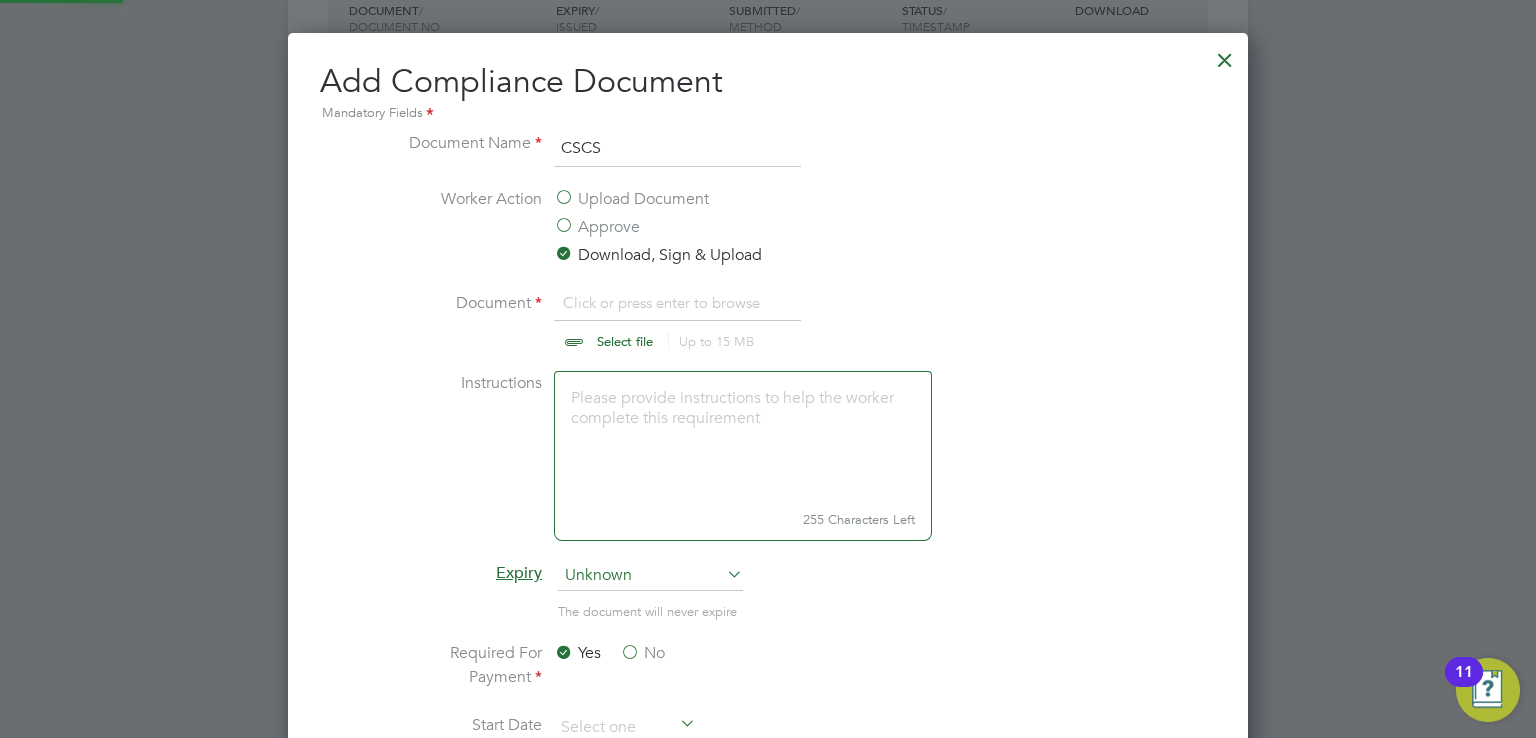scroll, scrollTop: 9, scrollLeft: 10, axis: both 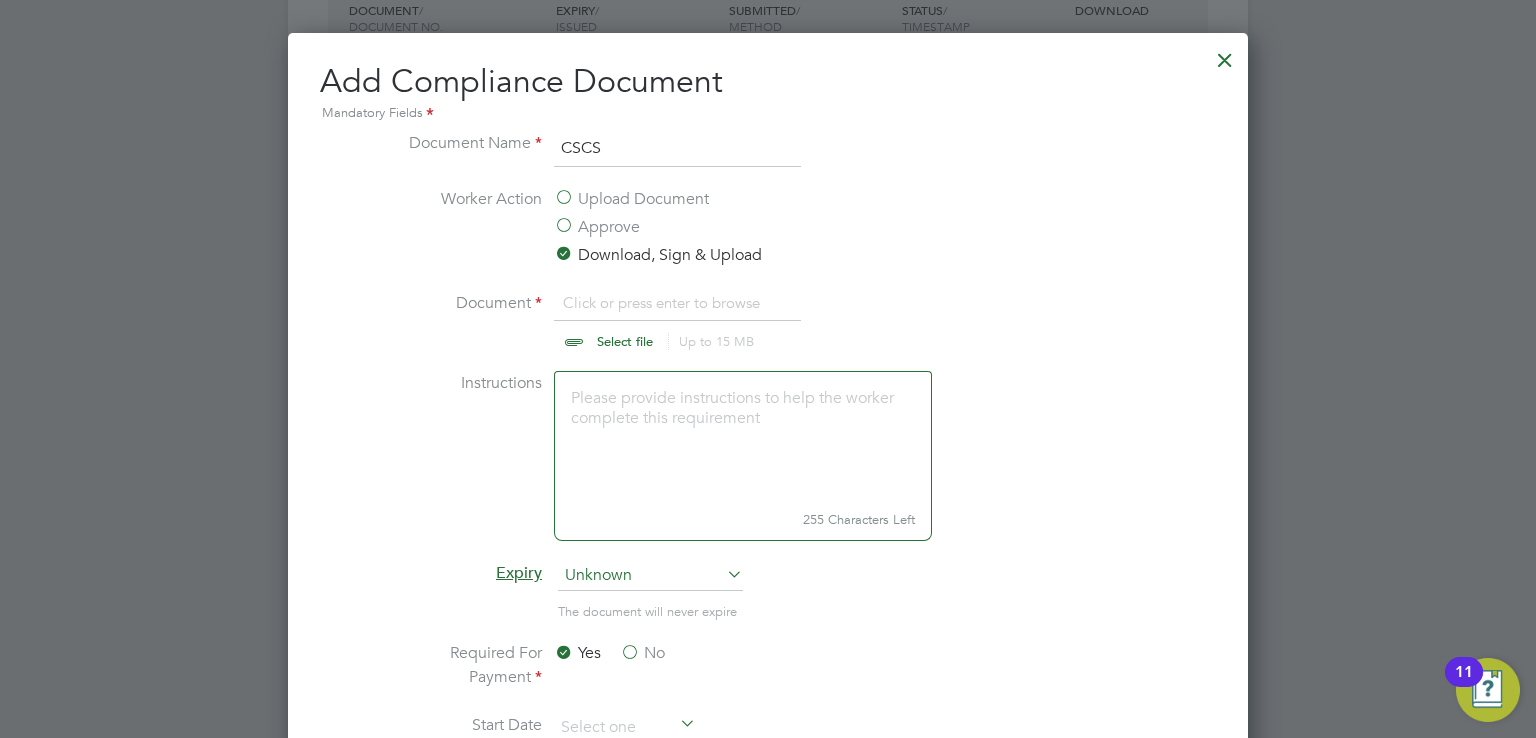 click at bounding box center (644, 321) 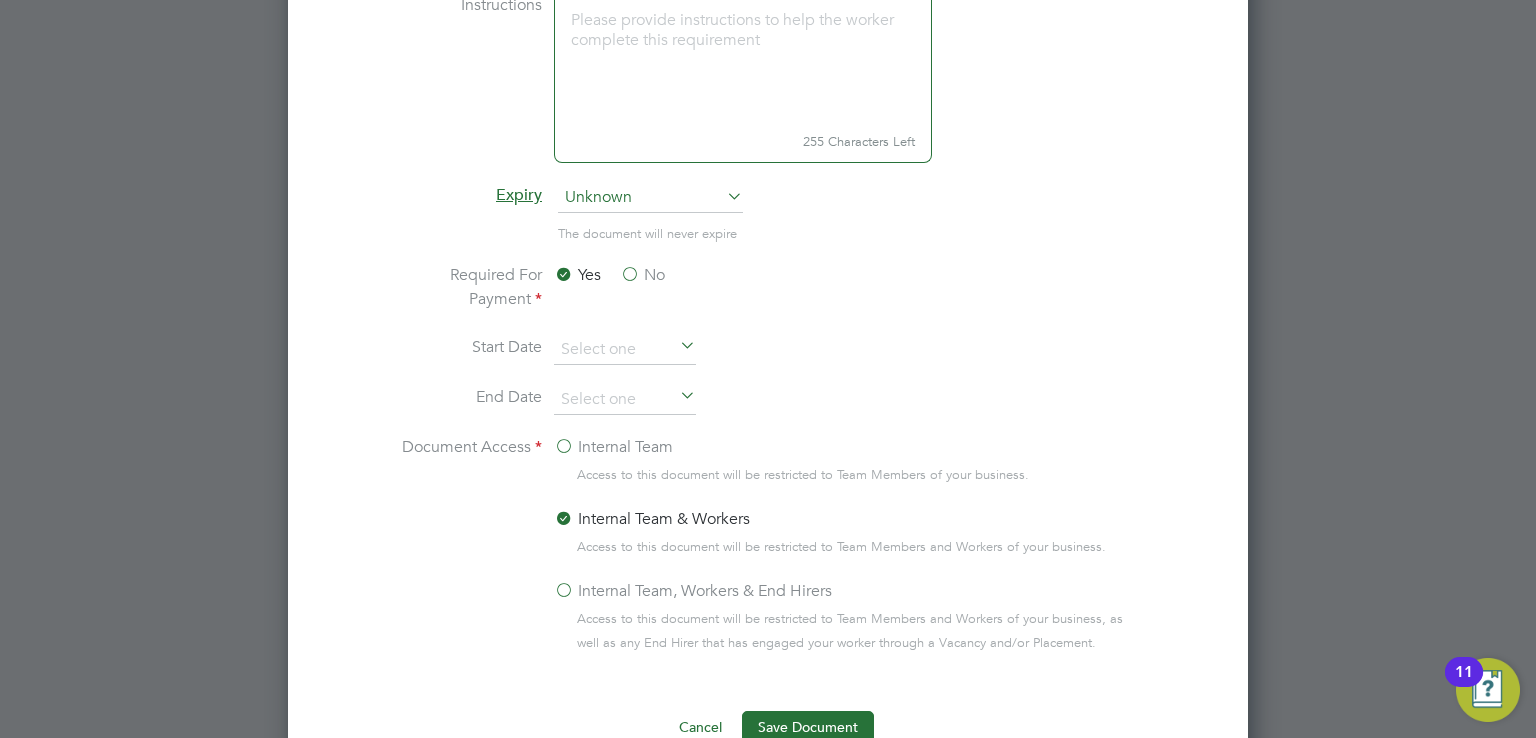 scroll, scrollTop: 1170, scrollLeft: 0, axis: vertical 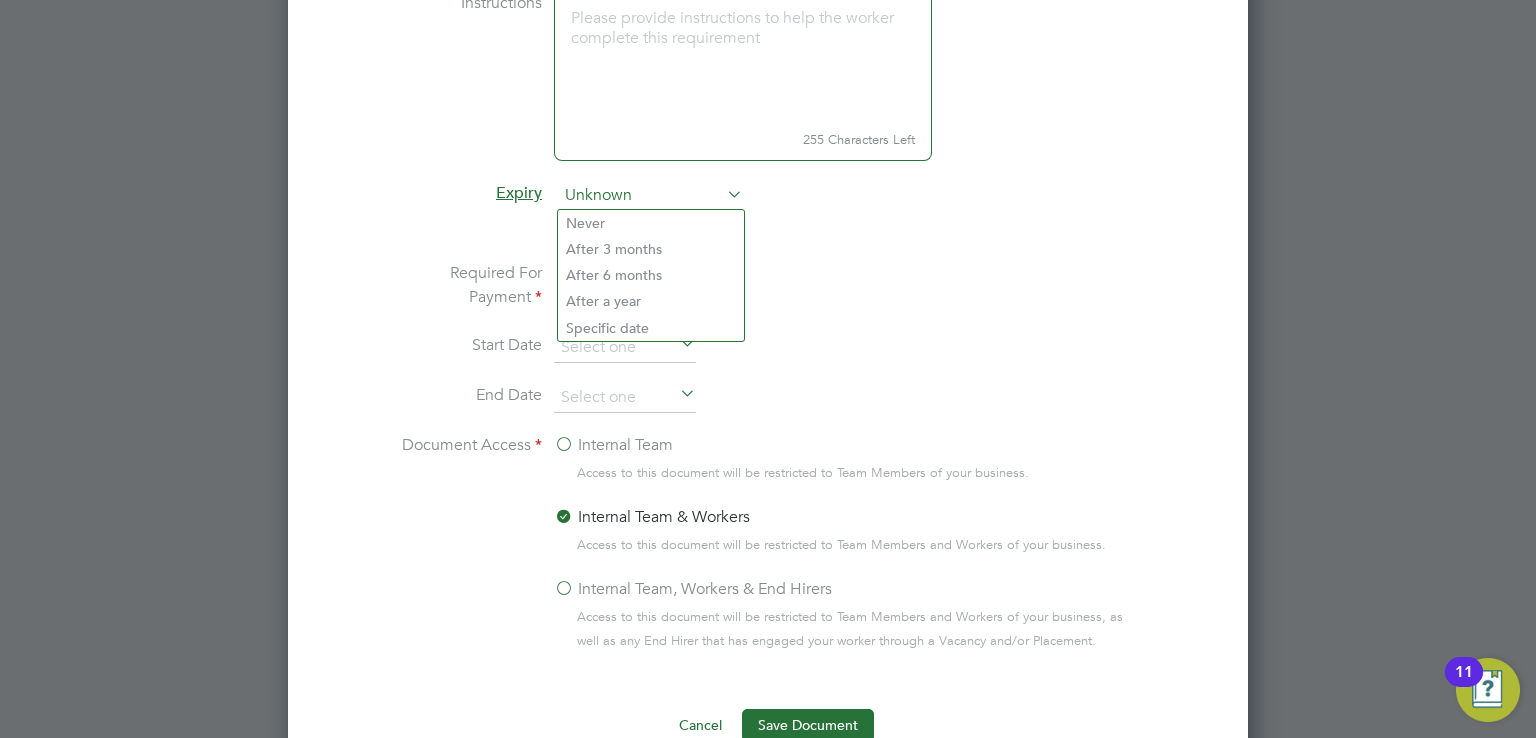 click on "Unknown" at bounding box center (650, 196) 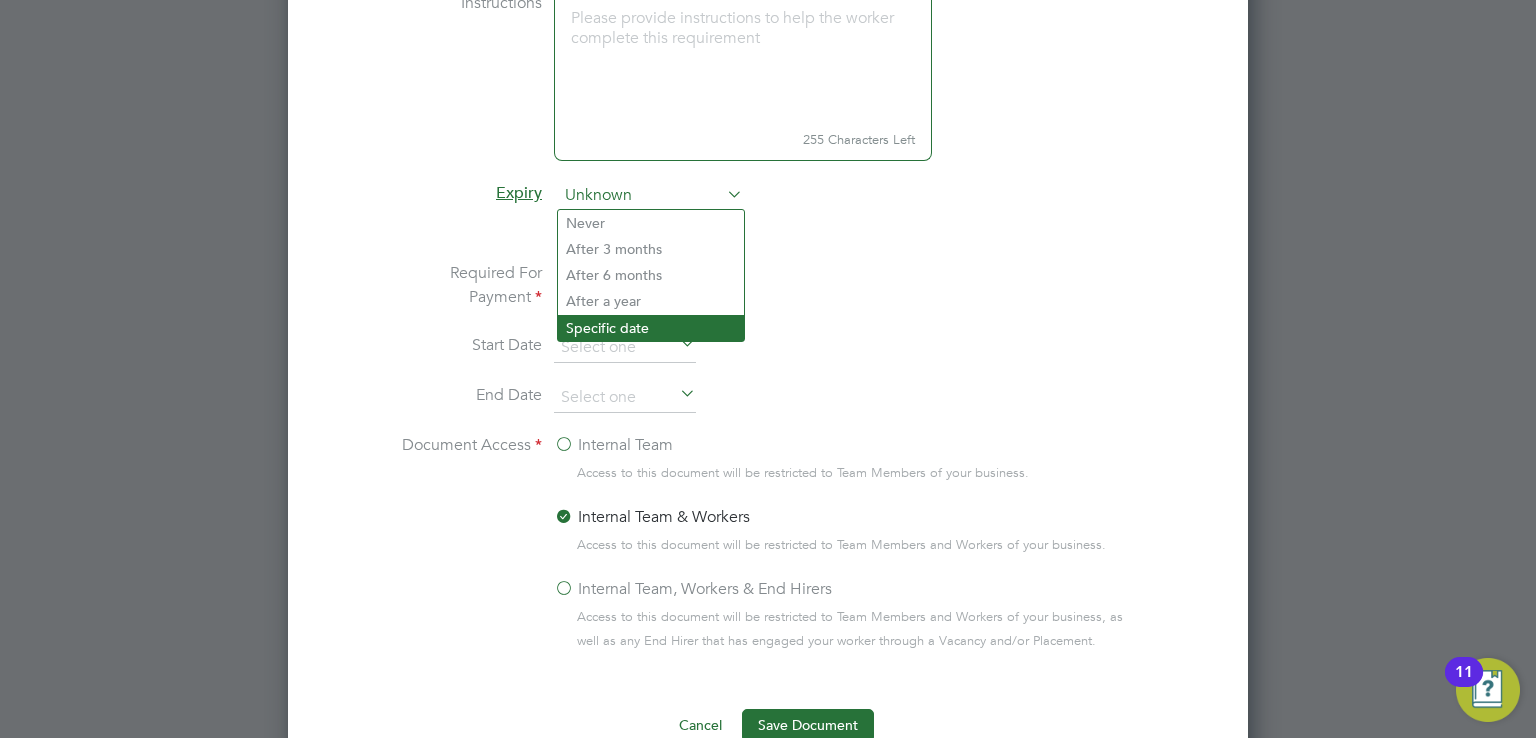 click on "Specific date" 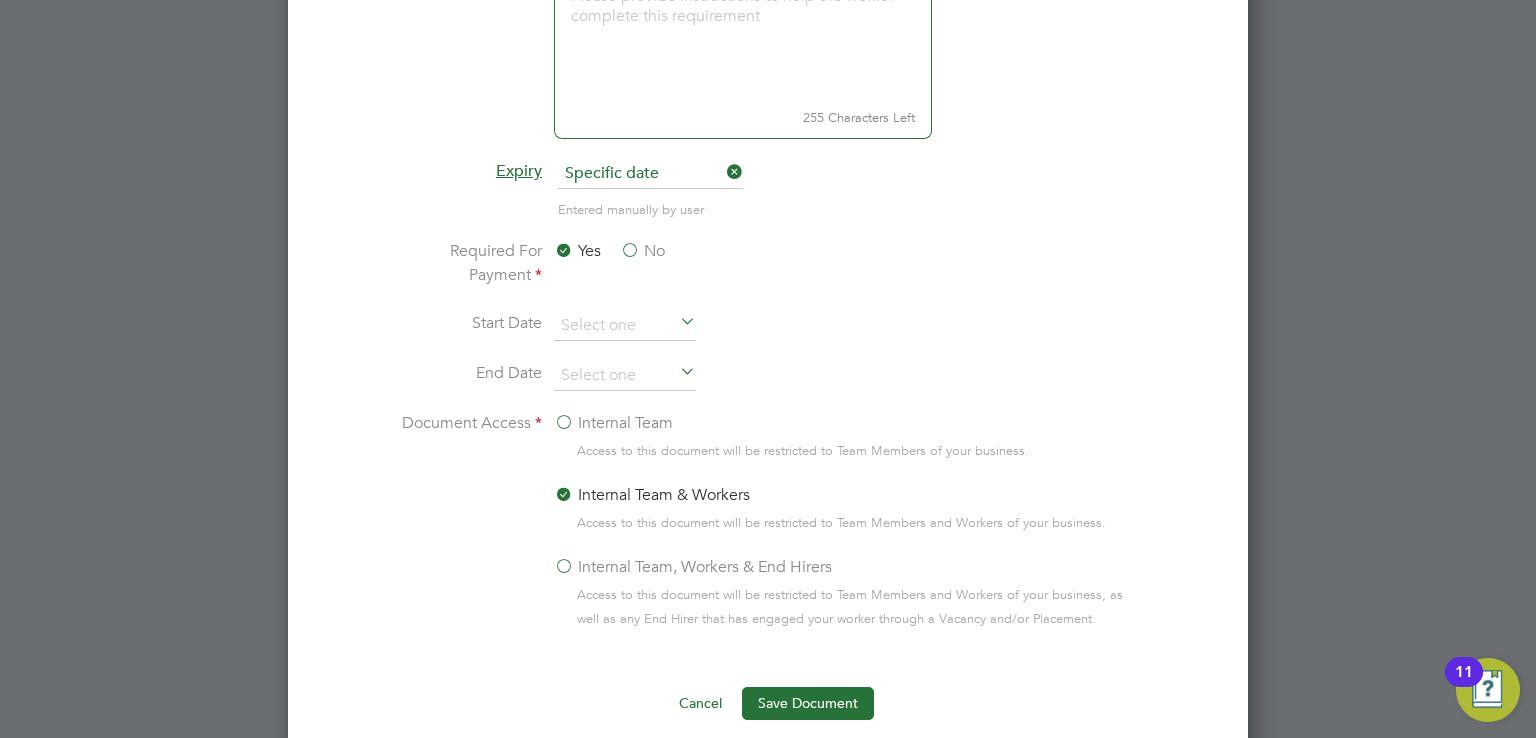 scroll, scrollTop: 1191, scrollLeft: 0, axis: vertical 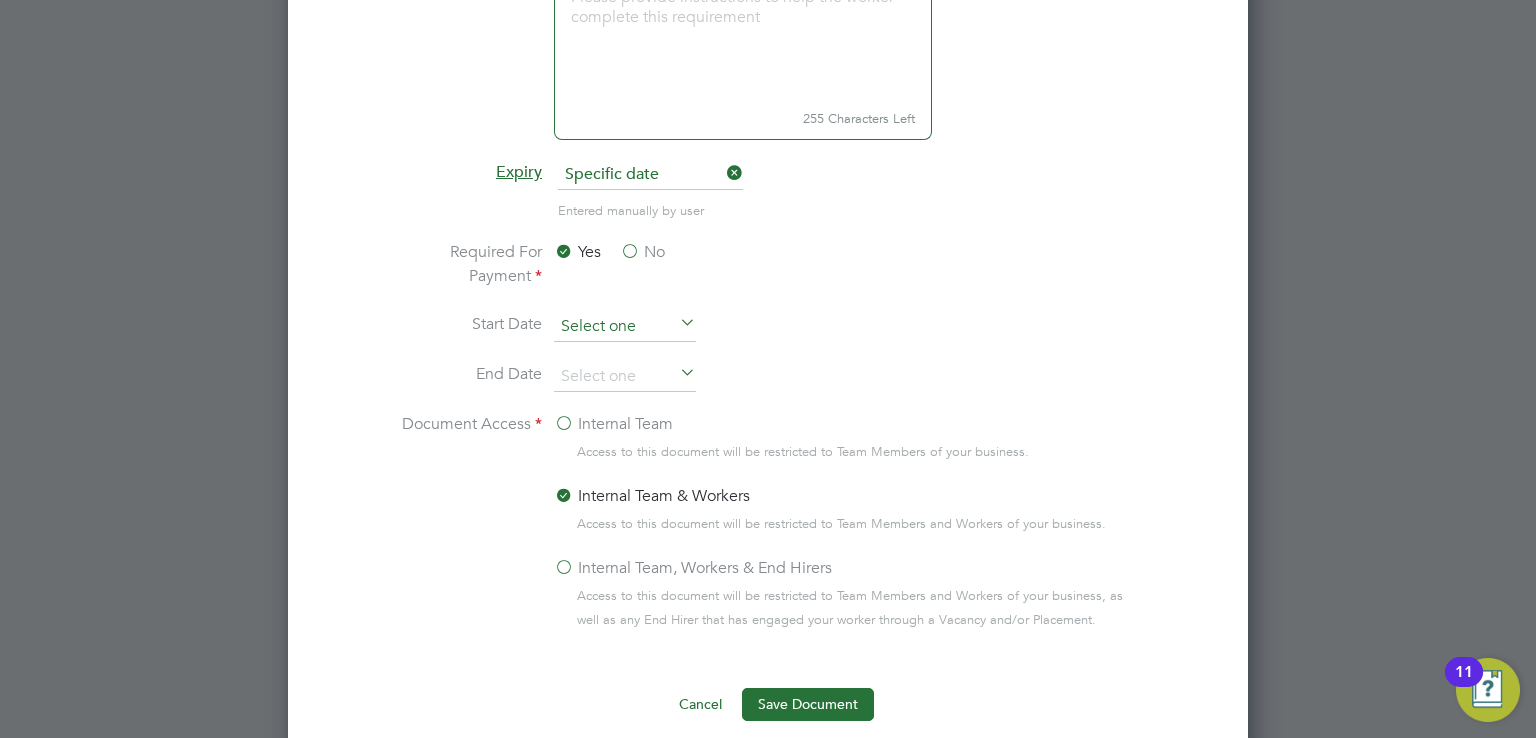 click at bounding box center [625, 327] 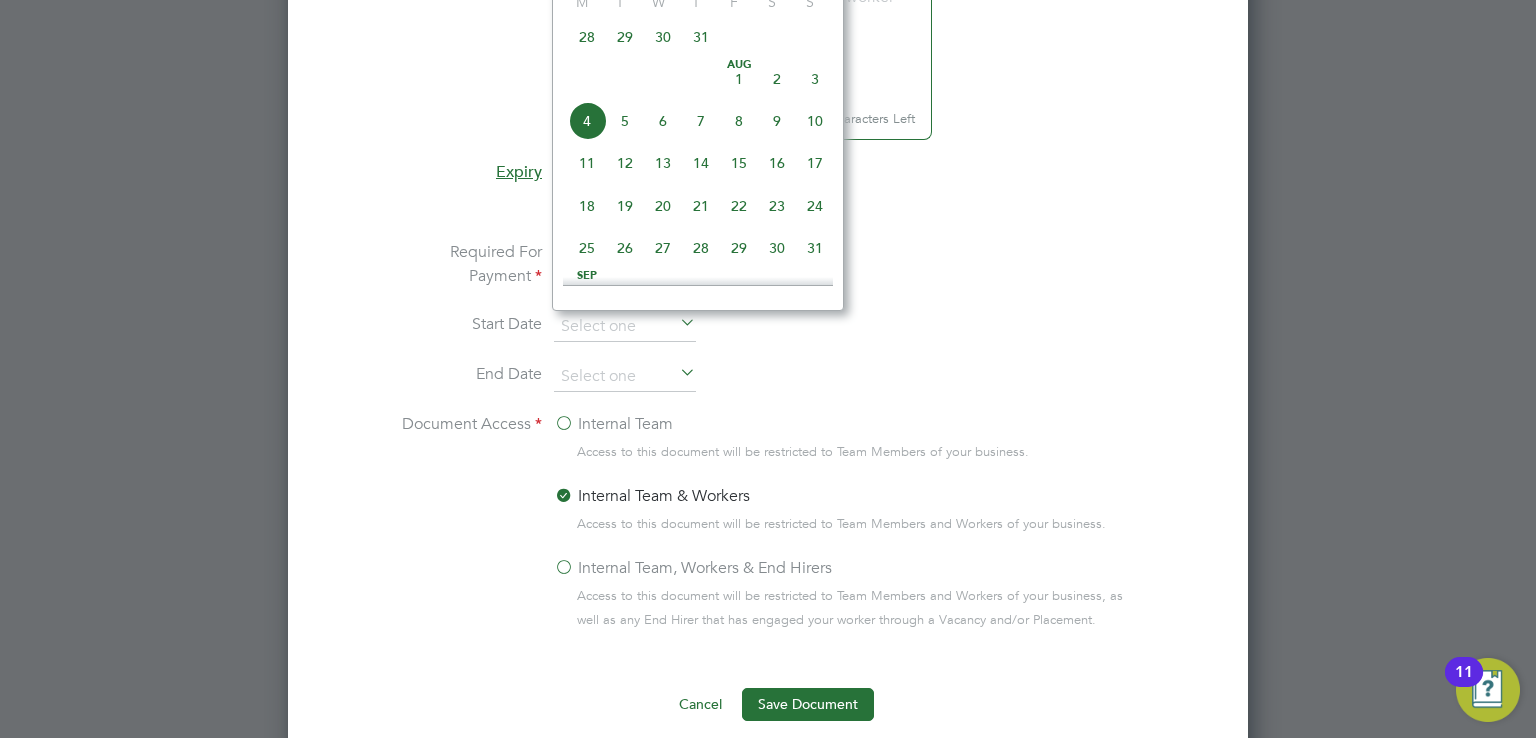 scroll, scrollTop: 637, scrollLeft: 0, axis: vertical 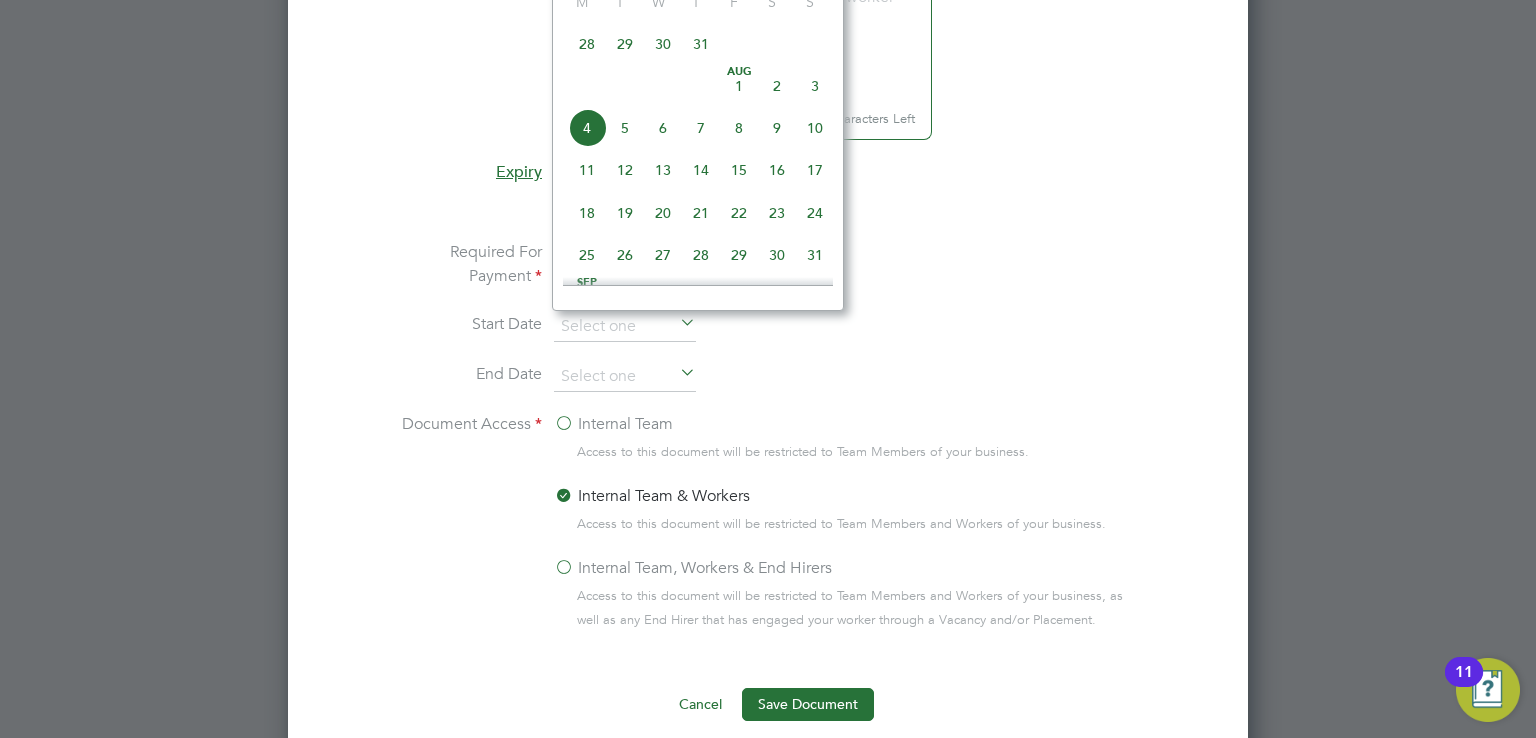 click on "Aug 1" 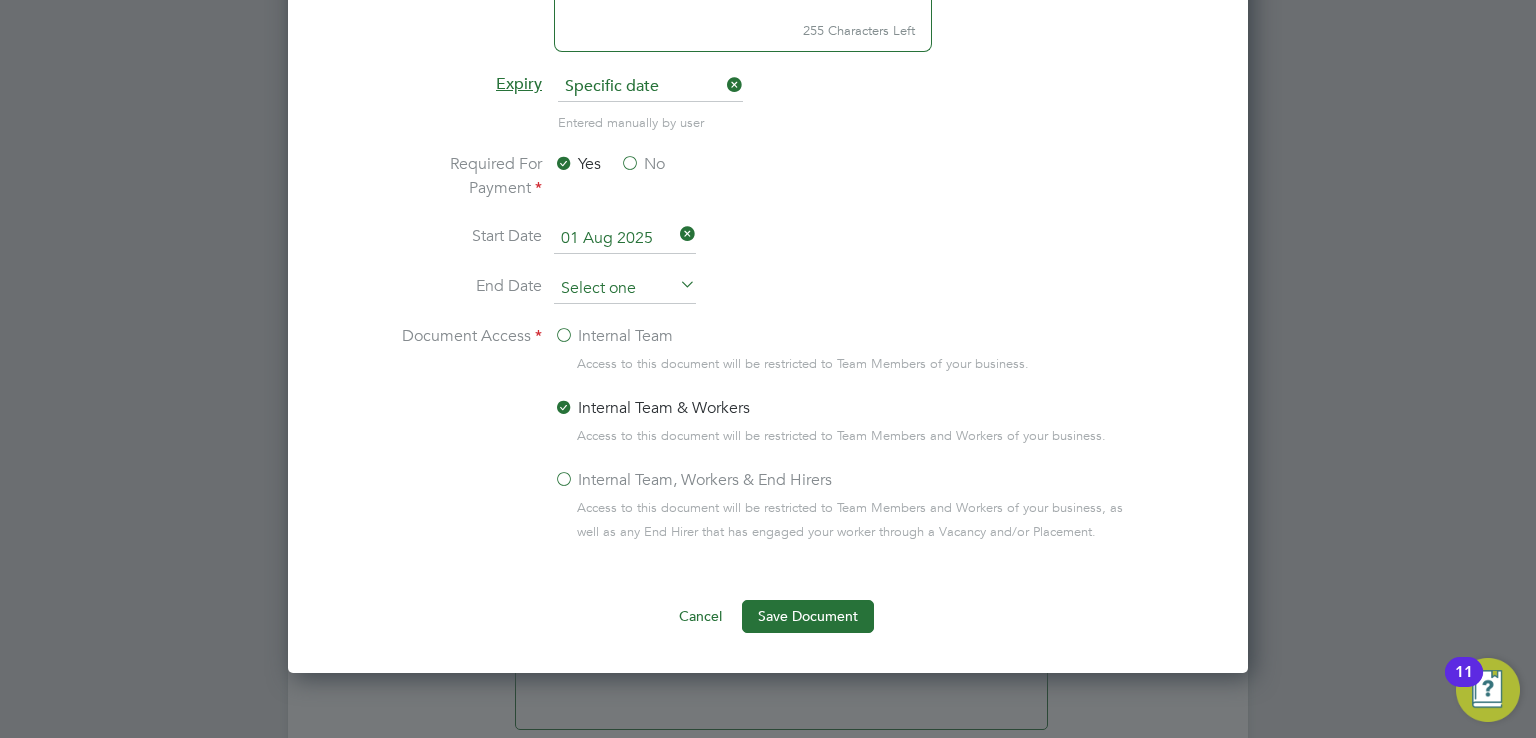 scroll, scrollTop: 1280, scrollLeft: 0, axis: vertical 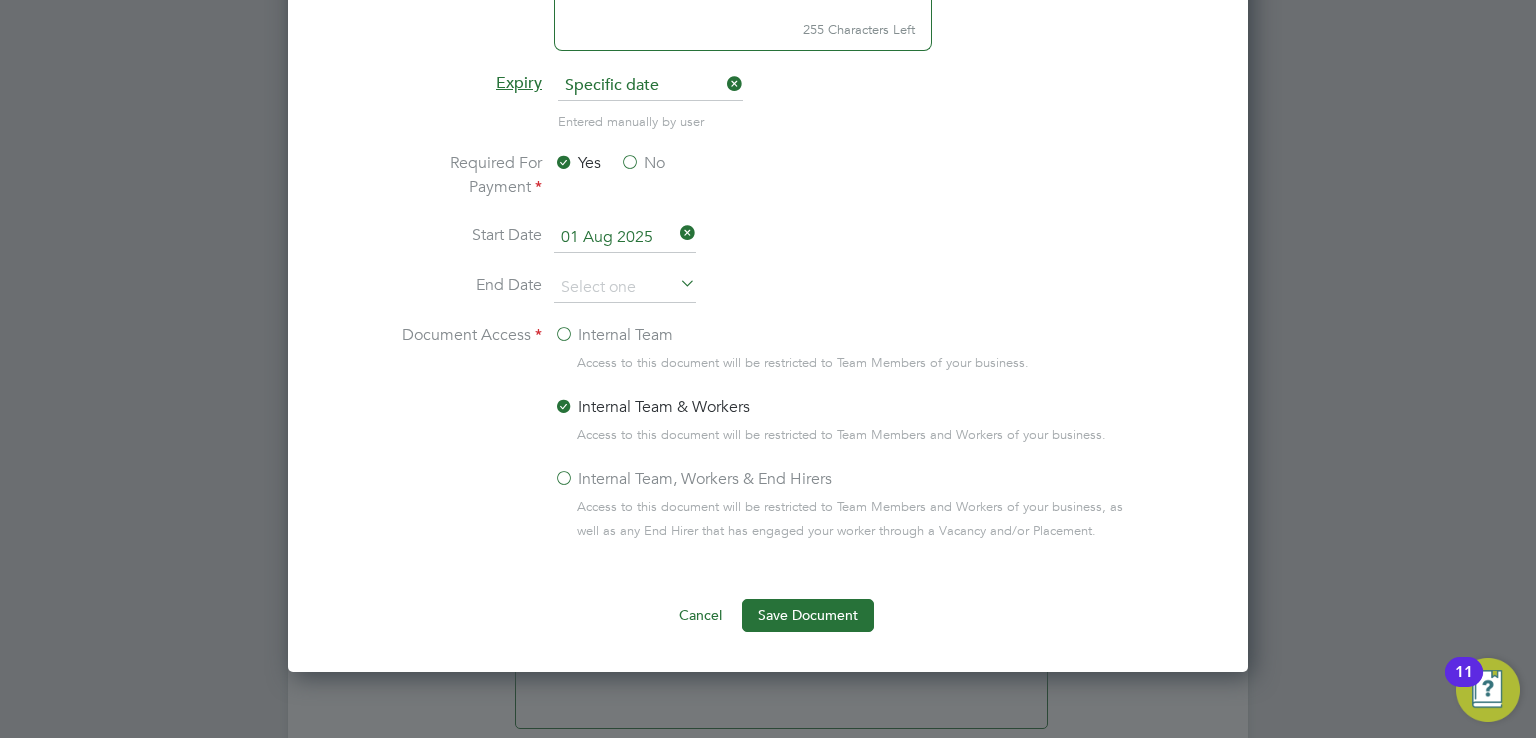 click on "Internal Team, Workers & End Hirers" 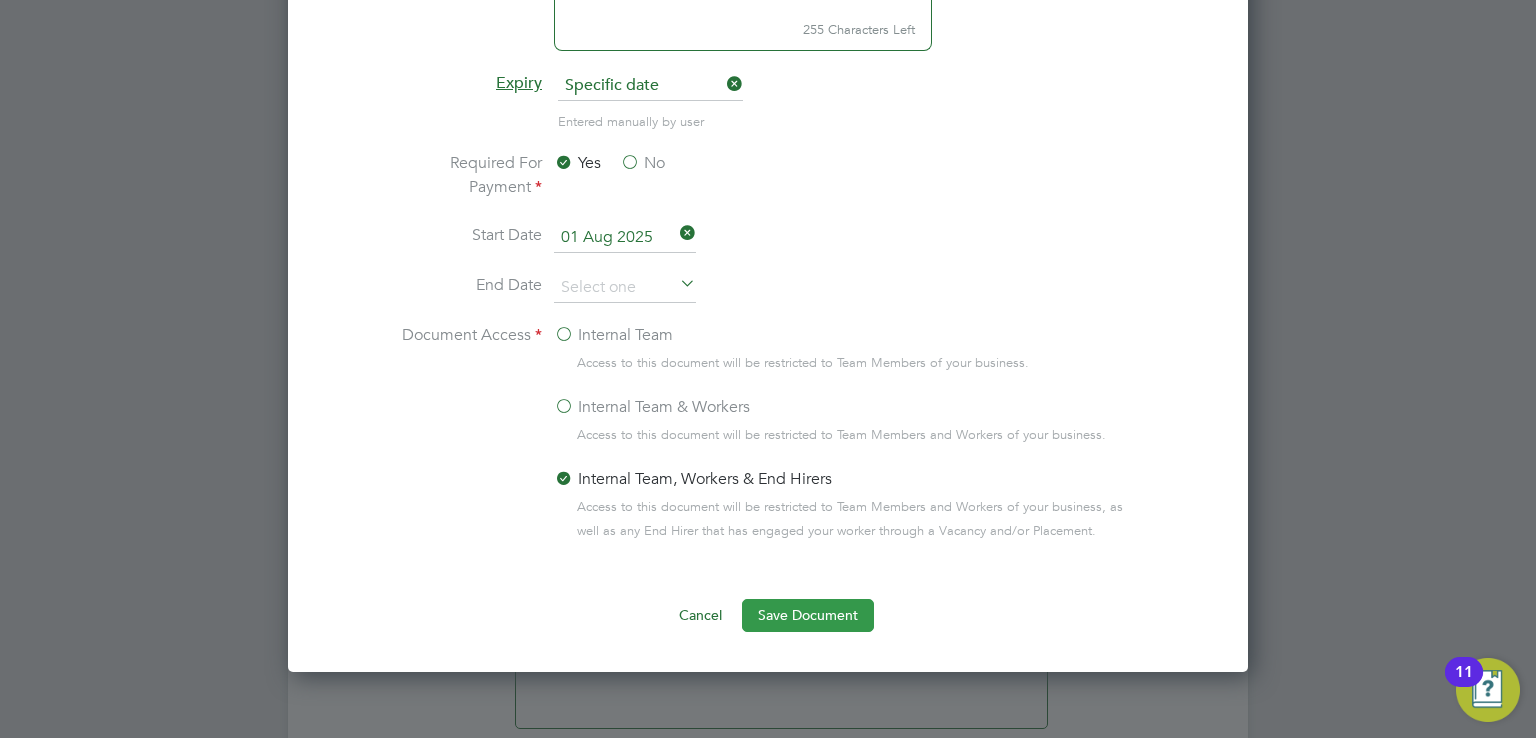 click on "Save Document" at bounding box center [808, 615] 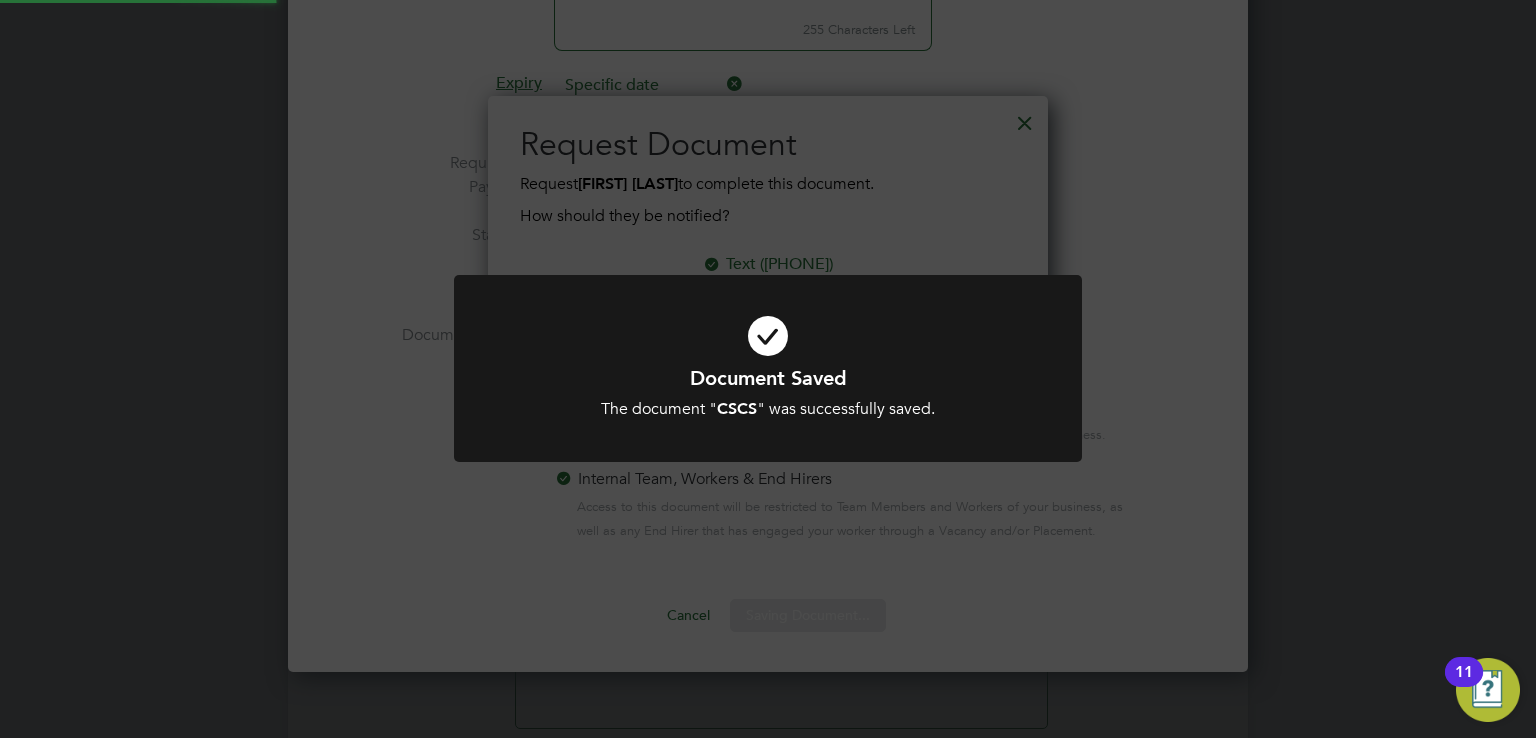 scroll, scrollTop: 9, scrollLeft: 10, axis: both 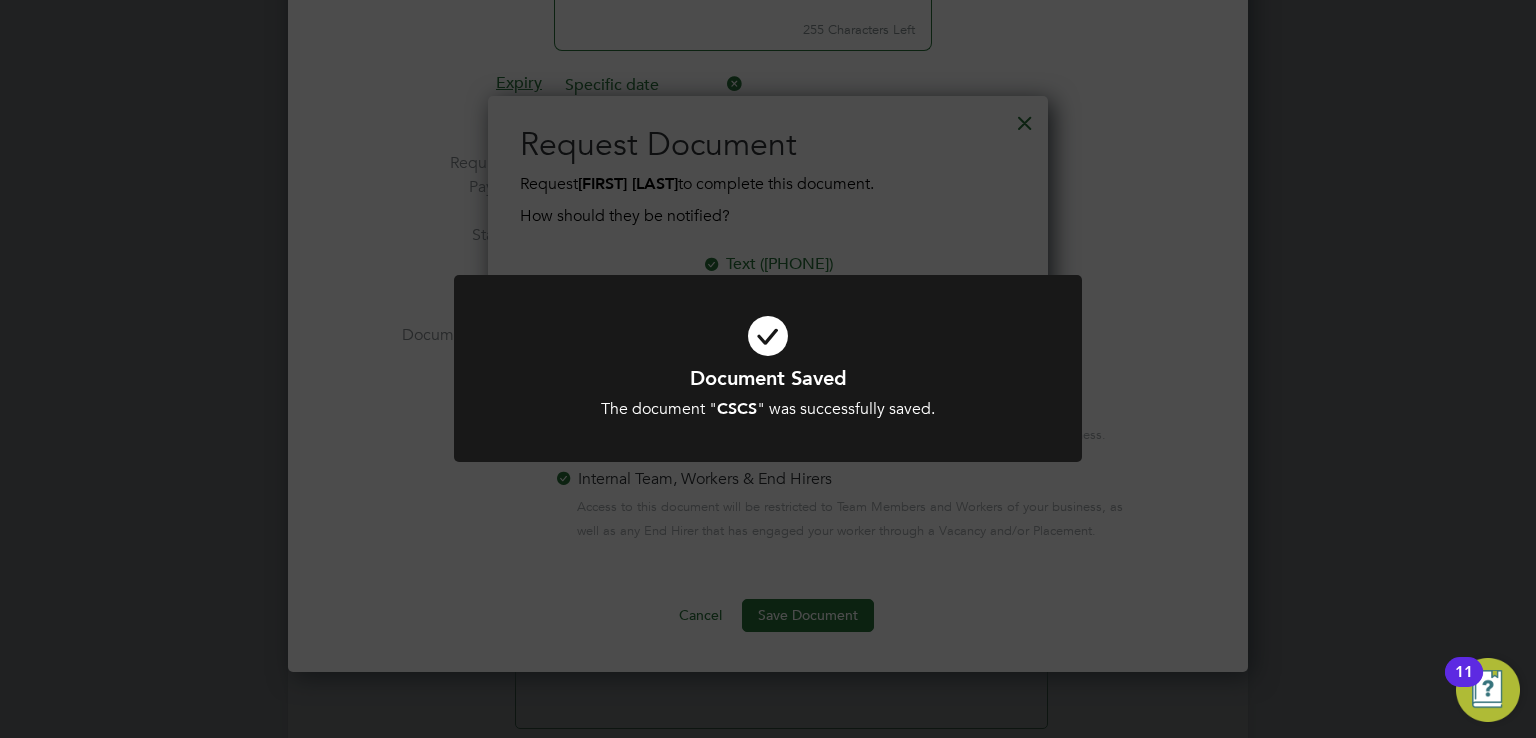 click on "Document Saved The document " CSCS " was successfully saved. Cancel Okay" 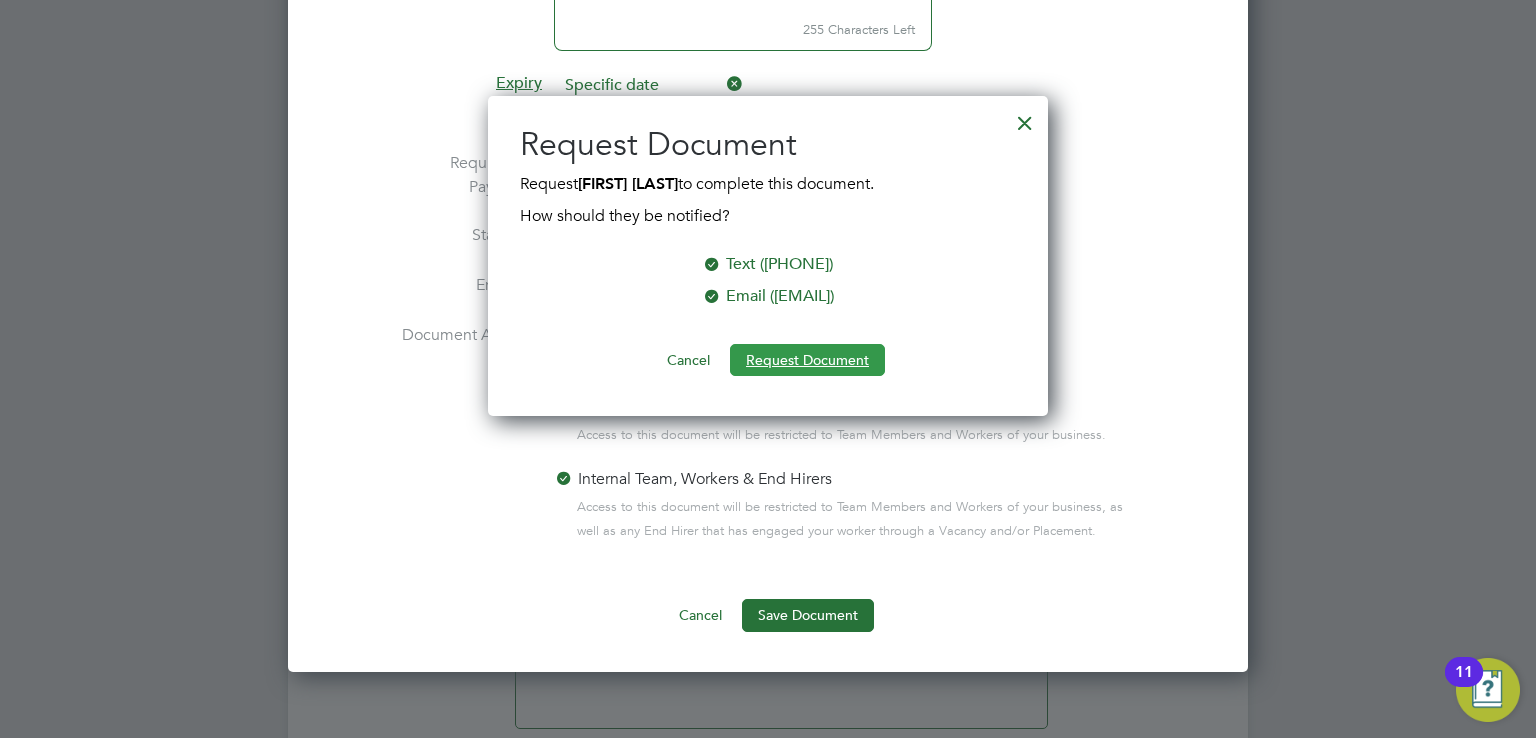 click on "Request Document" at bounding box center (807, 360) 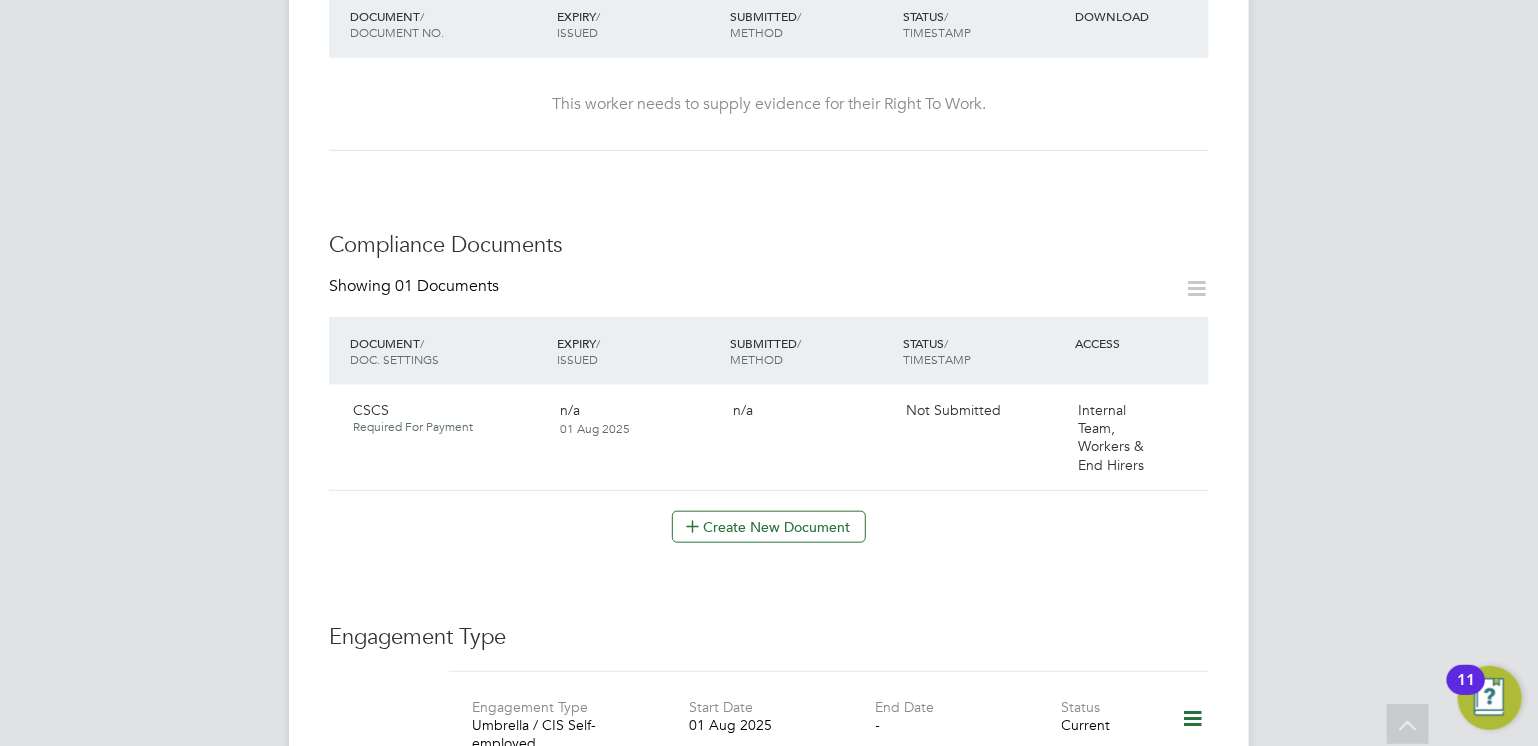scroll, scrollTop: 783, scrollLeft: 0, axis: vertical 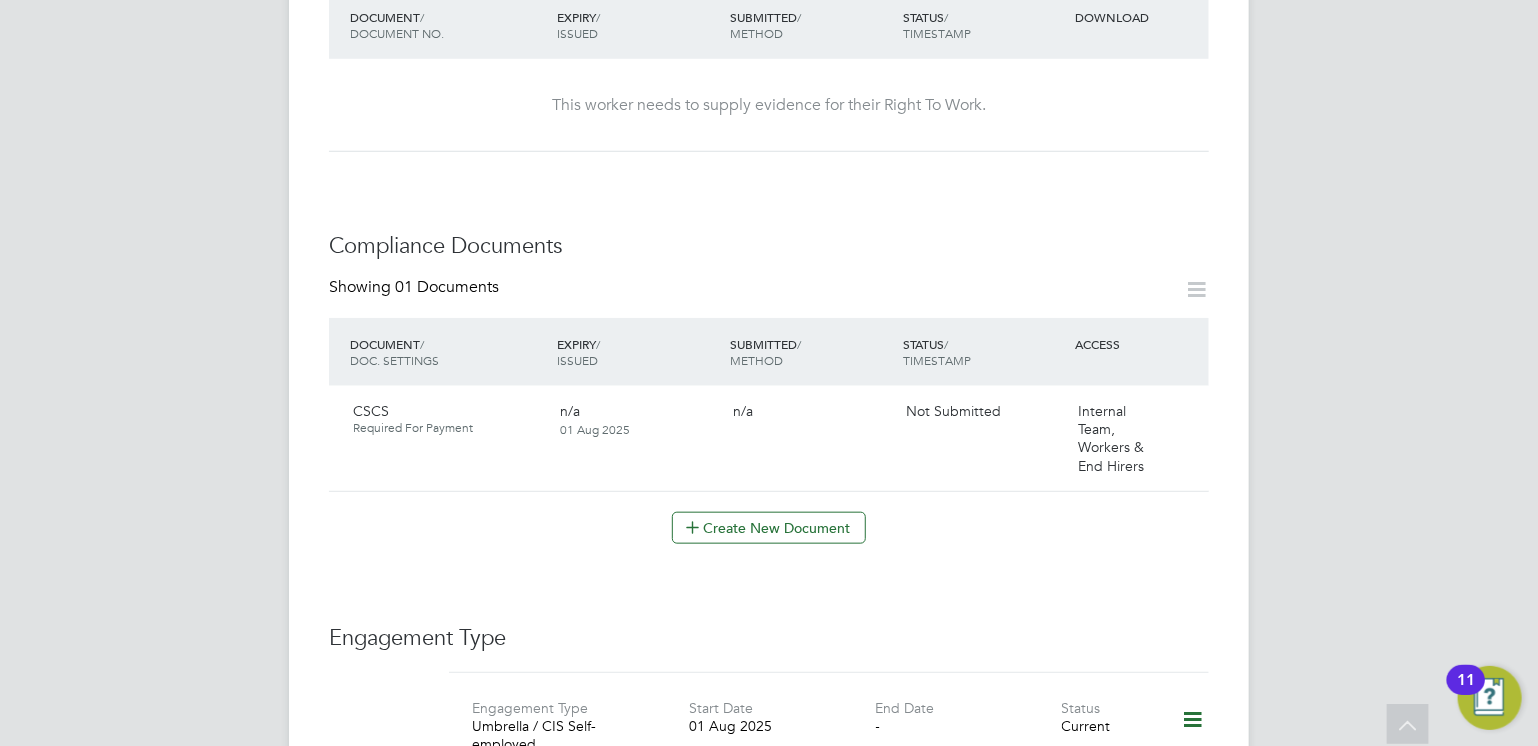 click on "Worker Details   Unfollow DO Daniel Omisore     m:  07495073885   Personal Details ID     3885 Mobile Phone   07495073885 Home Phone   Email   domisore1987@gmail.com Address 16 Cheesemans Terrace Star Road W14 9XA Date of Birth   19 May 1987 Gender   Male Nationality   National Ins. No.   PC049464A Right To Work Showing   00 Documents DOCUMENT  / DOCUMENT NO. EXPIRY  / ISSUED SUBMITTED  / METHOD STATUS  / TIMESTAMP DOWNLOAD This worker needs to supply evidence for their Right To Work. Compliance Documents Showing   01 Documents DOCUMENT  / DOC. SETTINGS EXPIRY  / ISSUED SUBMITTED  / METHOD STATUS  / TIMESTAMP ACCESS CSCS Required For Payment n/a 01 Aug 2025  n/a Not Submitted Internal Team, Workers & End Hirers   Create New Document Engagement Type Engagement Type Umbrella / CIS Self-employed Start Date 01 Aug 2025 End Date - Status Current Engagement Type Not Confirmed by Umbrella Engagement Type Profile Clipper Contracting Group Ltd UTR No: 06631601 VAT No: 125470921 See Business VERIFIED   Comments  (0) LF" 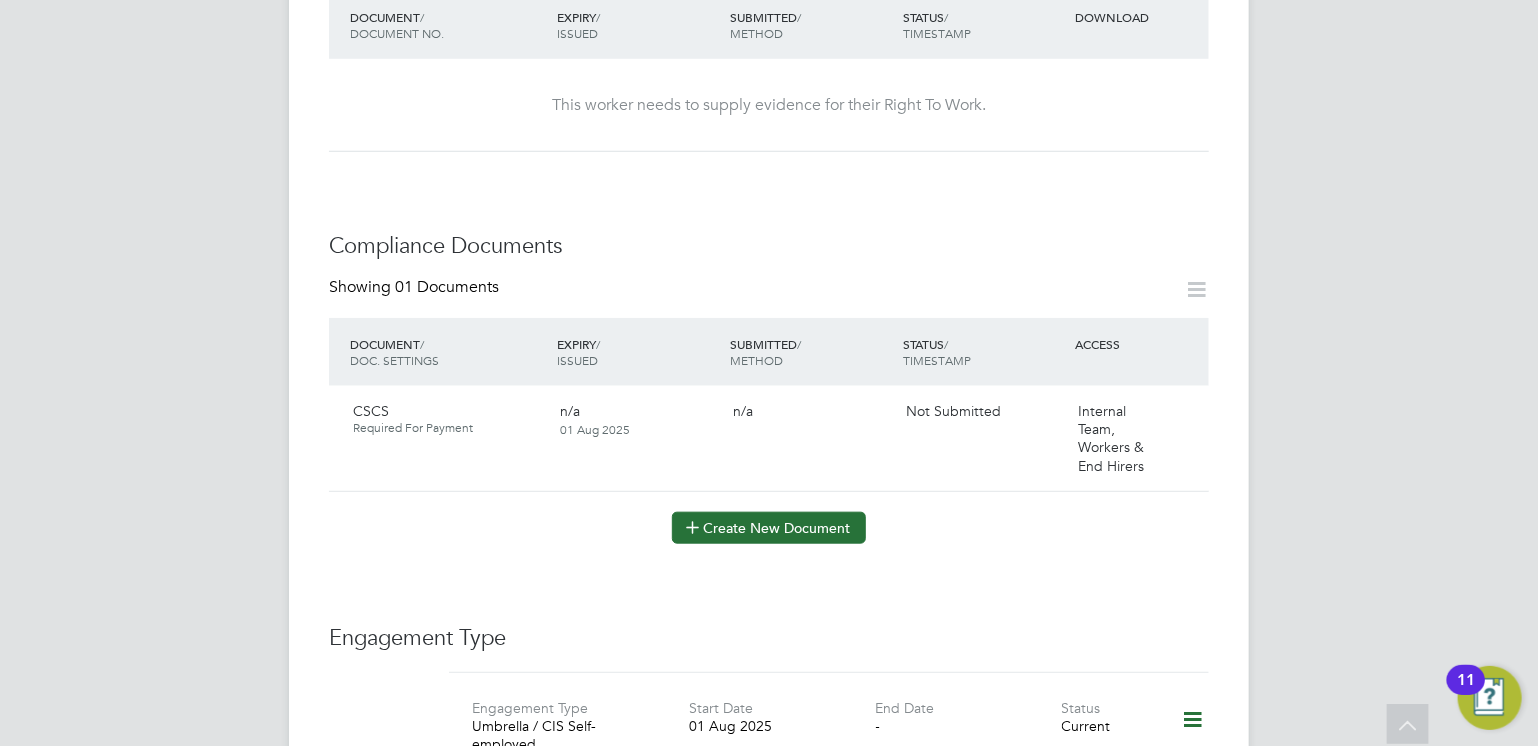 click on "Create New Document" 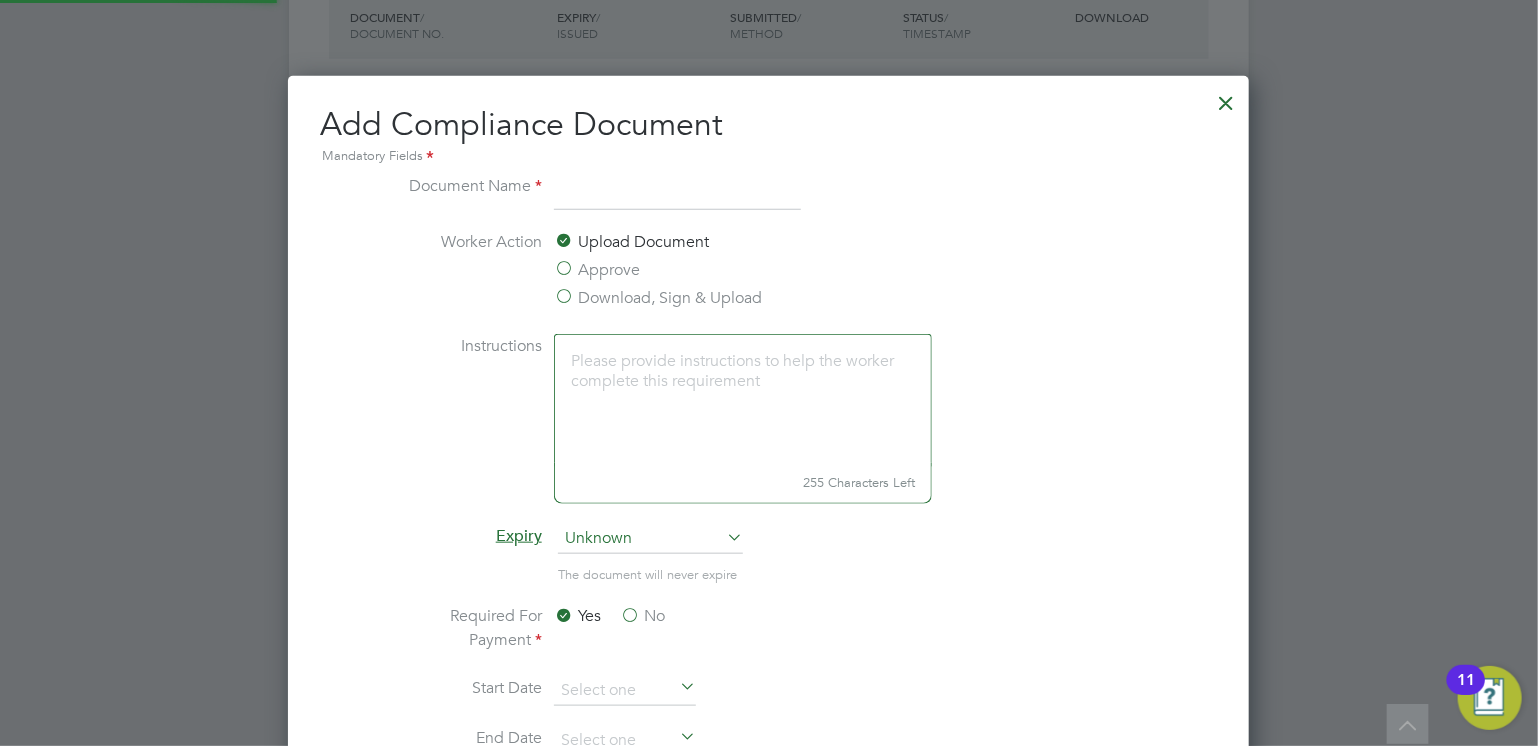 scroll, scrollTop: 9, scrollLeft: 9, axis: both 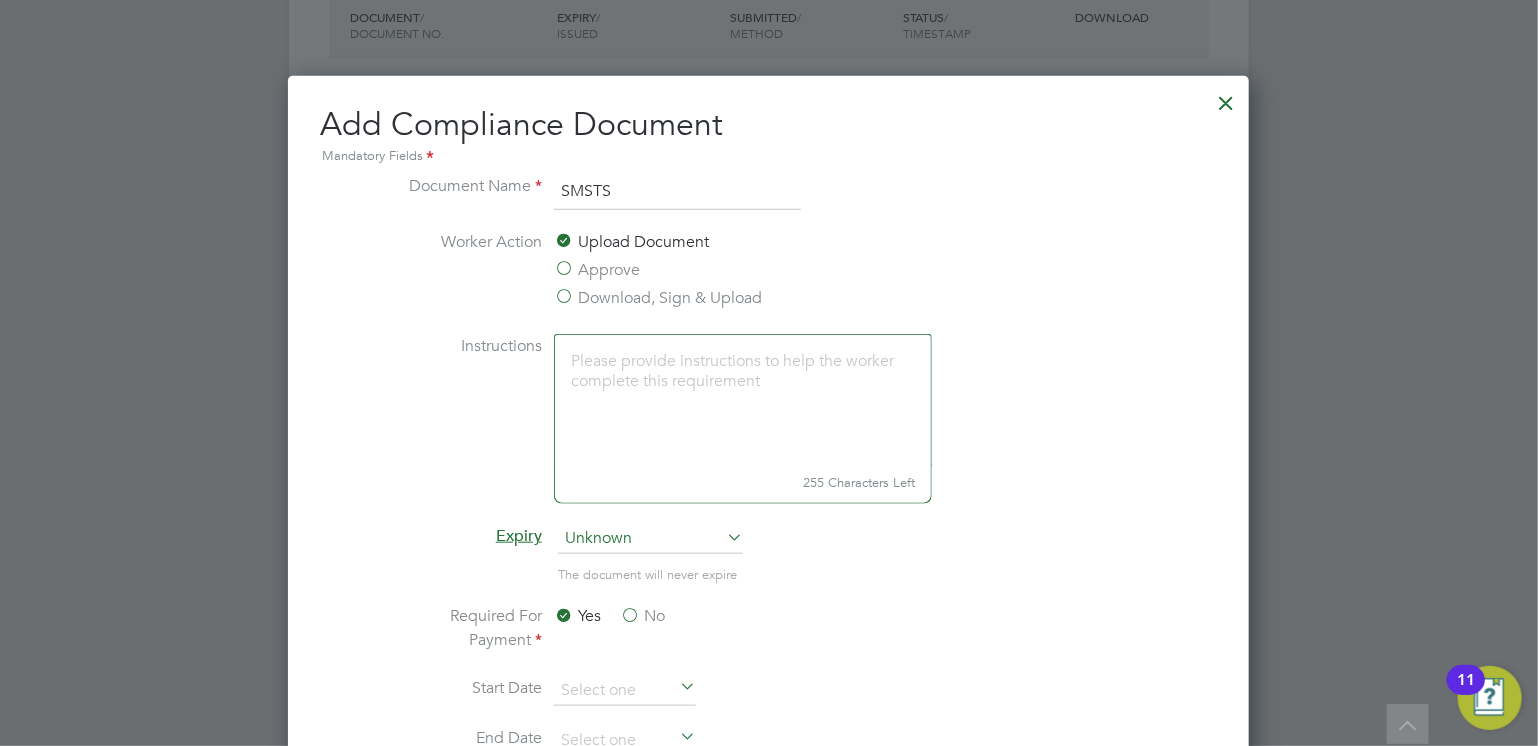 type on "SMSTS" 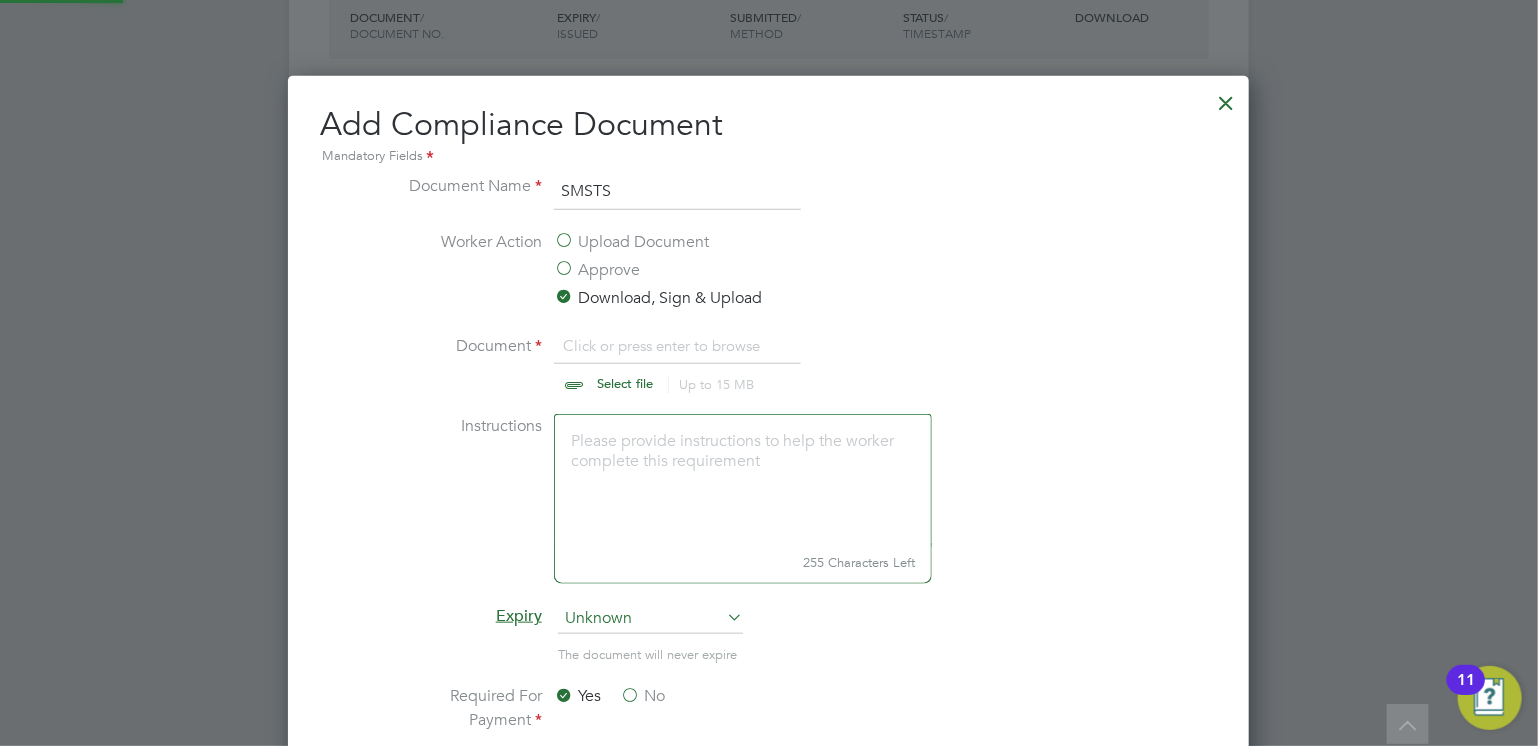 scroll, scrollTop: 9, scrollLeft: 9, axis: both 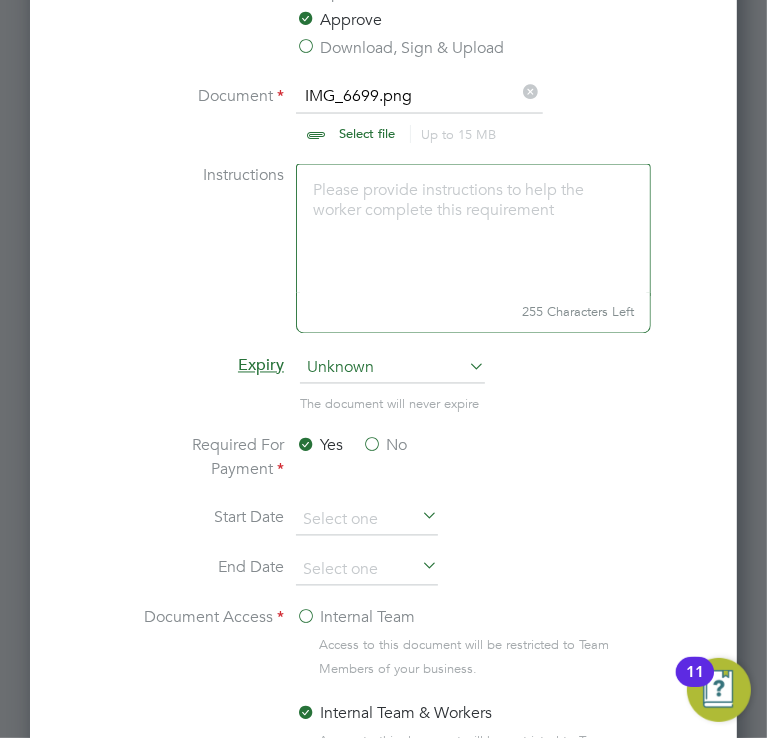 click on "No" at bounding box center (384, 446) 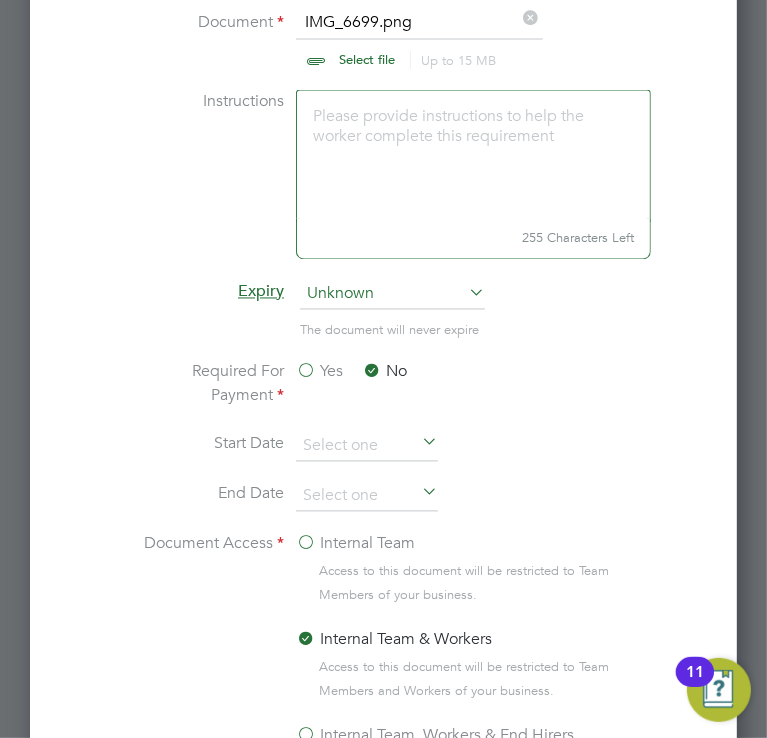 scroll, scrollTop: 1826, scrollLeft: 0, axis: vertical 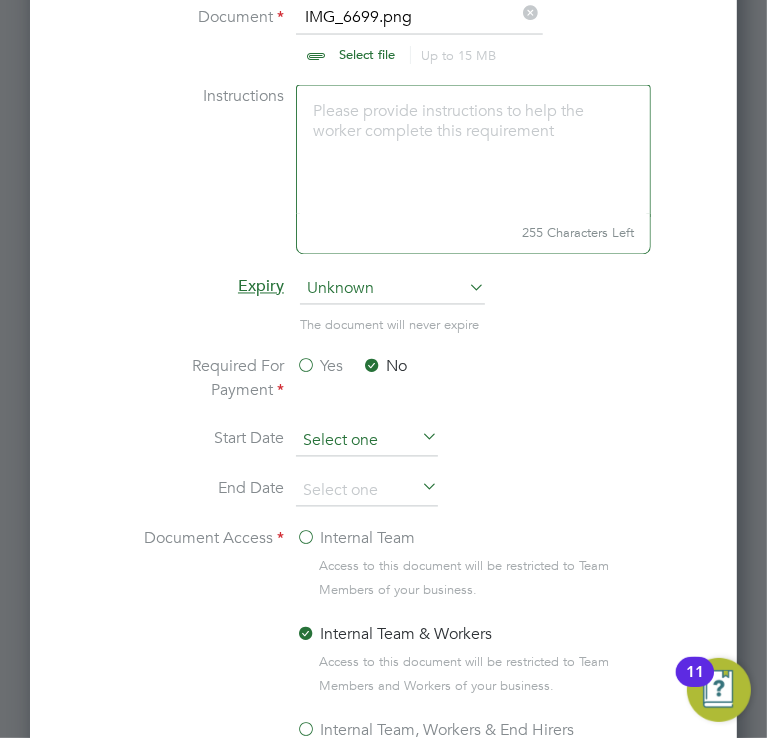 click at bounding box center (367, 442) 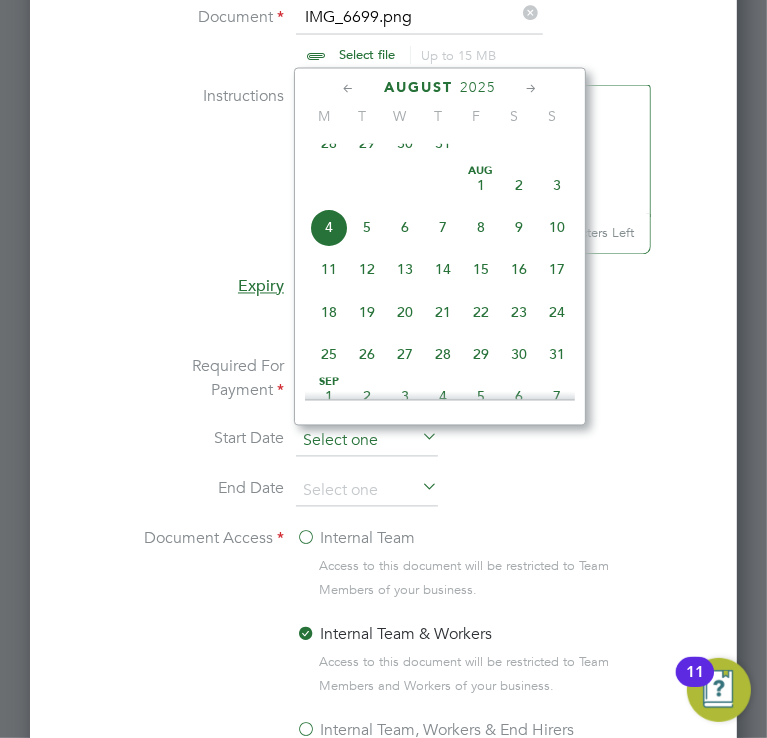 click at bounding box center (367, 442) 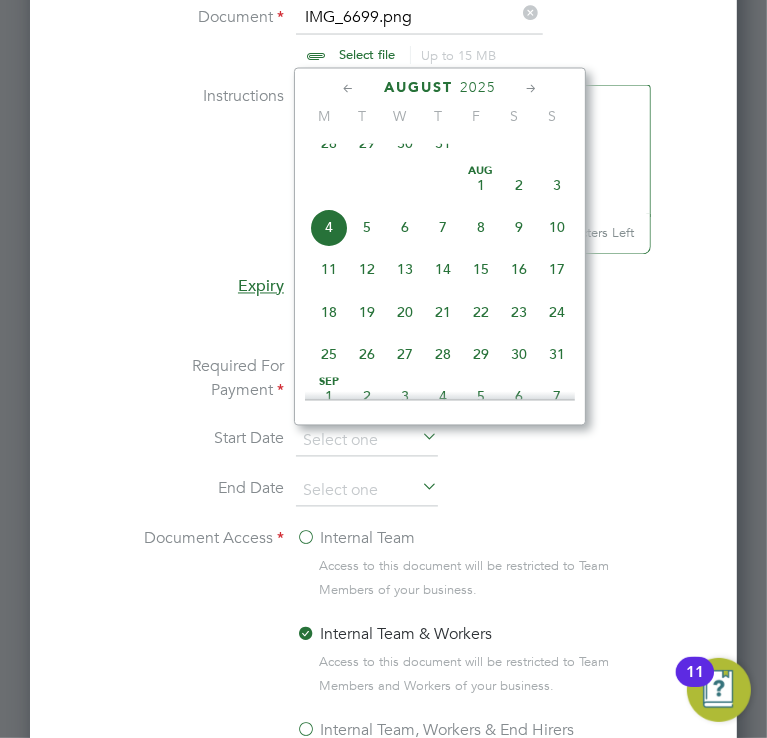 click on "Expiry" at bounding box center [209, 287] 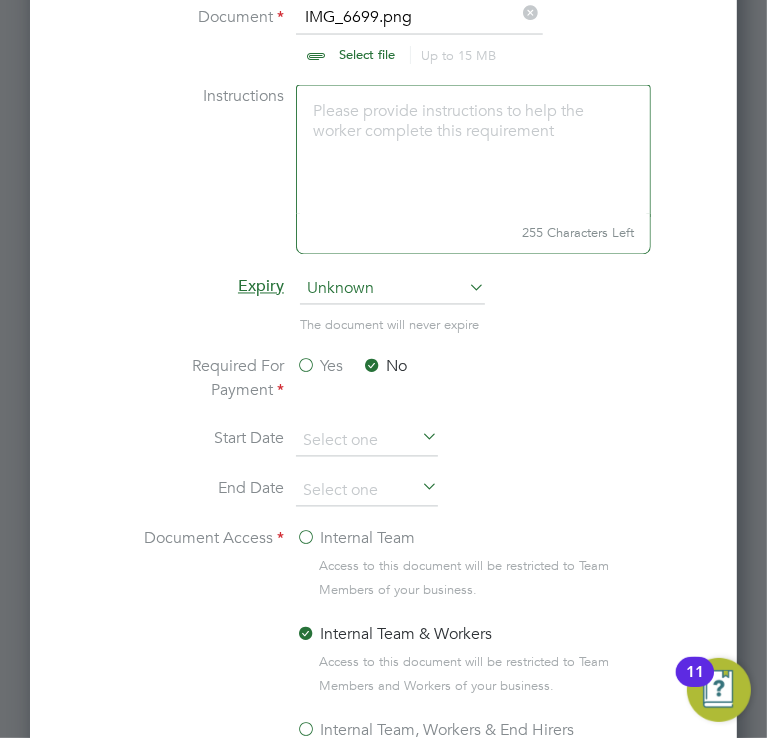 click on "Unknown" at bounding box center (392, 290) 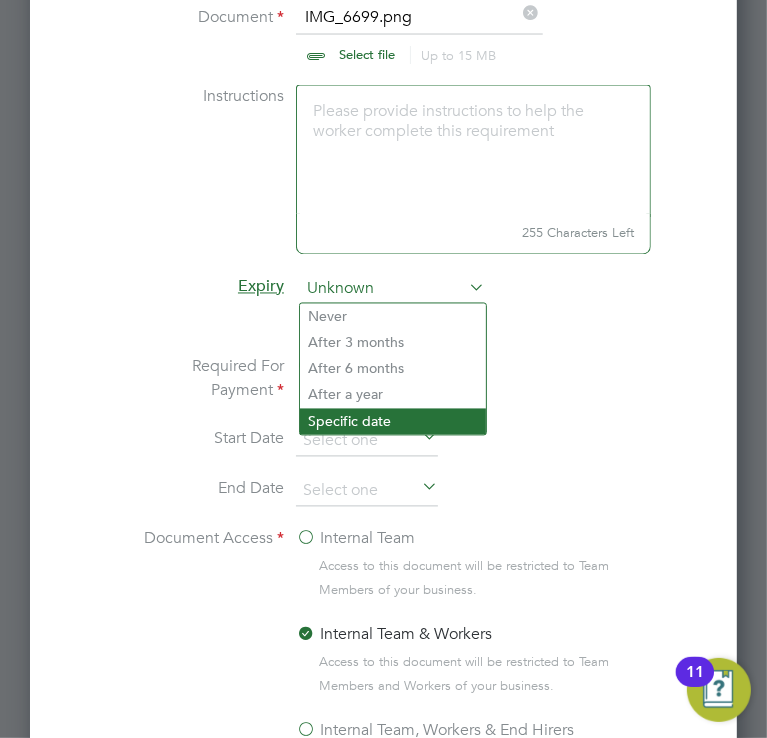 click on "Specific date" 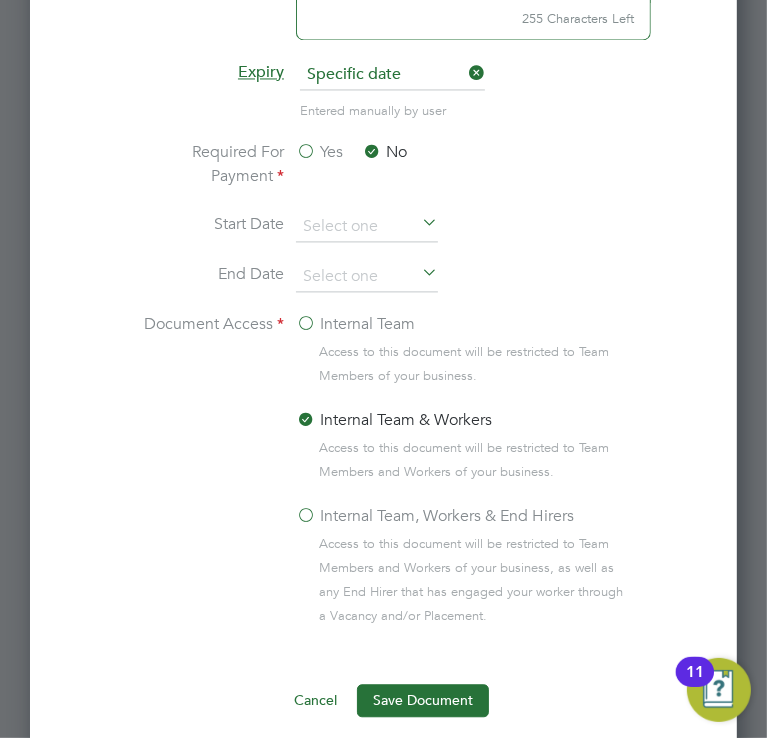 scroll, scrollTop: 2035, scrollLeft: 0, axis: vertical 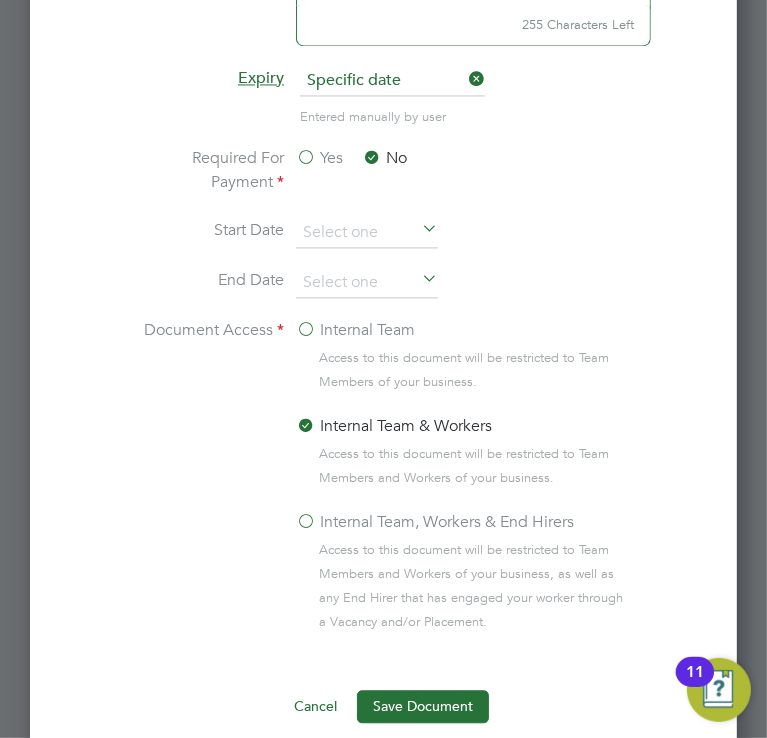 click on "Internal Team & Workers Access to this document will be restricted to Team Members and Workers of your business." 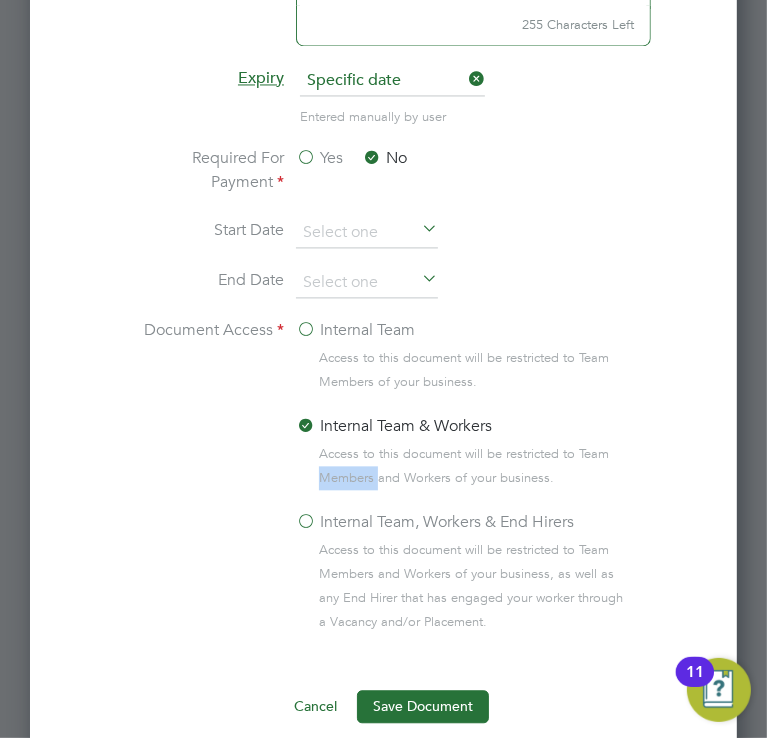 click on "Internal Team & Workers Access to this document will be restricted to Team Members and Workers of your business." 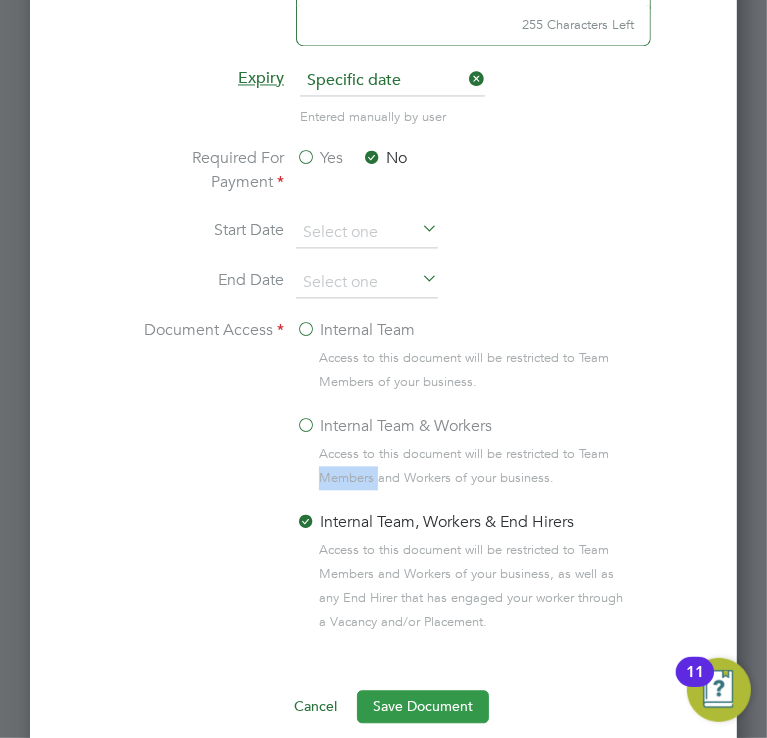 click on "Save Document" at bounding box center (423, 706) 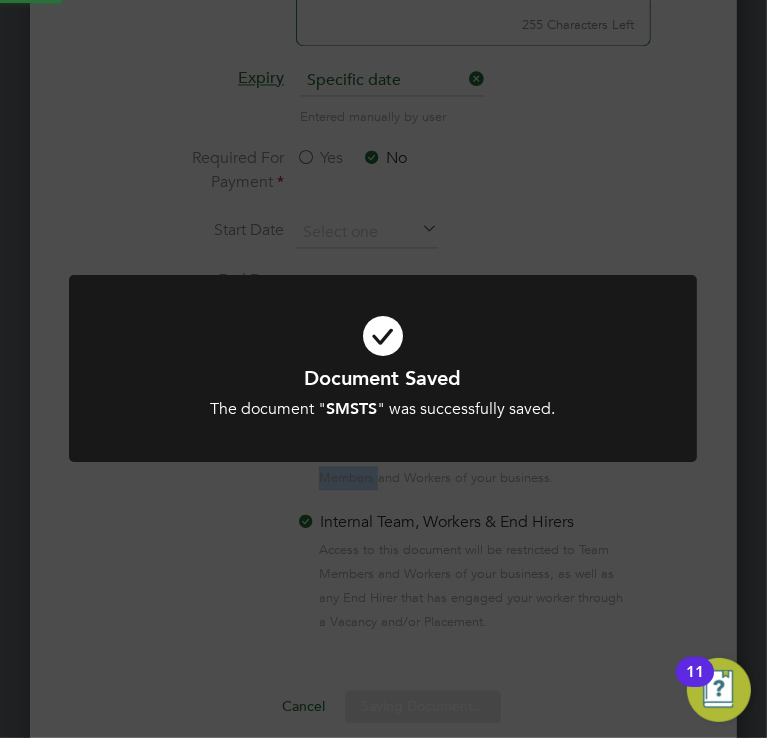 scroll, scrollTop: 9, scrollLeft: 10, axis: both 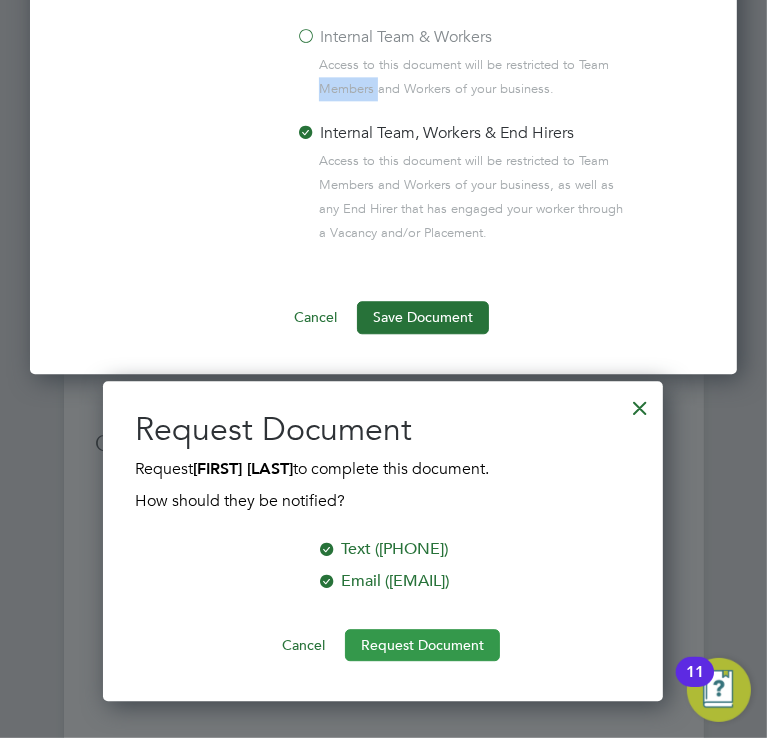 click on "Request Document" at bounding box center (422, 645) 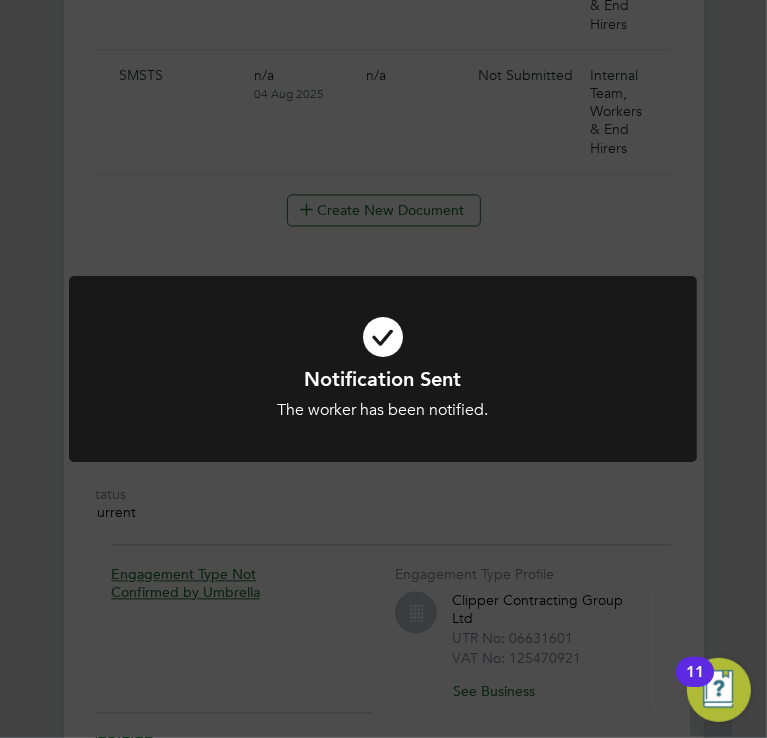 scroll, scrollTop: 2035, scrollLeft: 0, axis: vertical 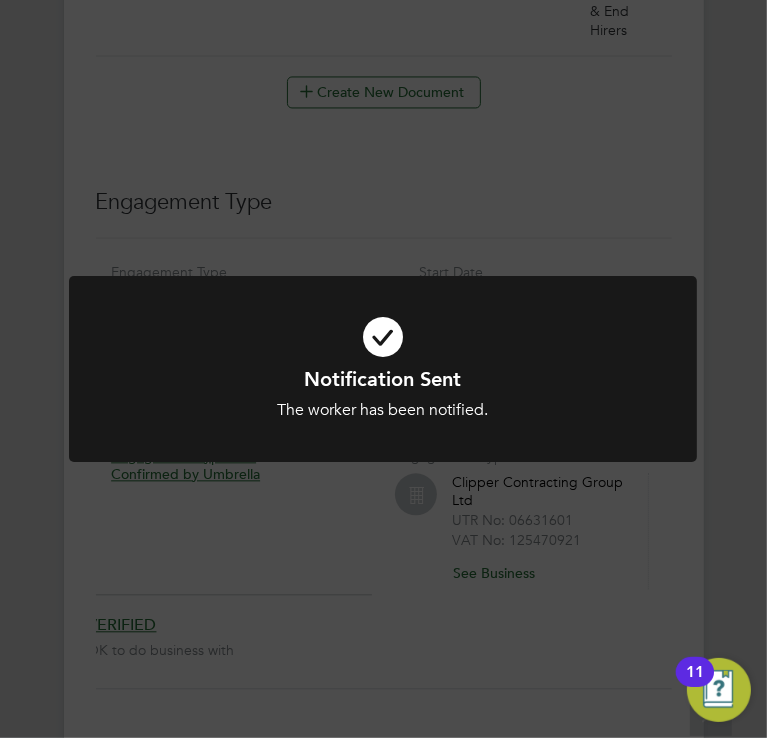click on "Notification Sent The worker has been notified. Cancel Okay" 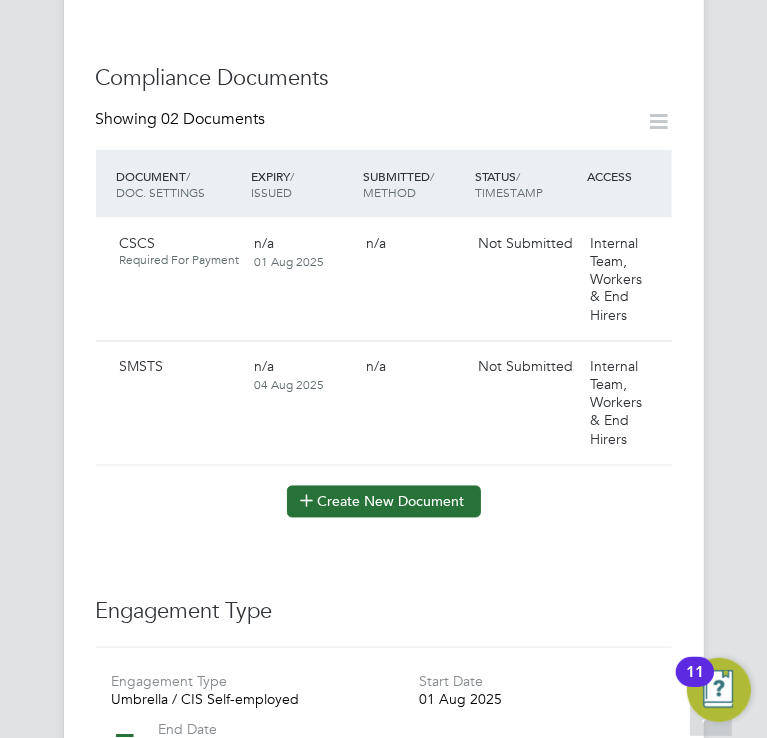 click on "Create New Document" 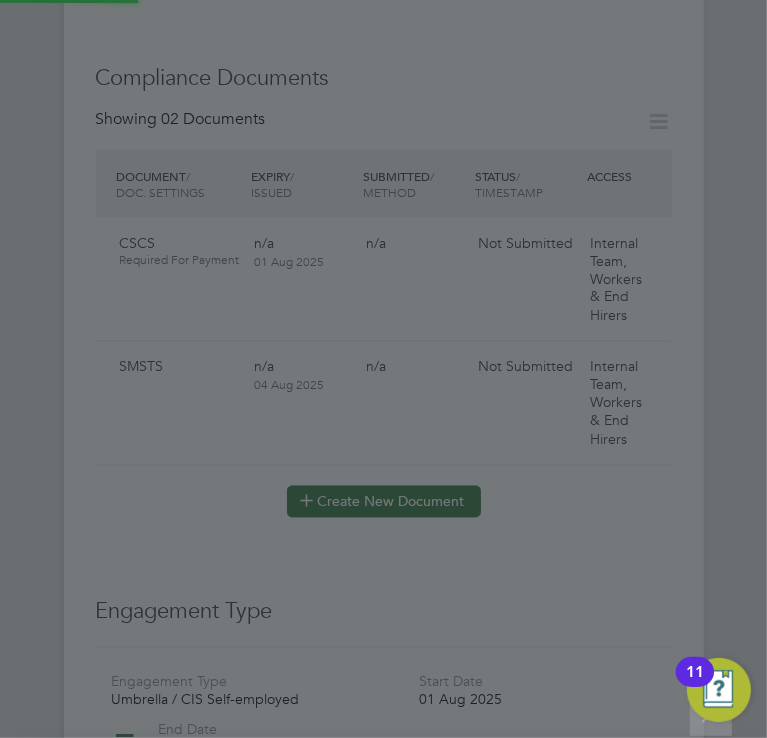 scroll, scrollTop: 2120, scrollLeft: 0, axis: vertical 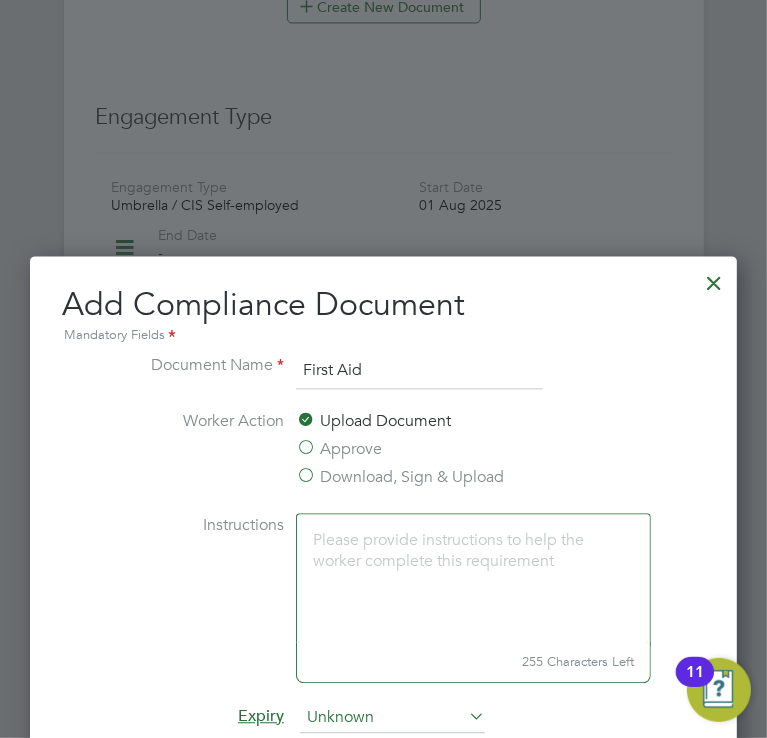 type on "First Aid" 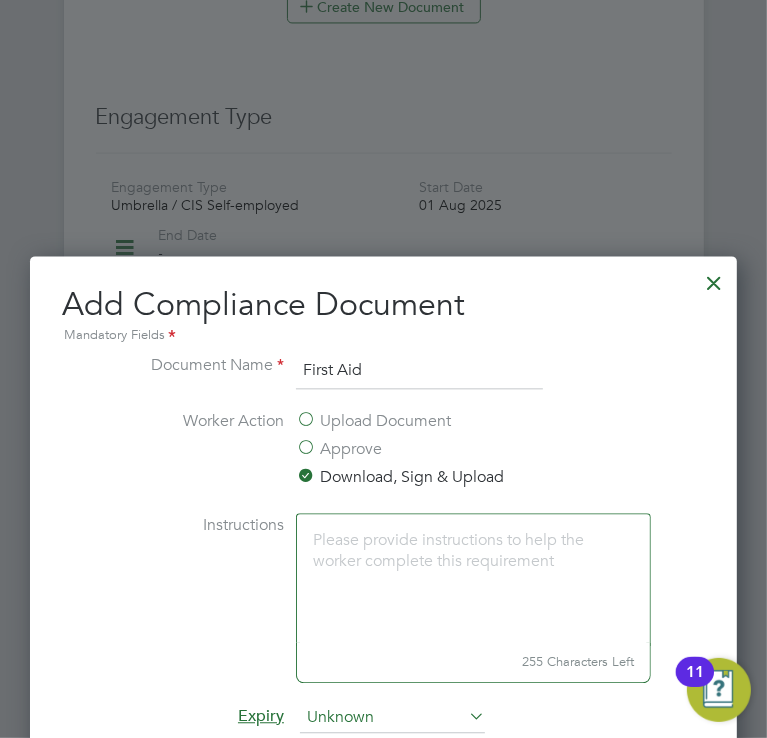 scroll, scrollTop: 9, scrollLeft: 10, axis: both 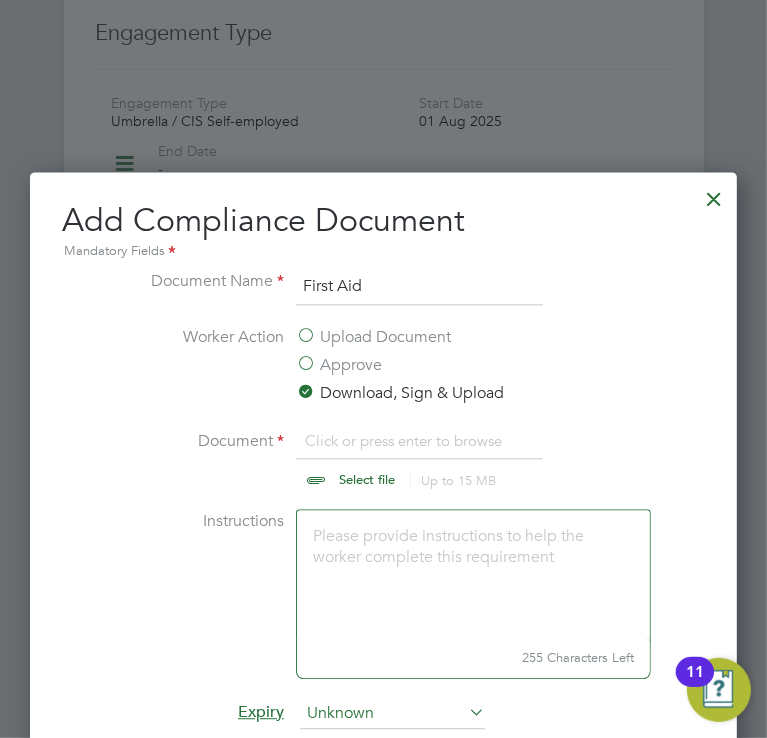 click on "Approve" at bounding box center [339, 365] 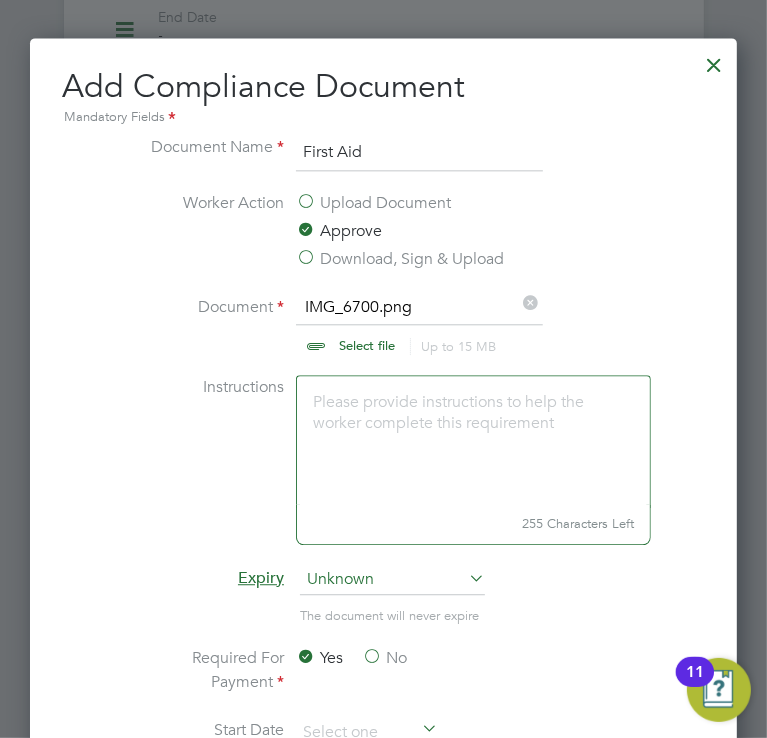 scroll, scrollTop: 2530, scrollLeft: 0, axis: vertical 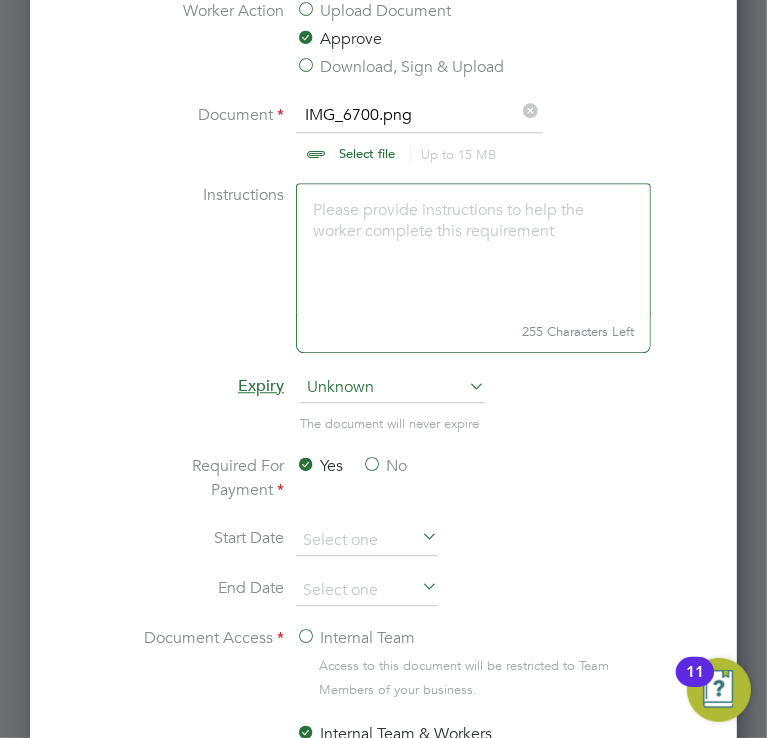 click on "Unknown" at bounding box center [392, 388] 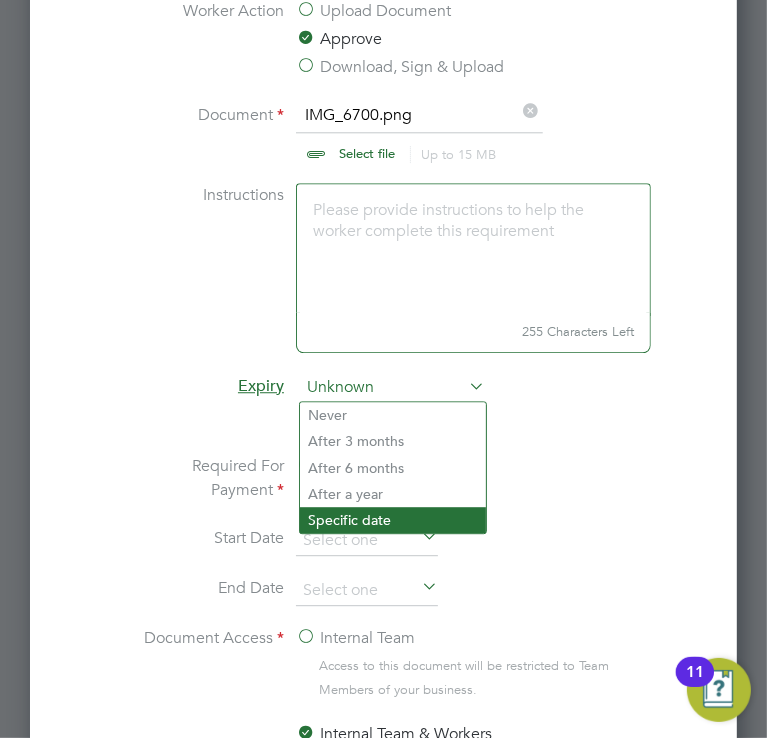 click on "Specific date" 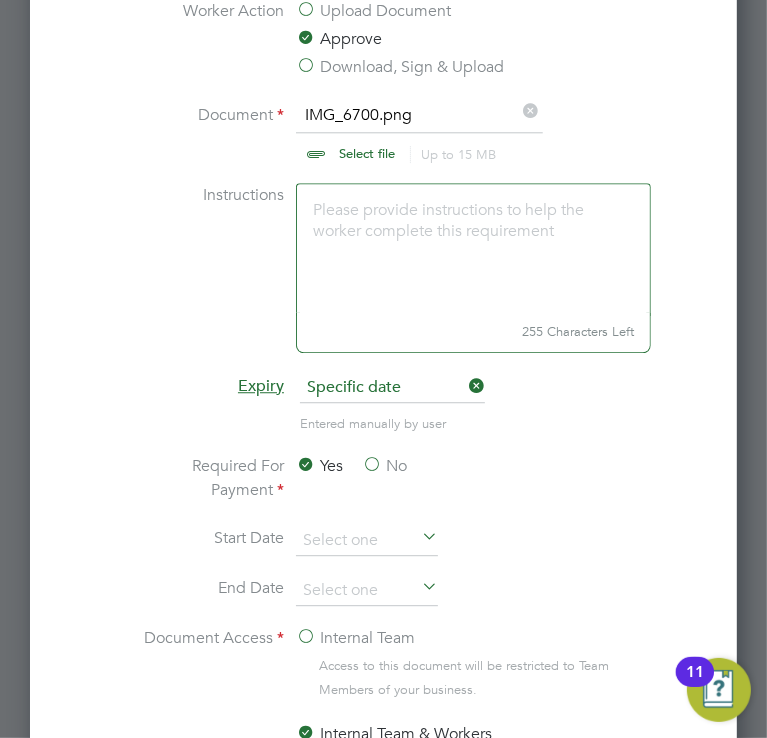 scroll, scrollTop: 2618, scrollLeft: 0, axis: vertical 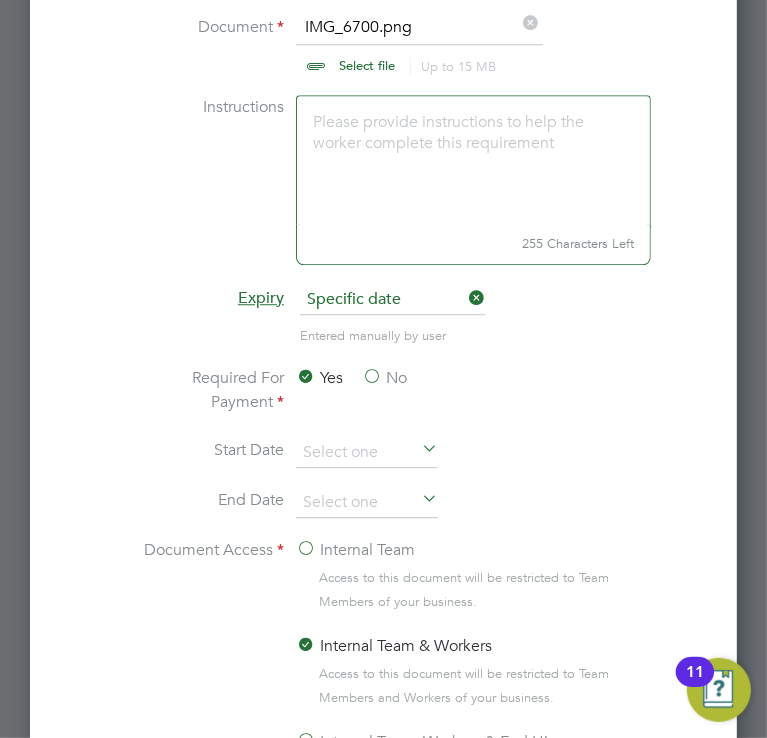 click on "No" at bounding box center (384, 378) 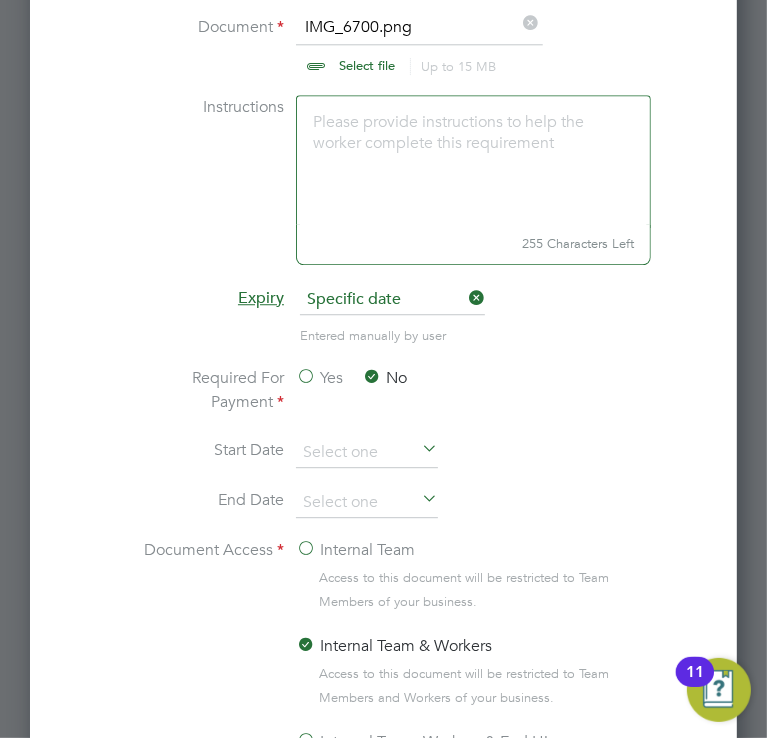 scroll 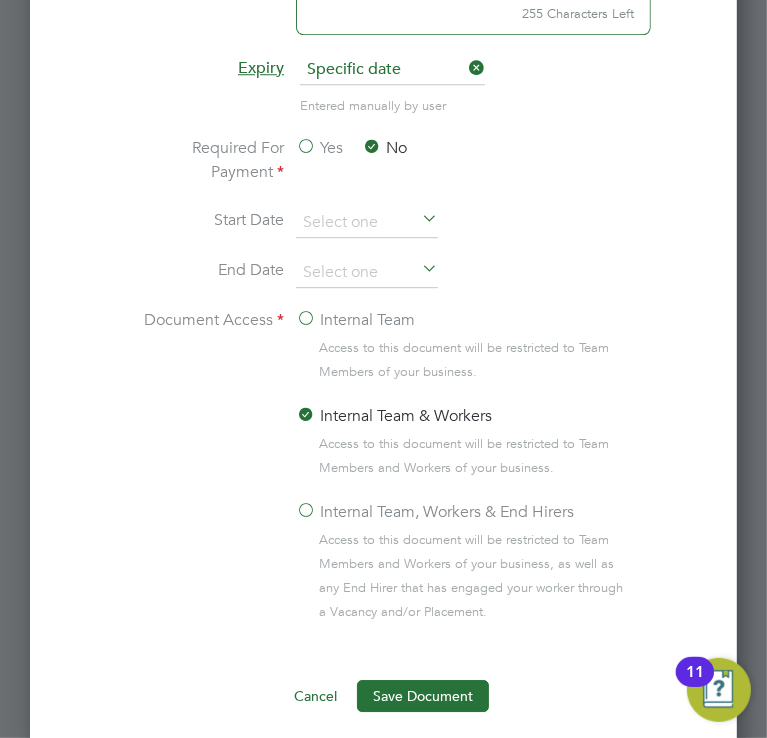 click on "Internal Team, Workers & End Hirers" 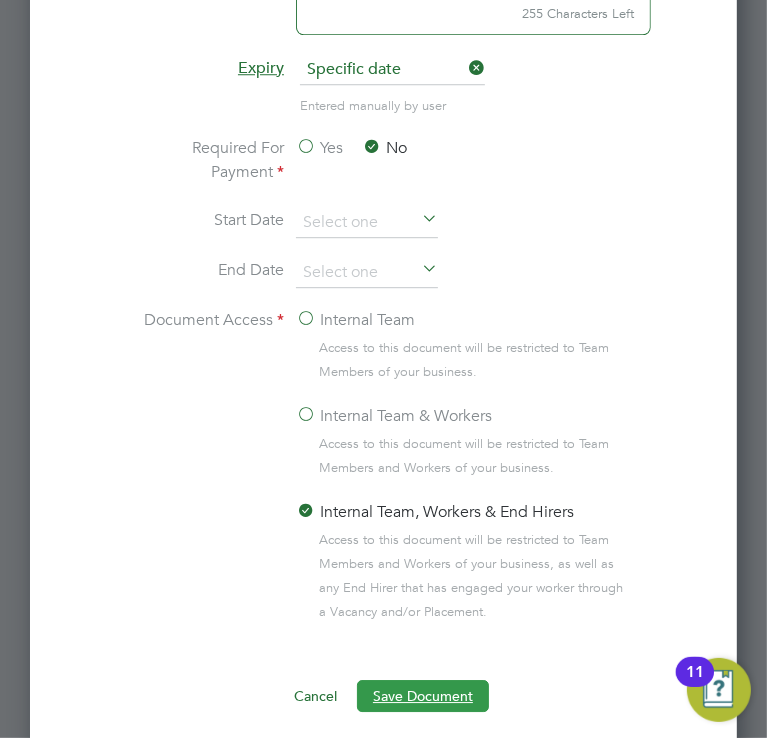 click on "Save Document" at bounding box center [423, 696] 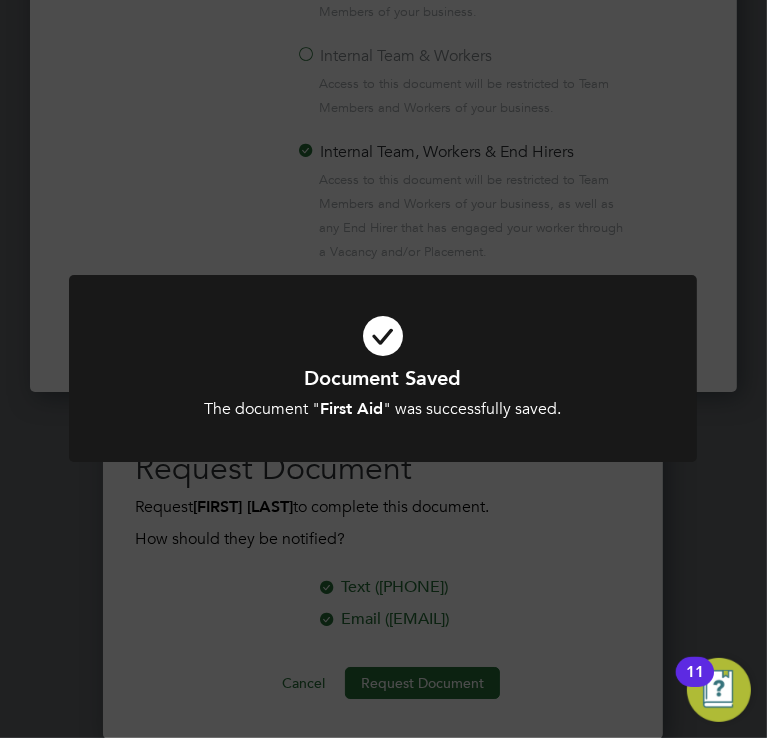 click on "Document Saved The document " First Aid " was successfully saved. Cancel Okay" 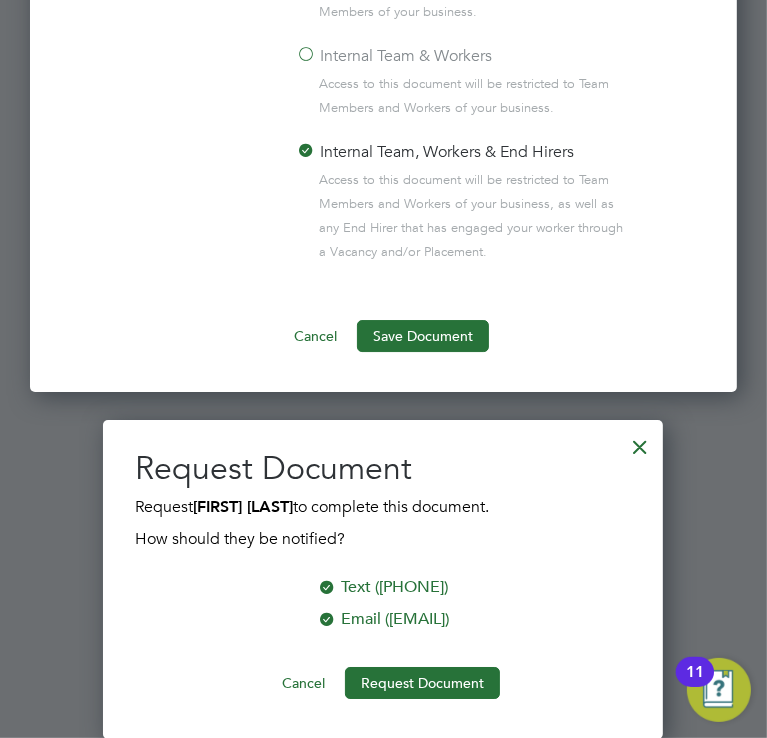click on "Request Document" at bounding box center [422, 683] 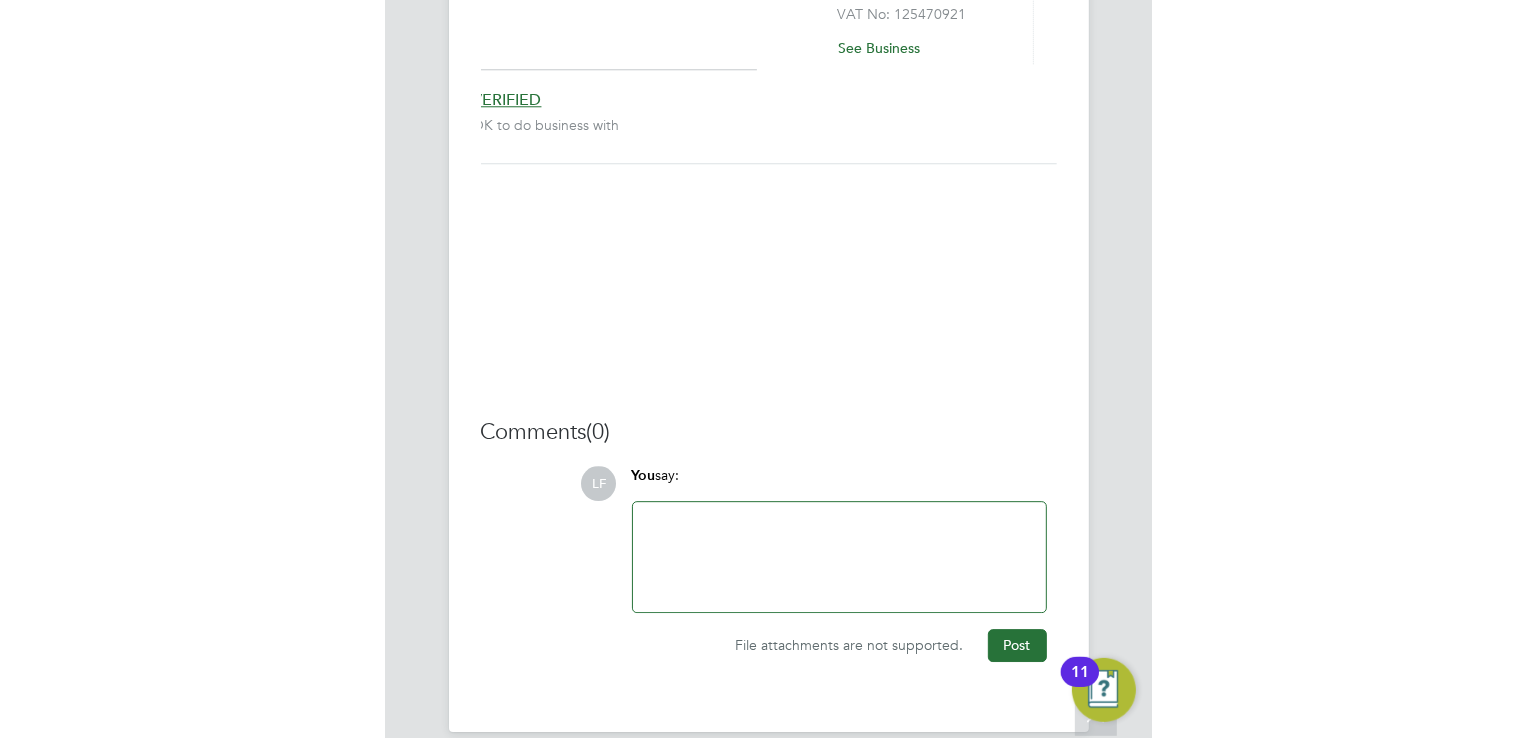 scroll, scrollTop: 1629, scrollLeft: 0, axis: vertical 